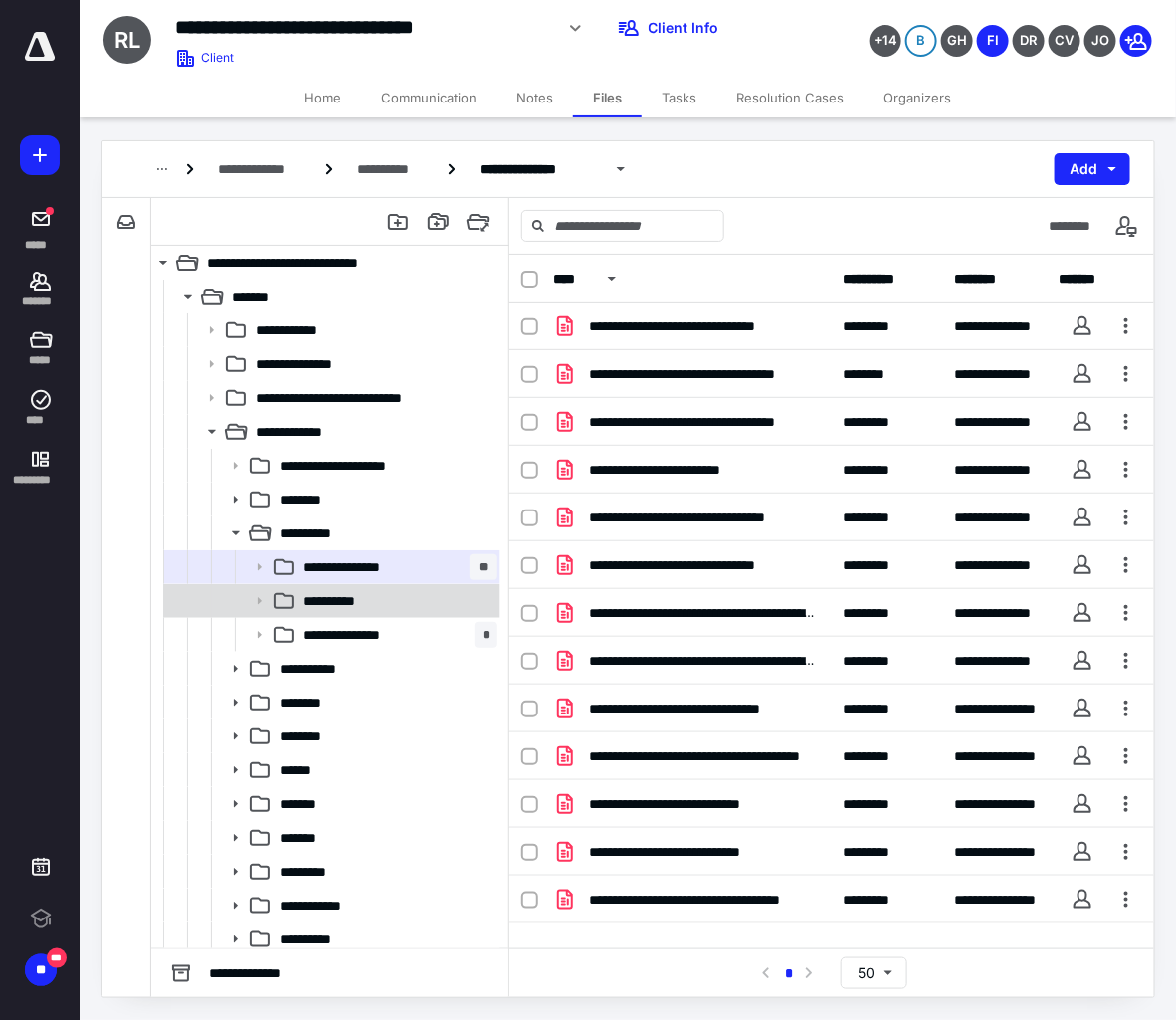 scroll, scrollTop: 0, scrollLeft: 0, axis: both 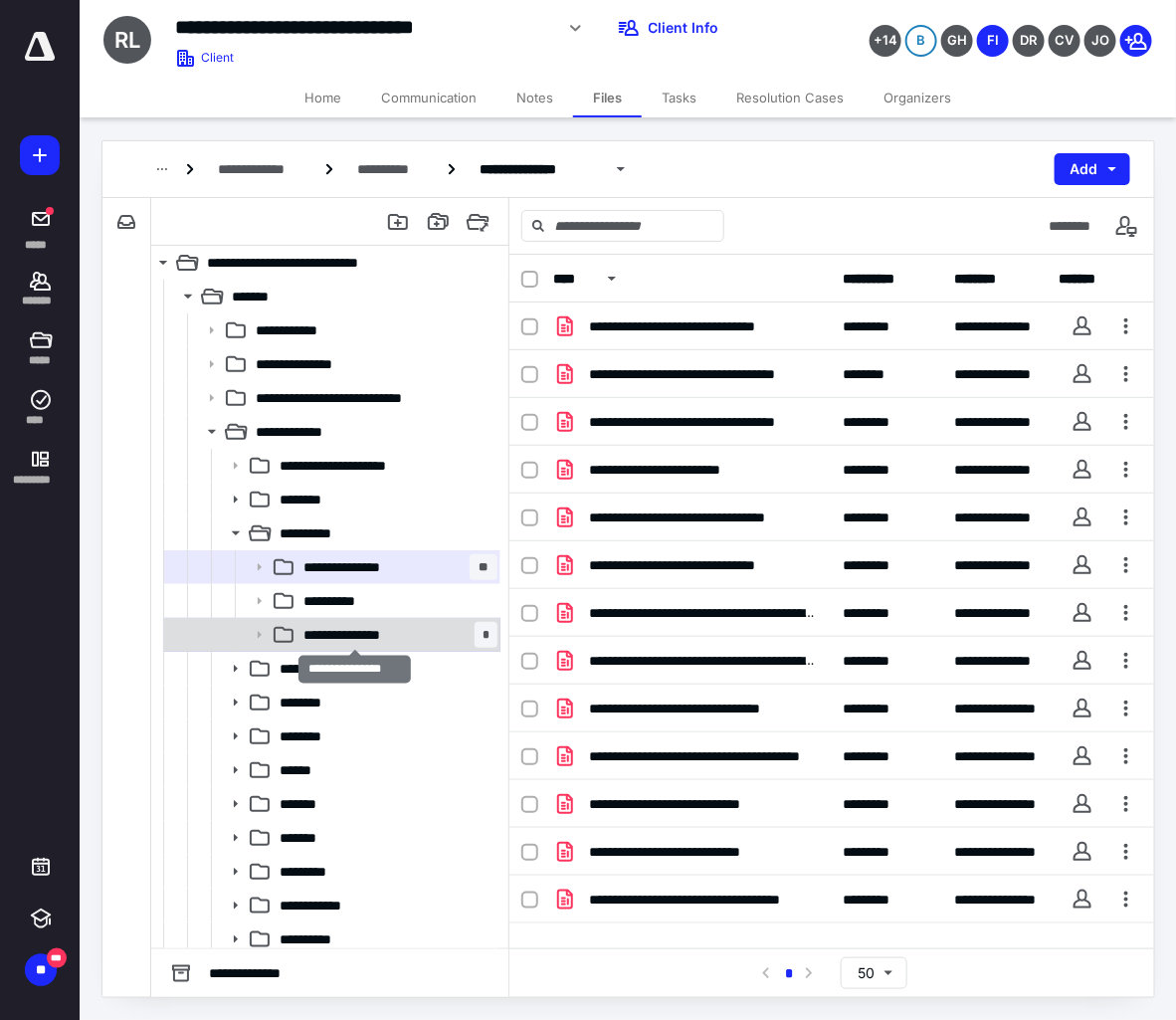 click on "**********" at bounding box center [353, 635] 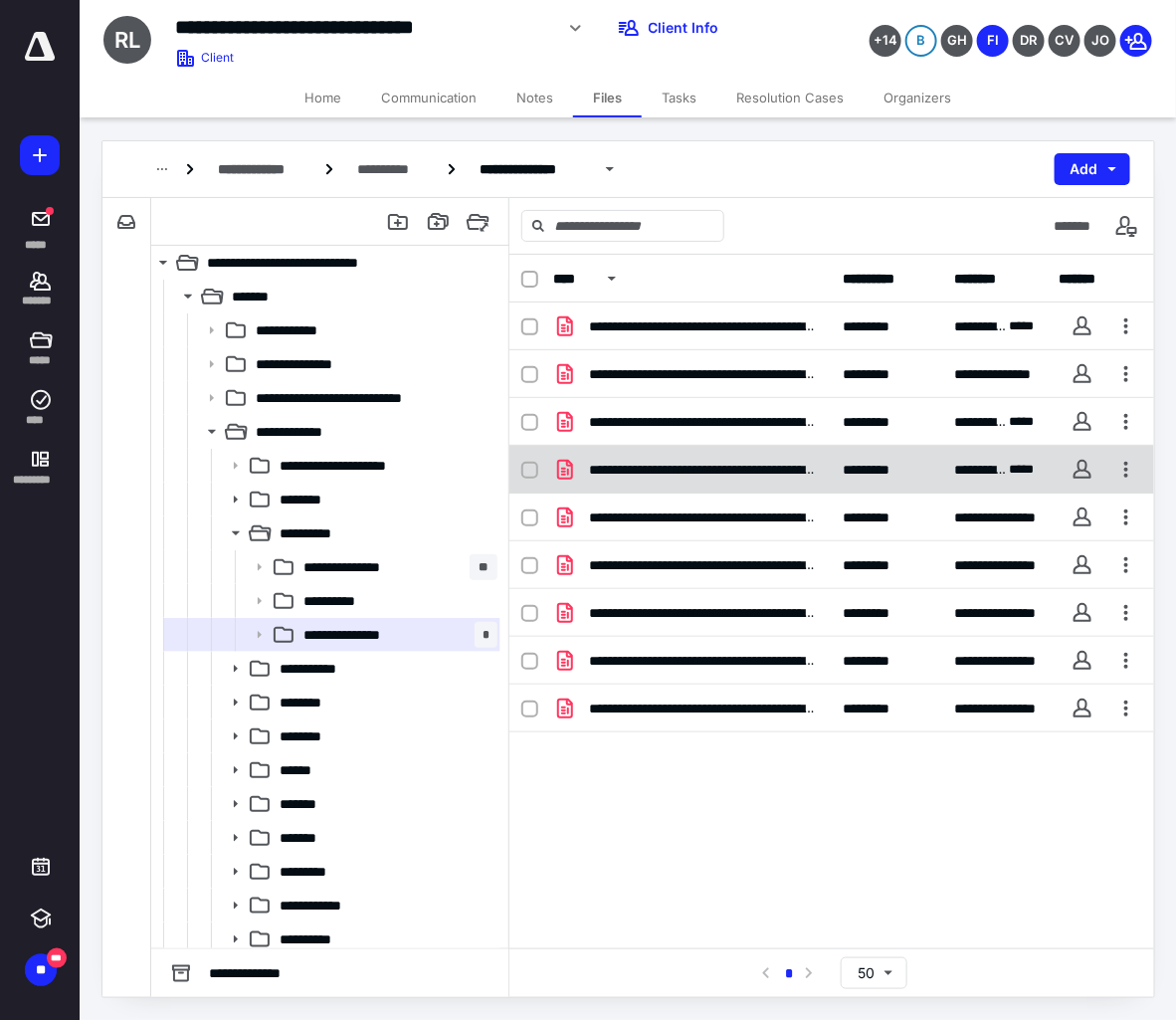 click on "**********" at bounding box center (703, 470) 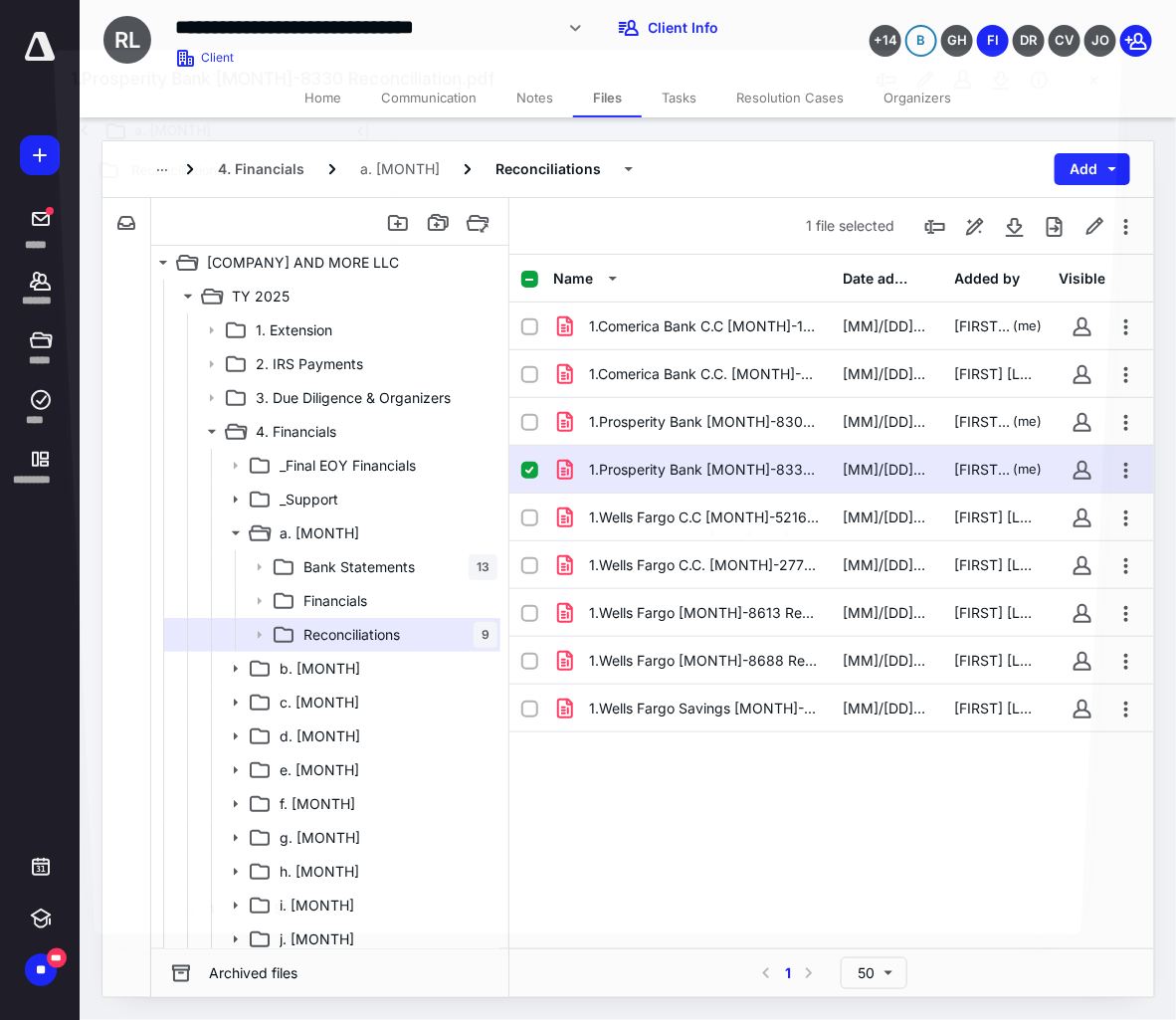 click at bounding box center (755, 517) 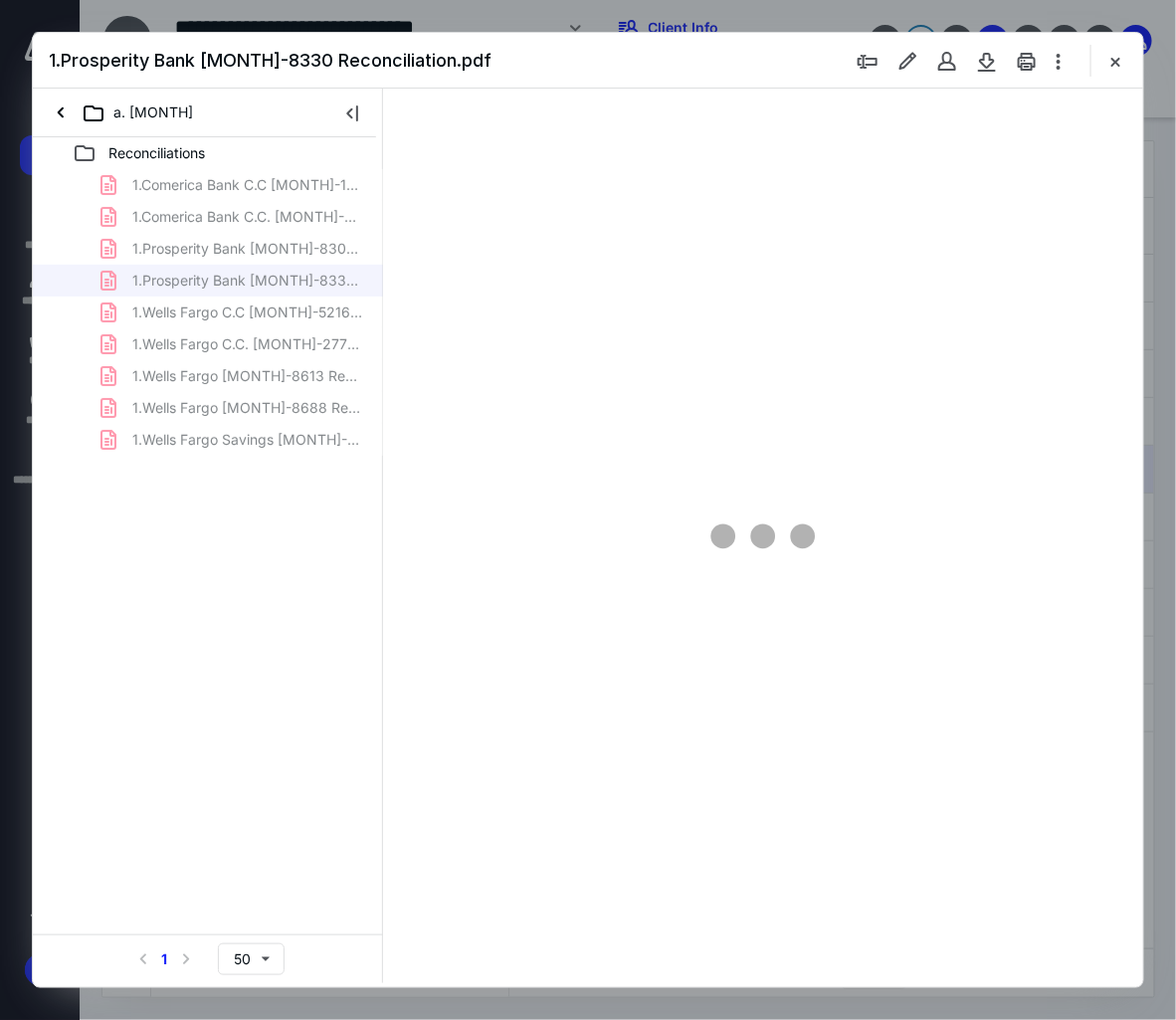 scroll, scrollTop: 0, scrollLeft: 0, axis: both 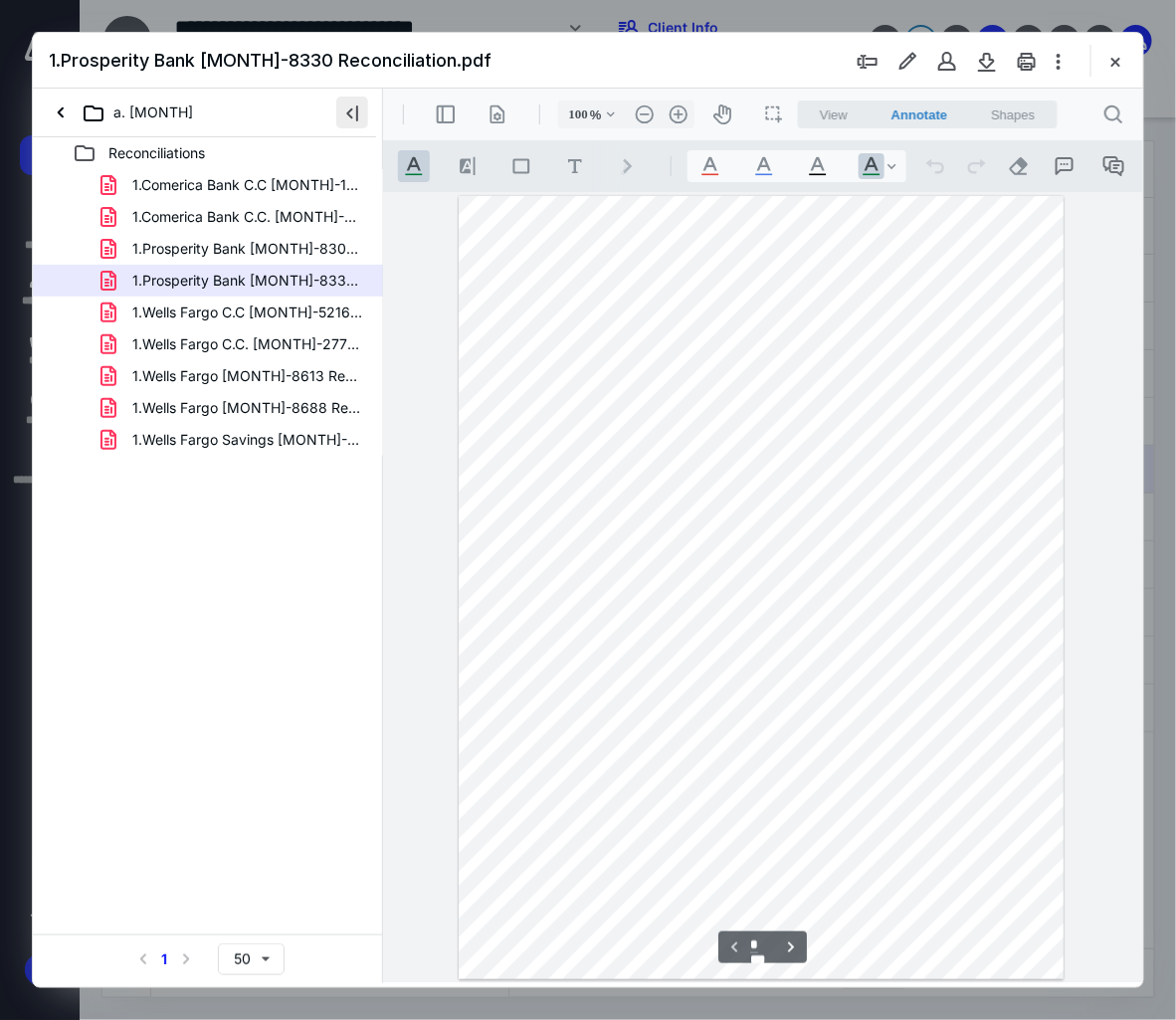 click at bounding box center [352, 112] 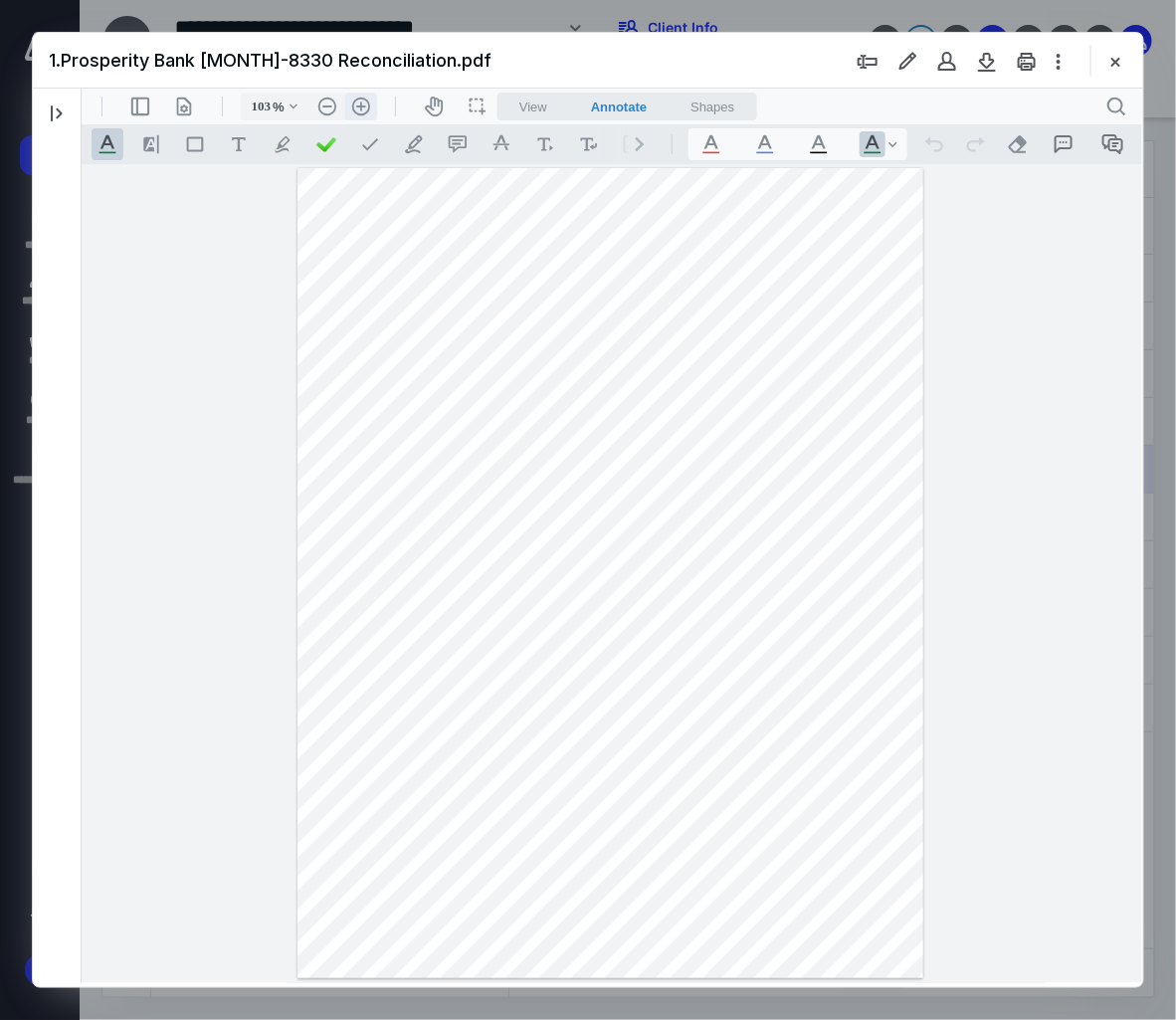 click on ".cls-1{fill:#abb0c4;} icon - header - zoom - in - line" at bounding box center [360, 105] 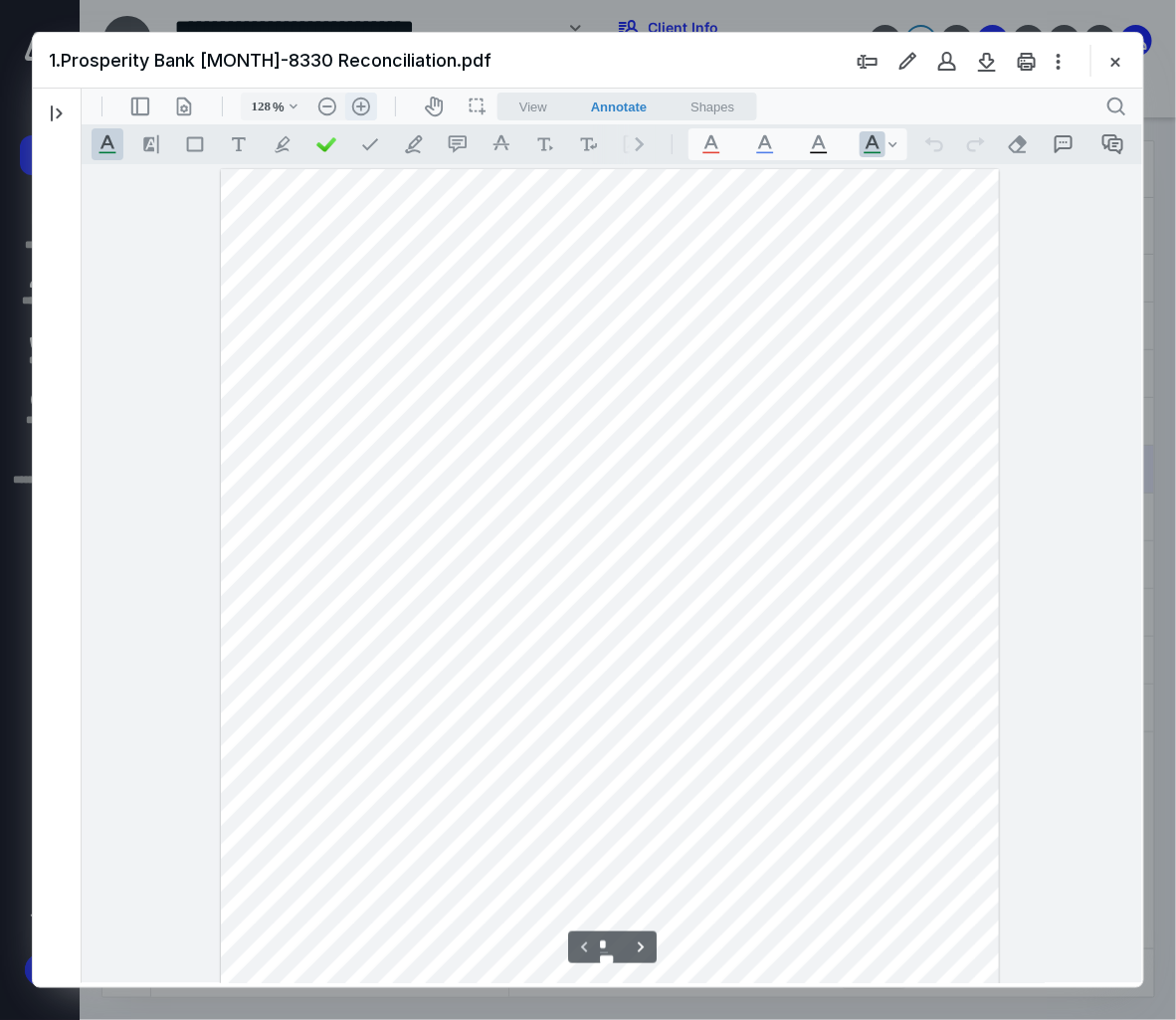 scroll, scrollTop: 91, scrollLeft: 0, axis: vertical 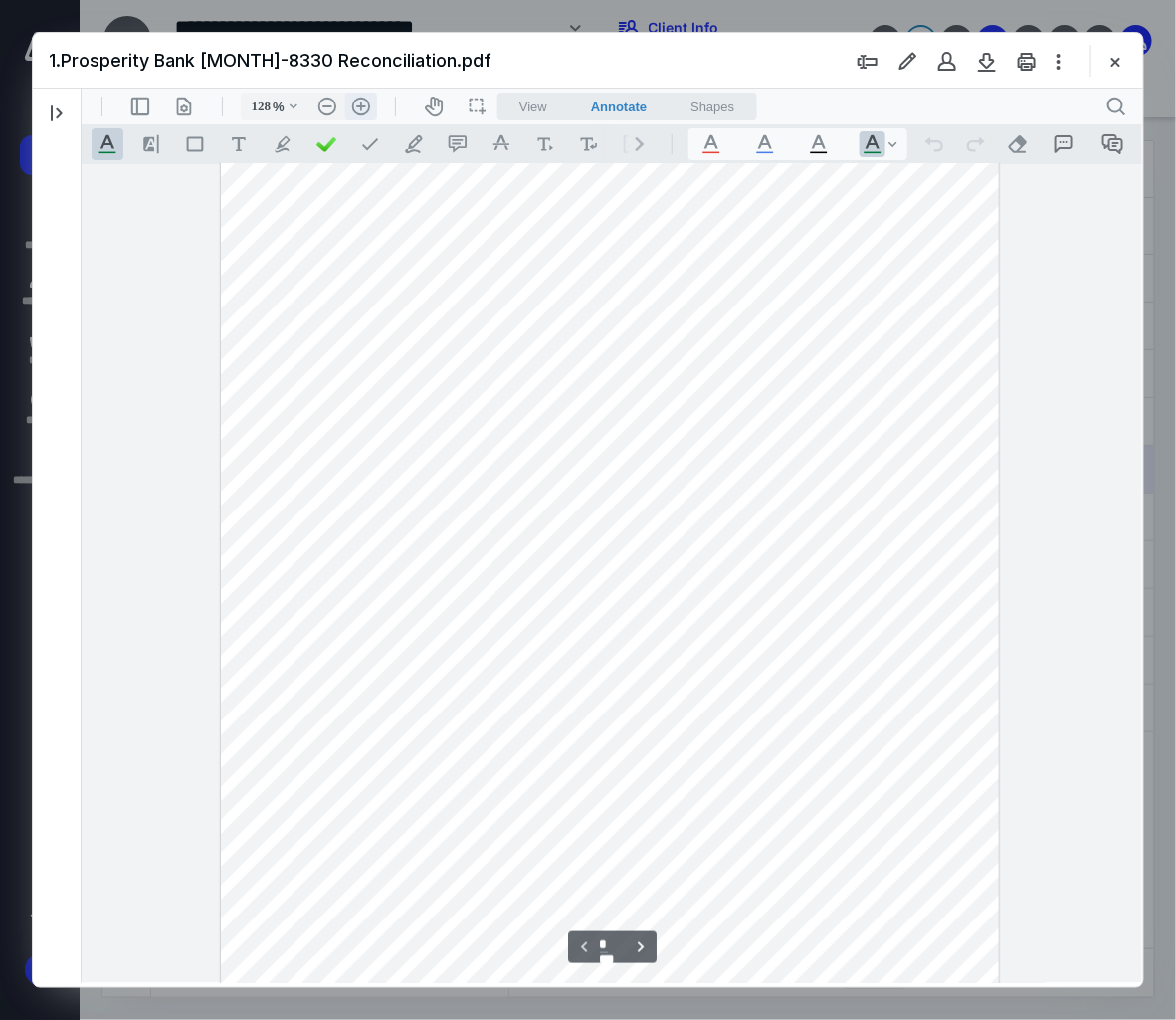 click on ".cls-1{fill:#abb0c4;} icon - header - zoom - in - line" at bounding box center [360, 105] 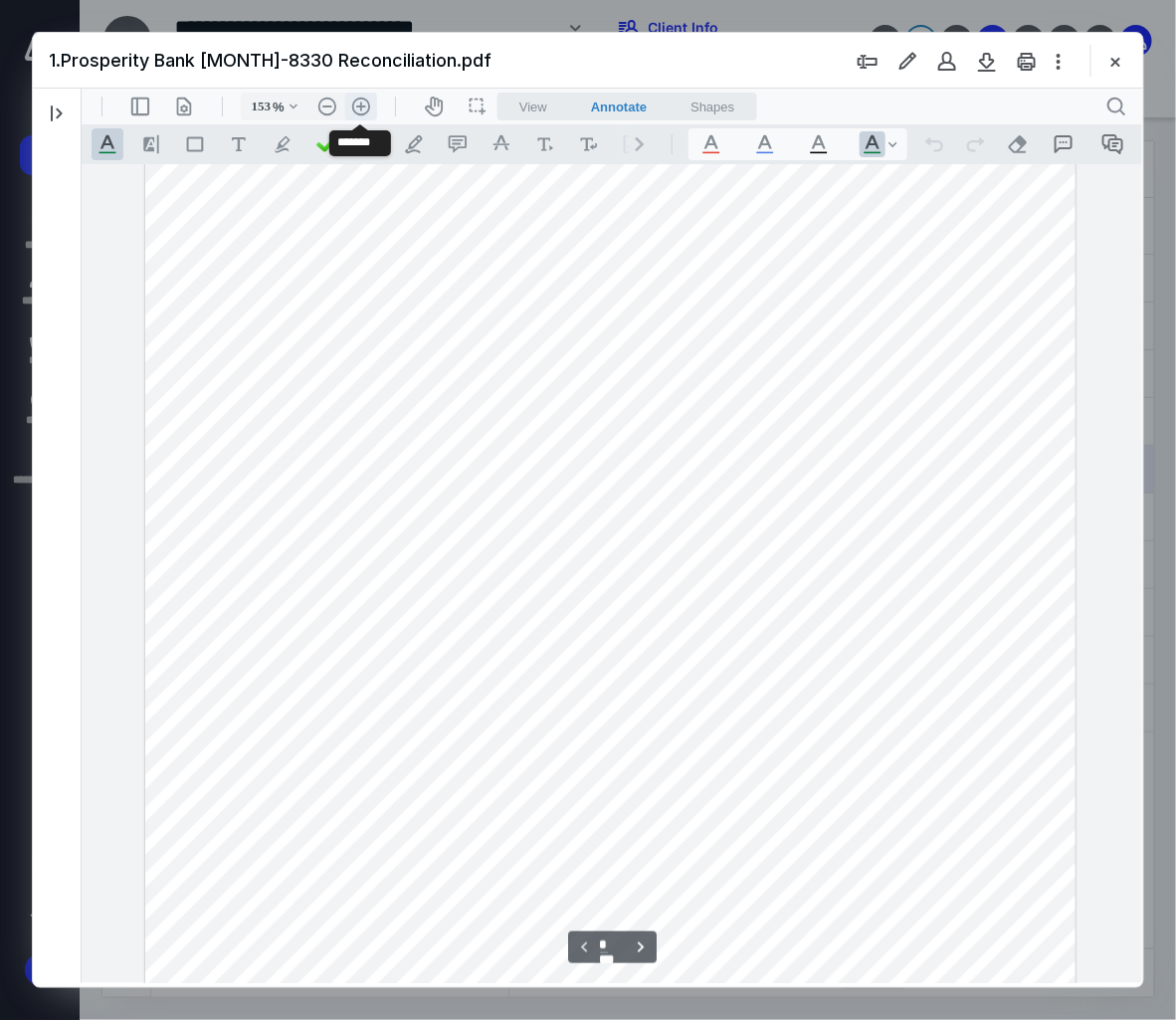 click on ".cls-1{fill:#abb0c4;} icon - header - zoom - in - line" at bounding box center (360, 105) 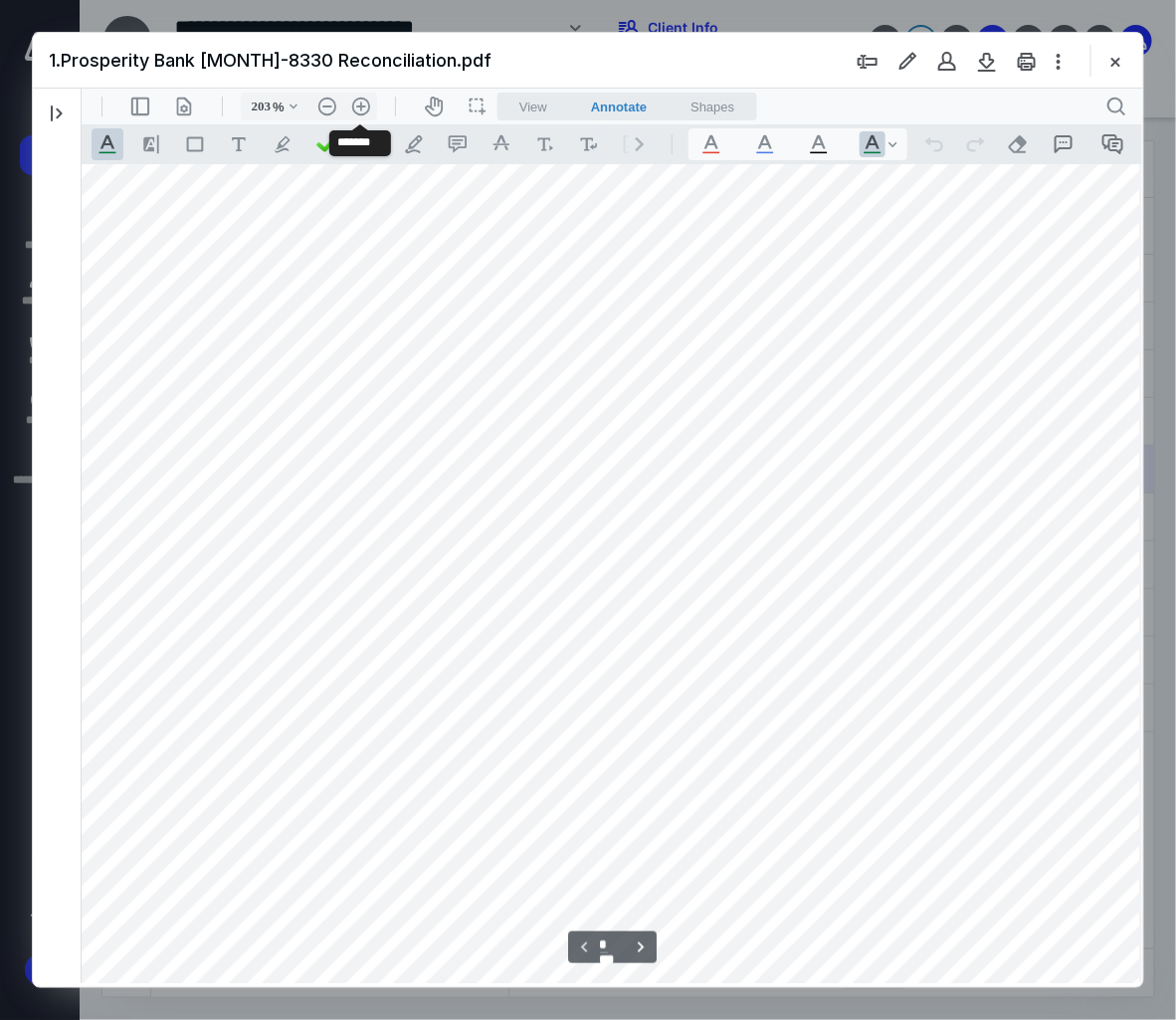 scroll, scrollTop: 610, scrollLeft: 100, axis: both 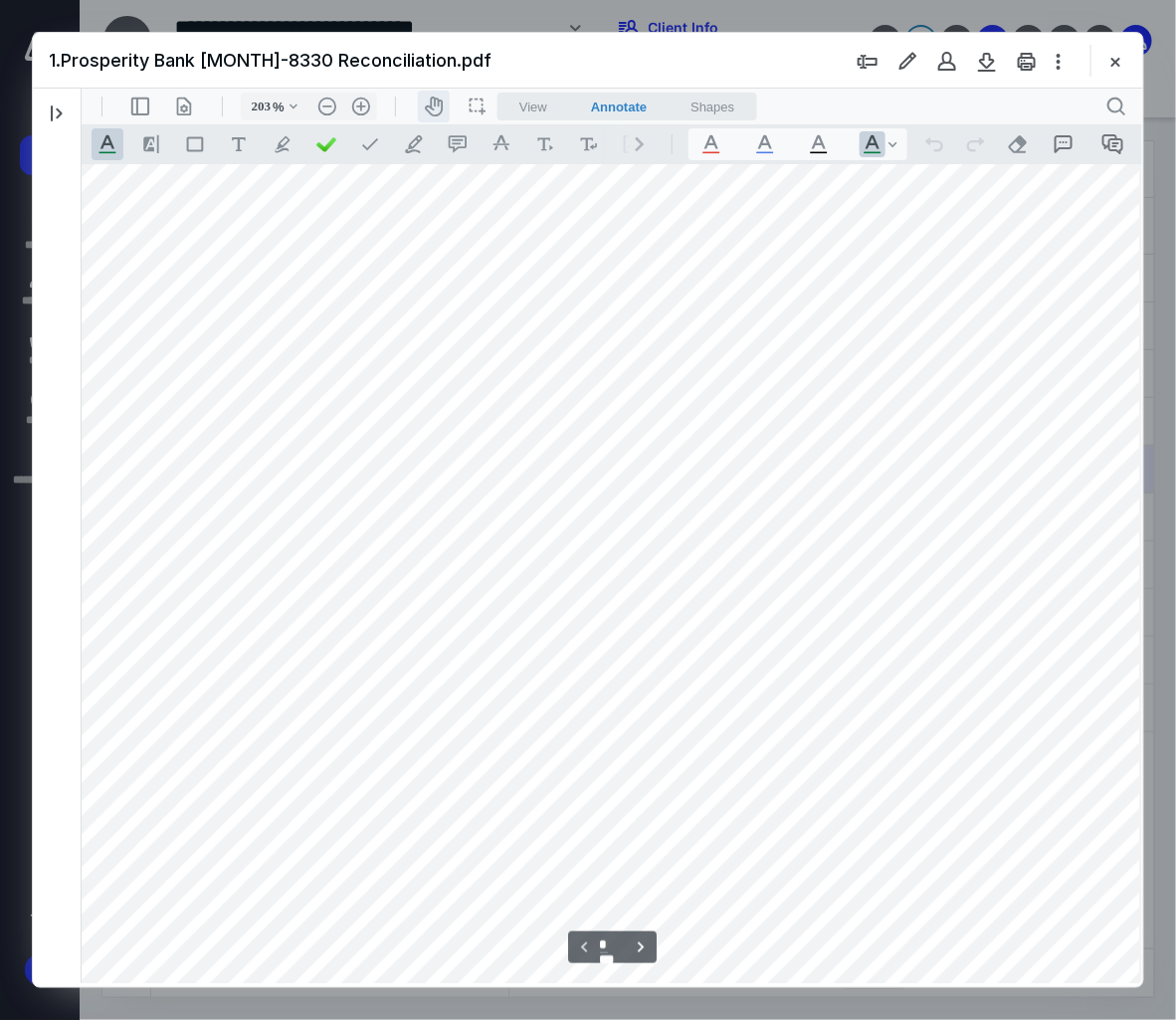 click on "icon-header-pan20" at bounding box center [433, 105] 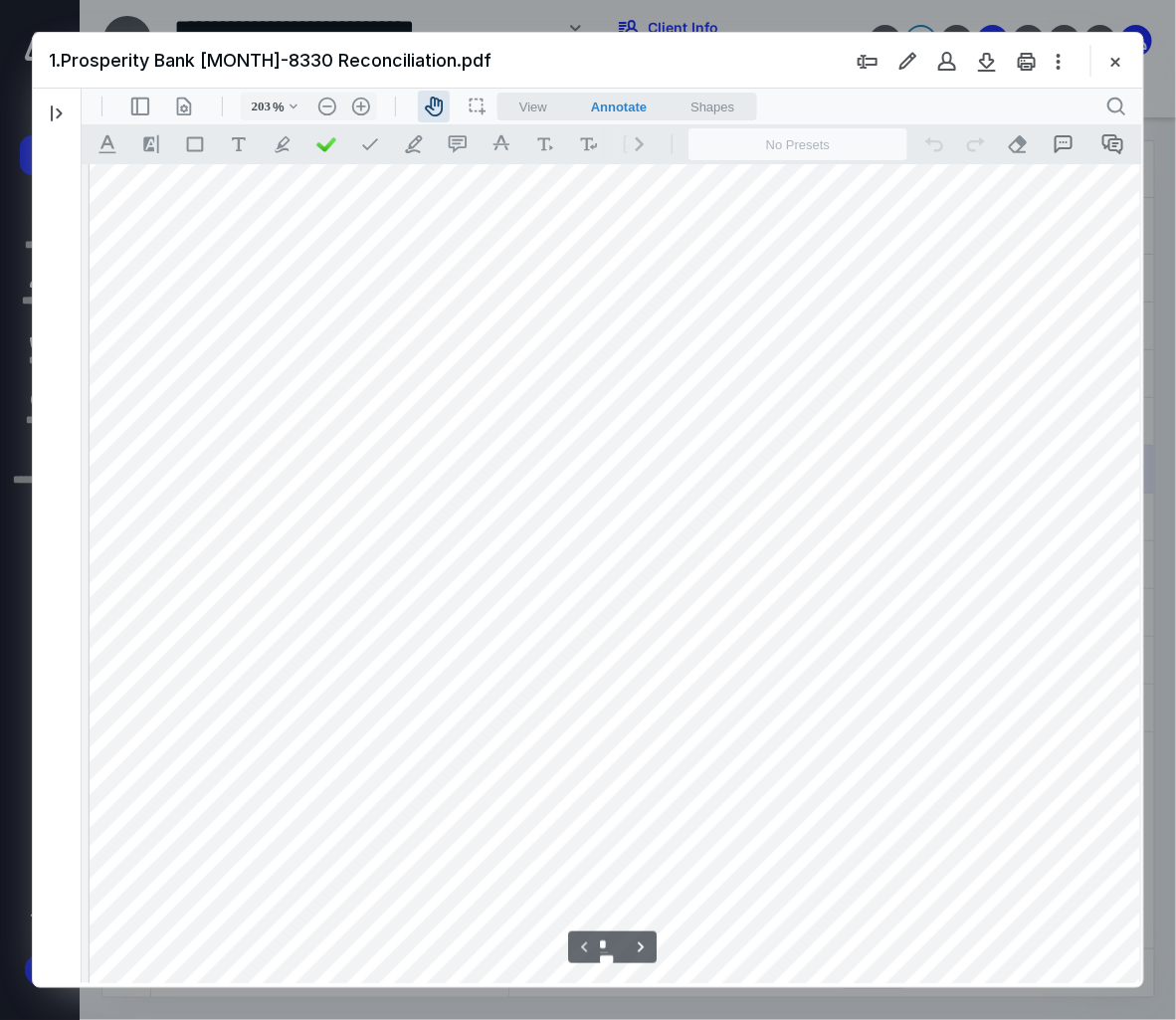 scroll, scrollTop: 627, scrollLeft: 0, axis: vertical 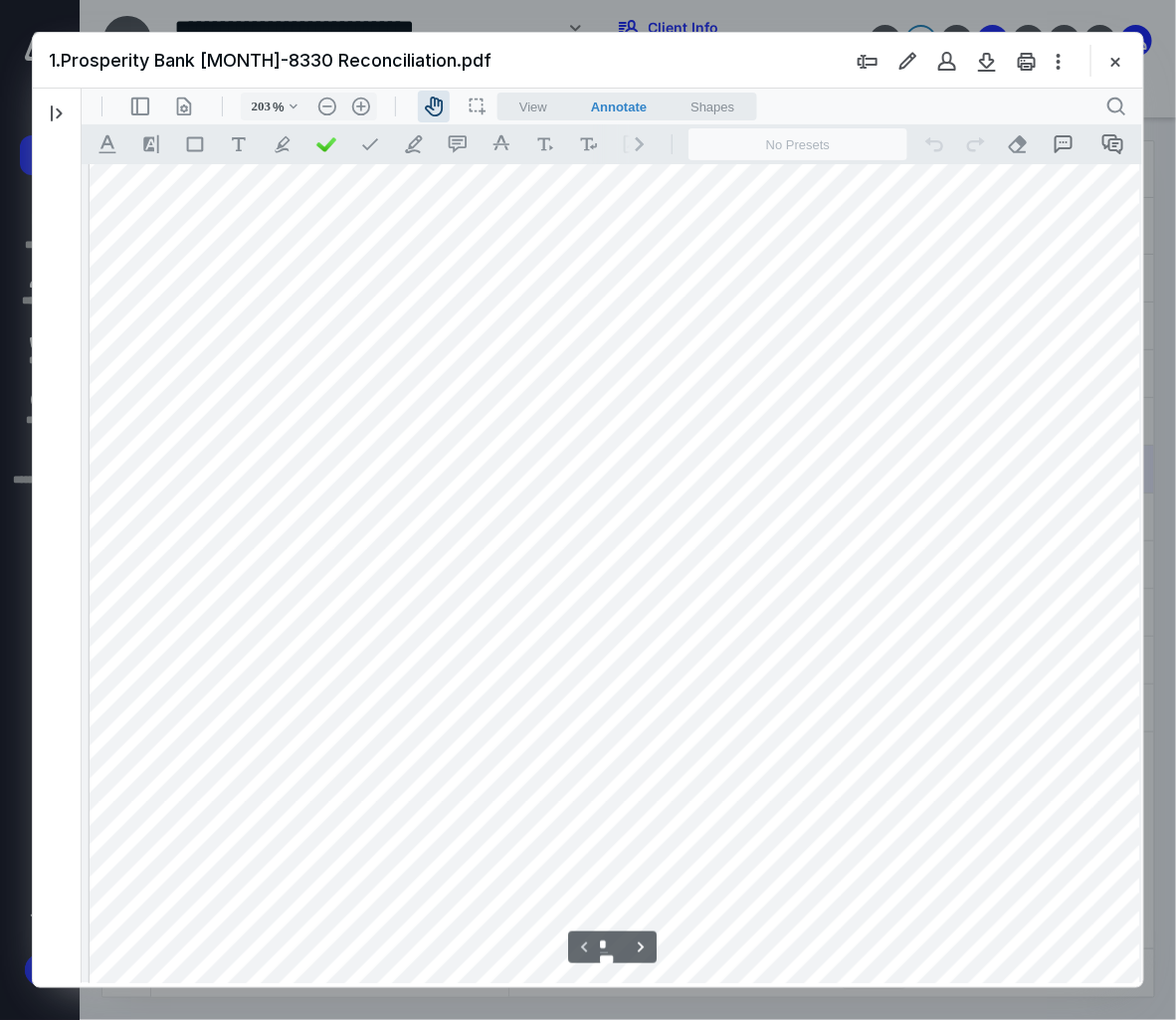 drag, startPoint x: 565, startPoint y: 689, endPoint x: 695, endPoint y: 672, distance: 131.10683 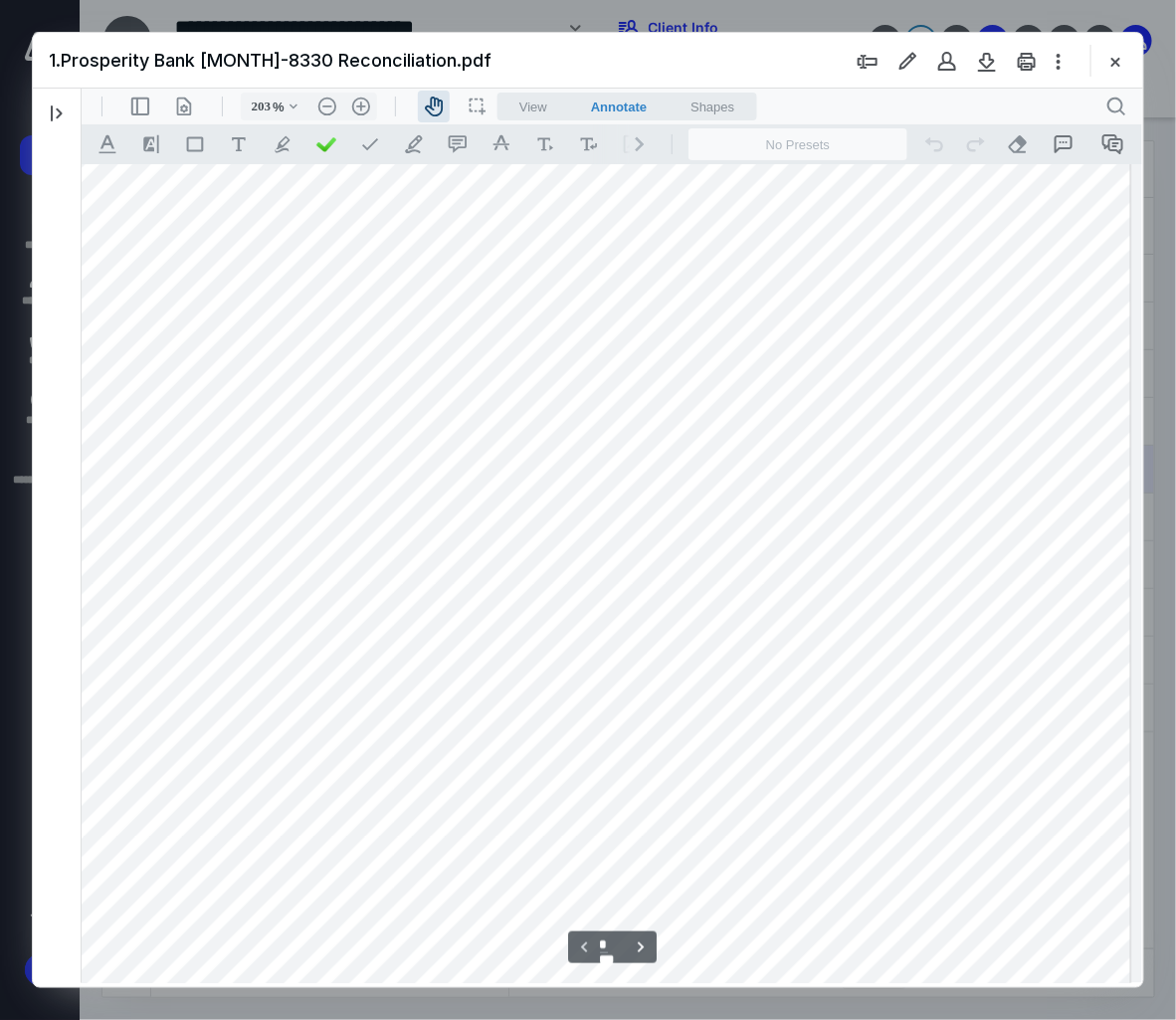 scroll, scrollTop: 589, scrollLeft: 199, axis: both 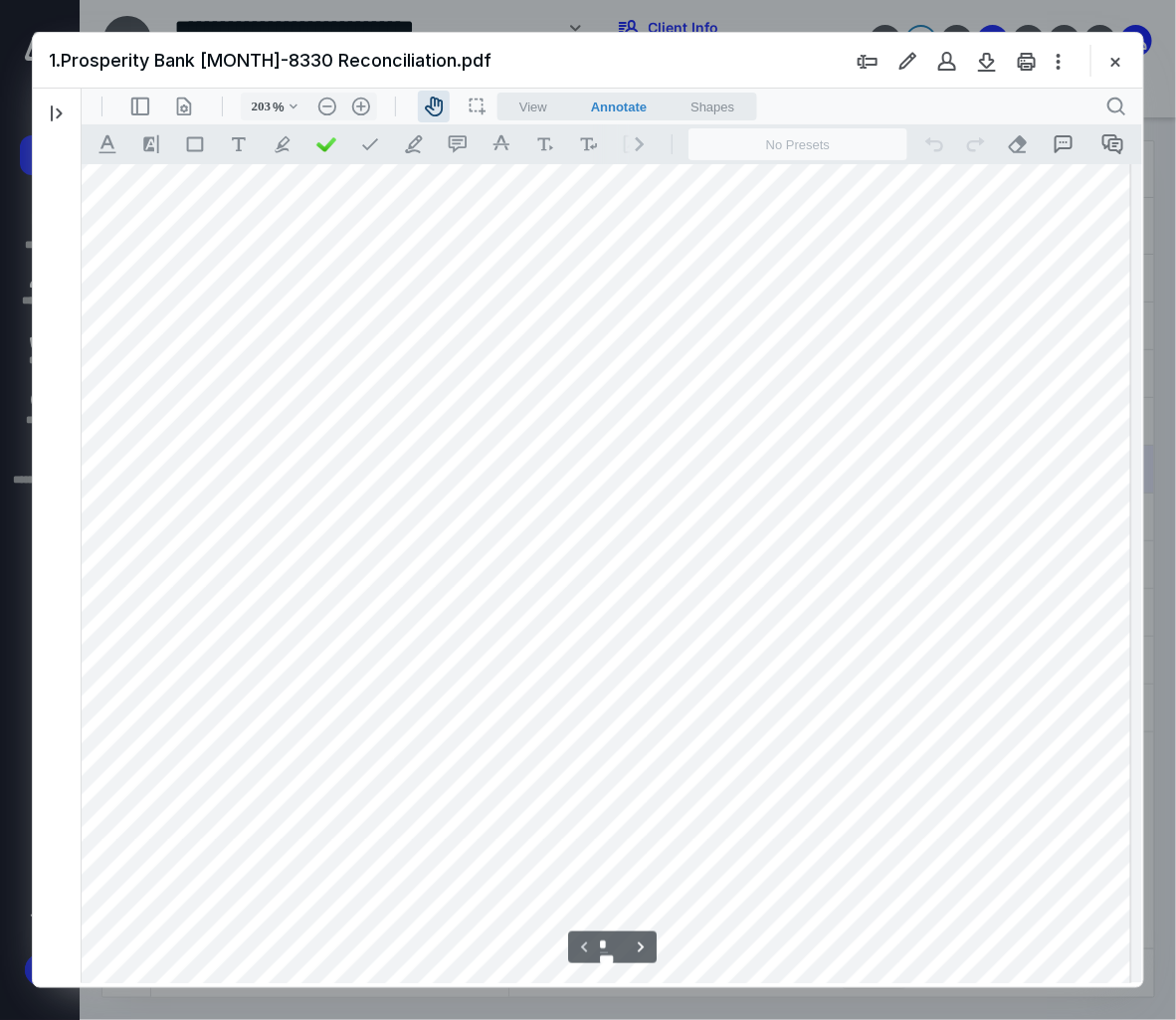 drag, startPoint x: 847, startPoint y: 673, endPoint x: 419, endPoint y: 709, distance: 429.51135 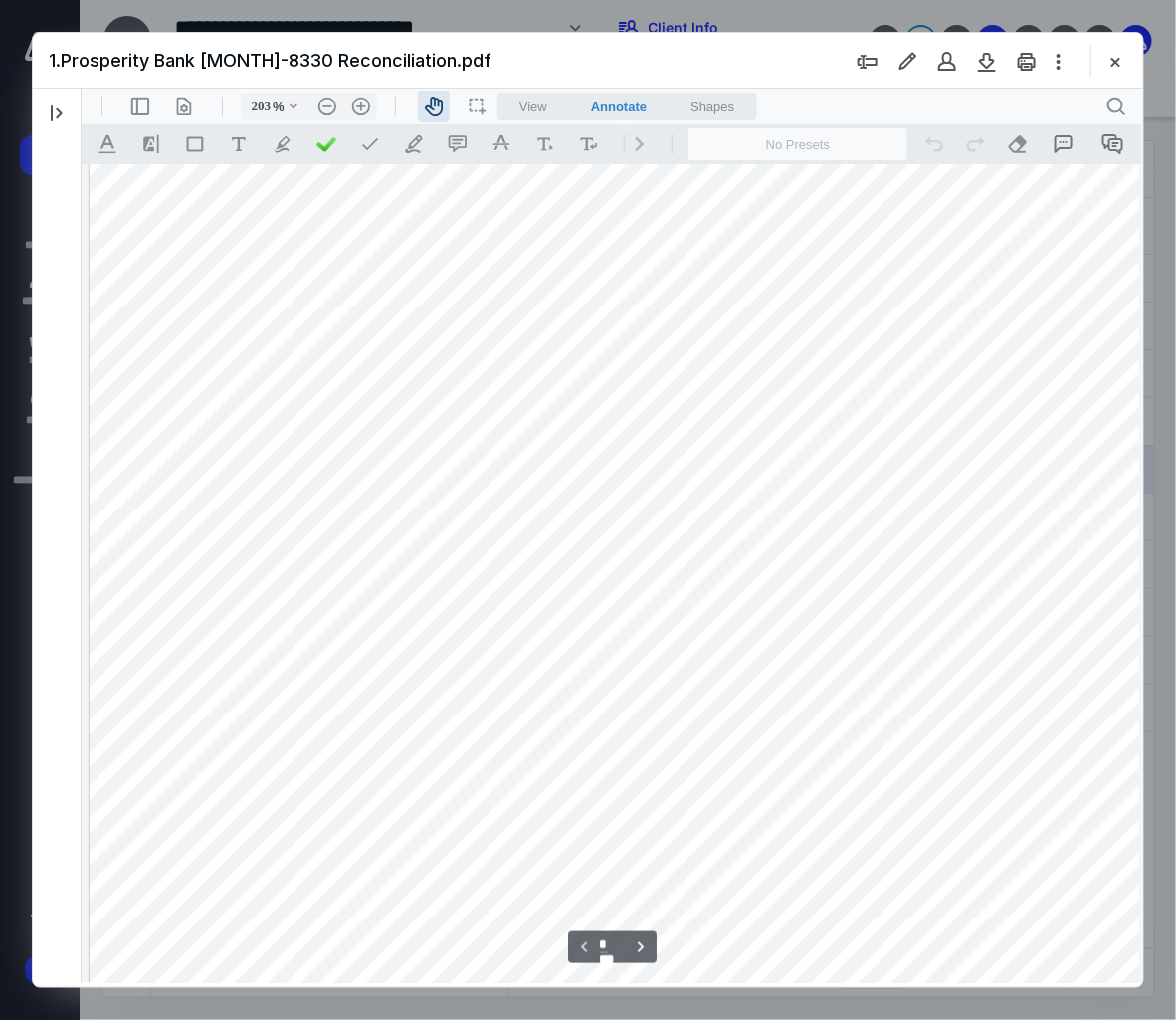 drag, startPoint x: 623, startPoint y: 693, endPoint x: 834, endPoint y: 629, distance: 220.49263 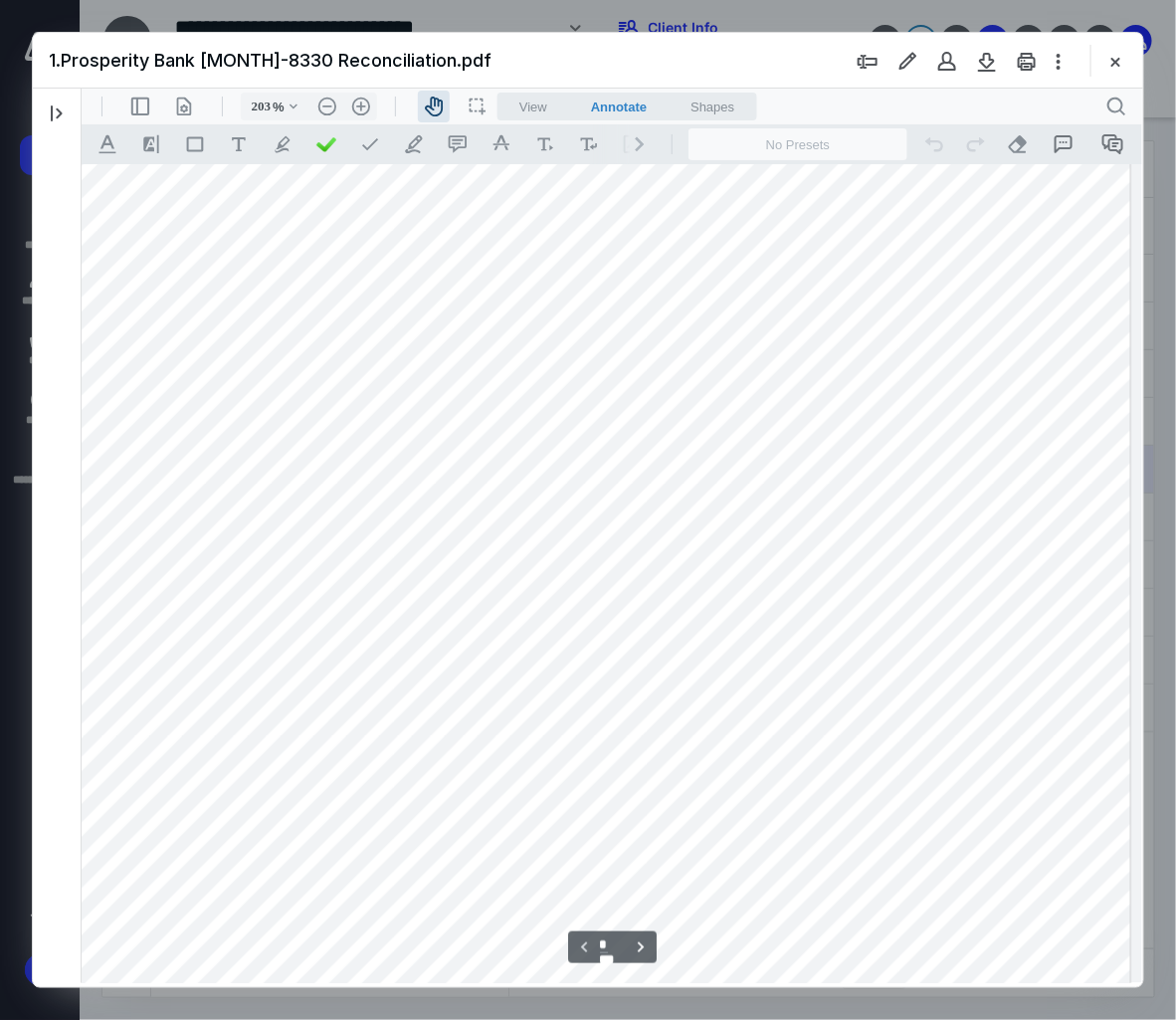 scroll, scrollTop: 690, scrollLeft: 199, axis: both 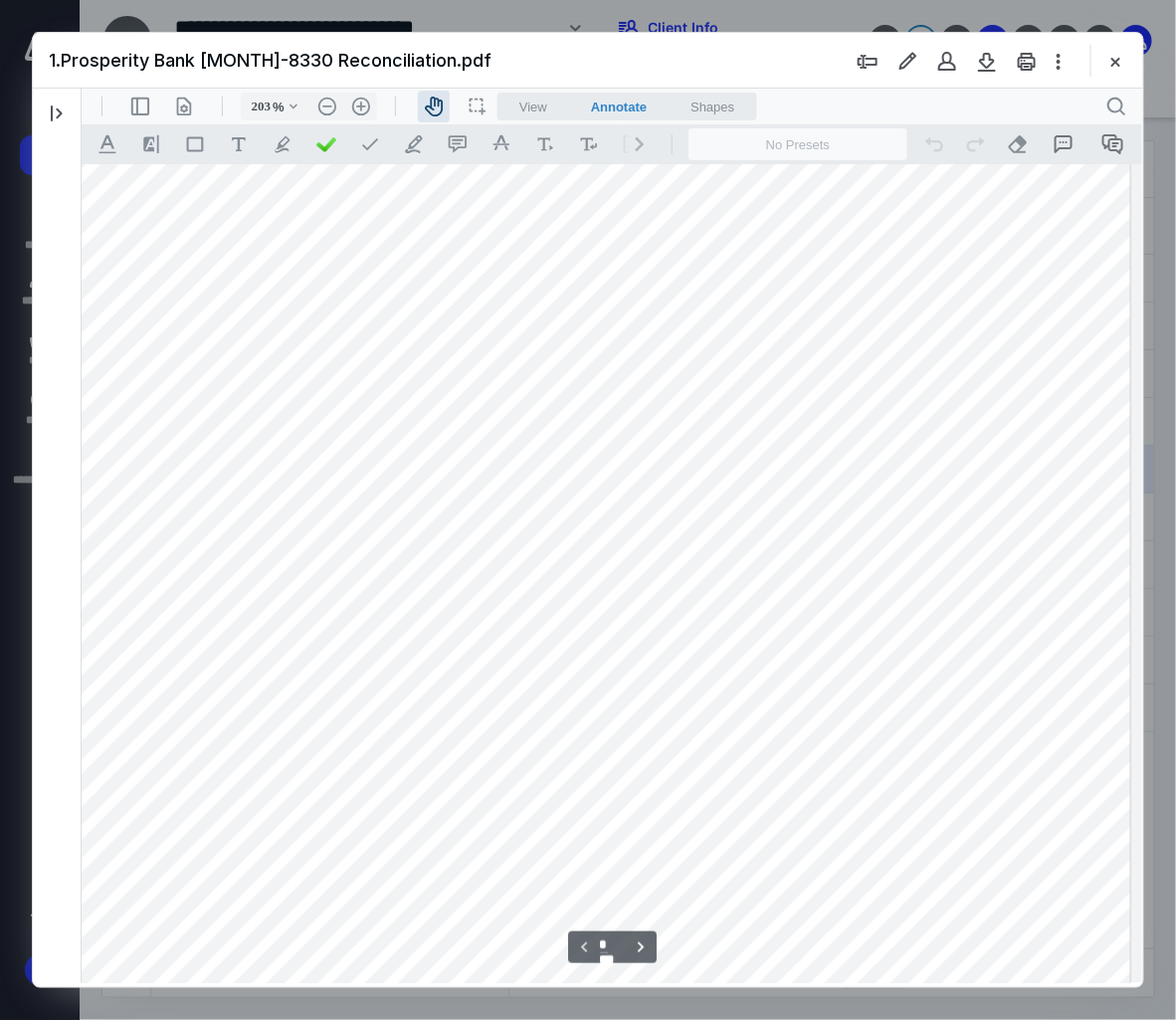 drag, startPoint x: 770, startPoint y: 680, endPoint x: 293, endPoint y: 642, distance: 478.51123 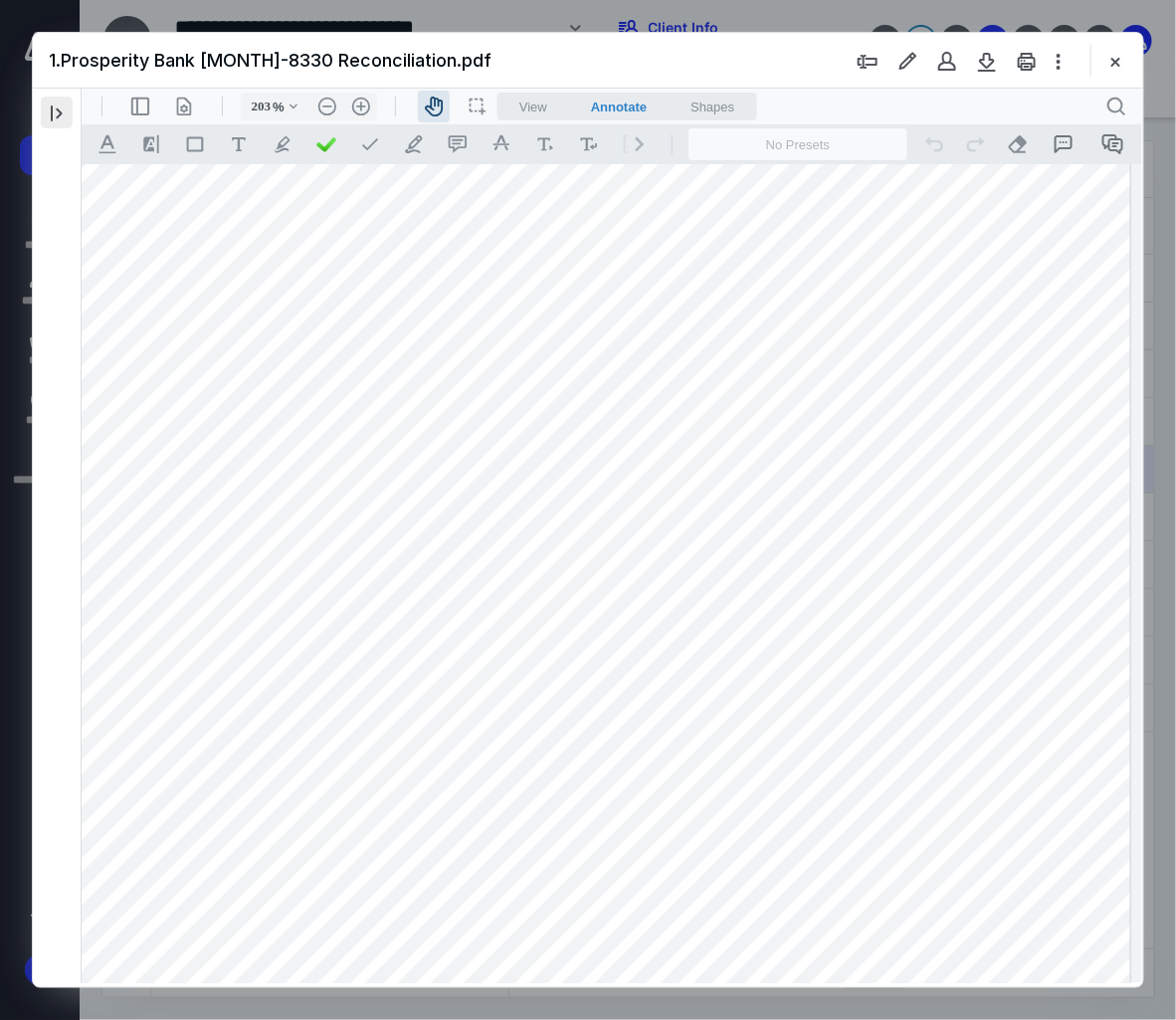 click at bounding box center [57, 112] 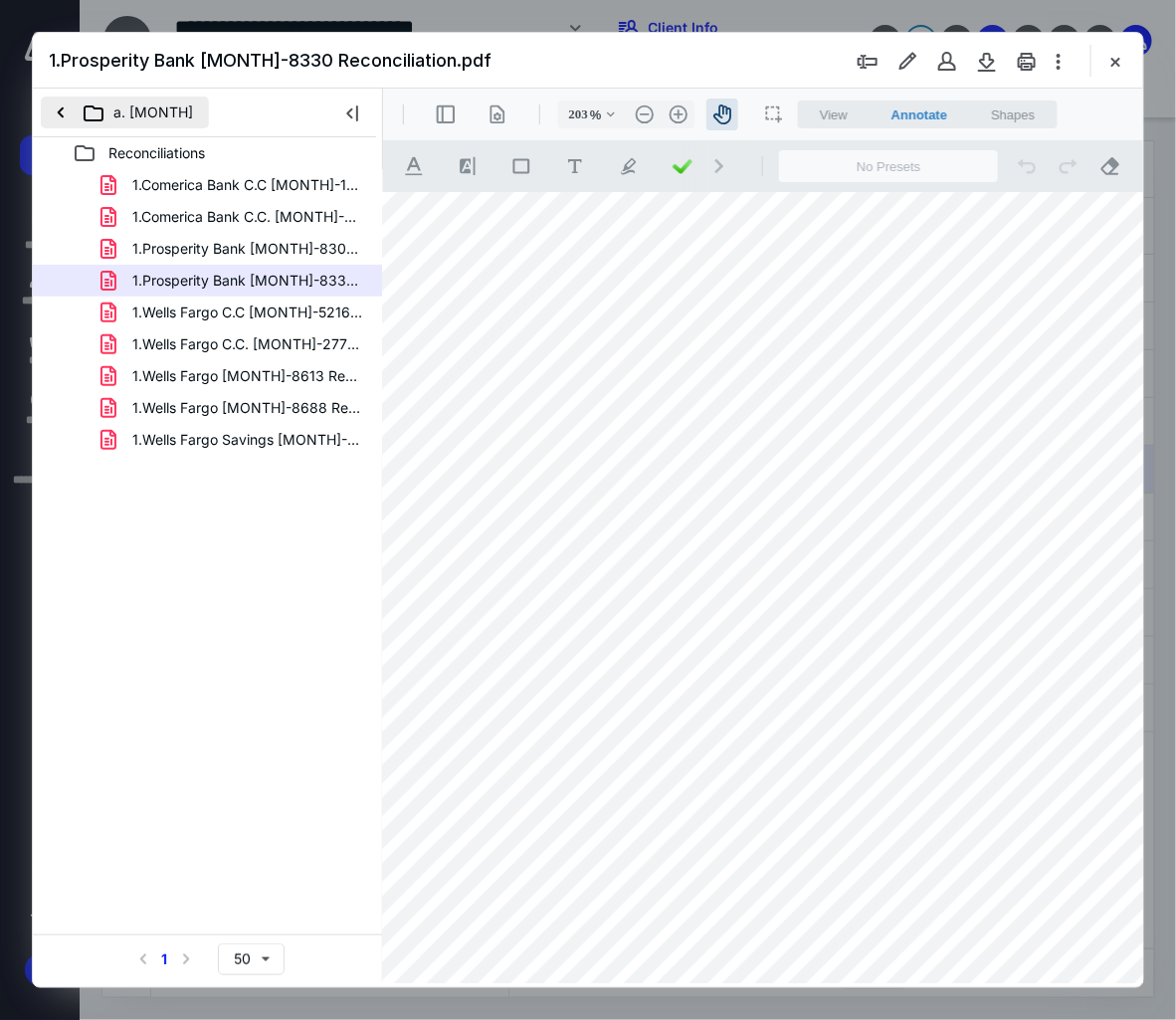 click on "a. [MONTH]" at bounding box center [124, 112] 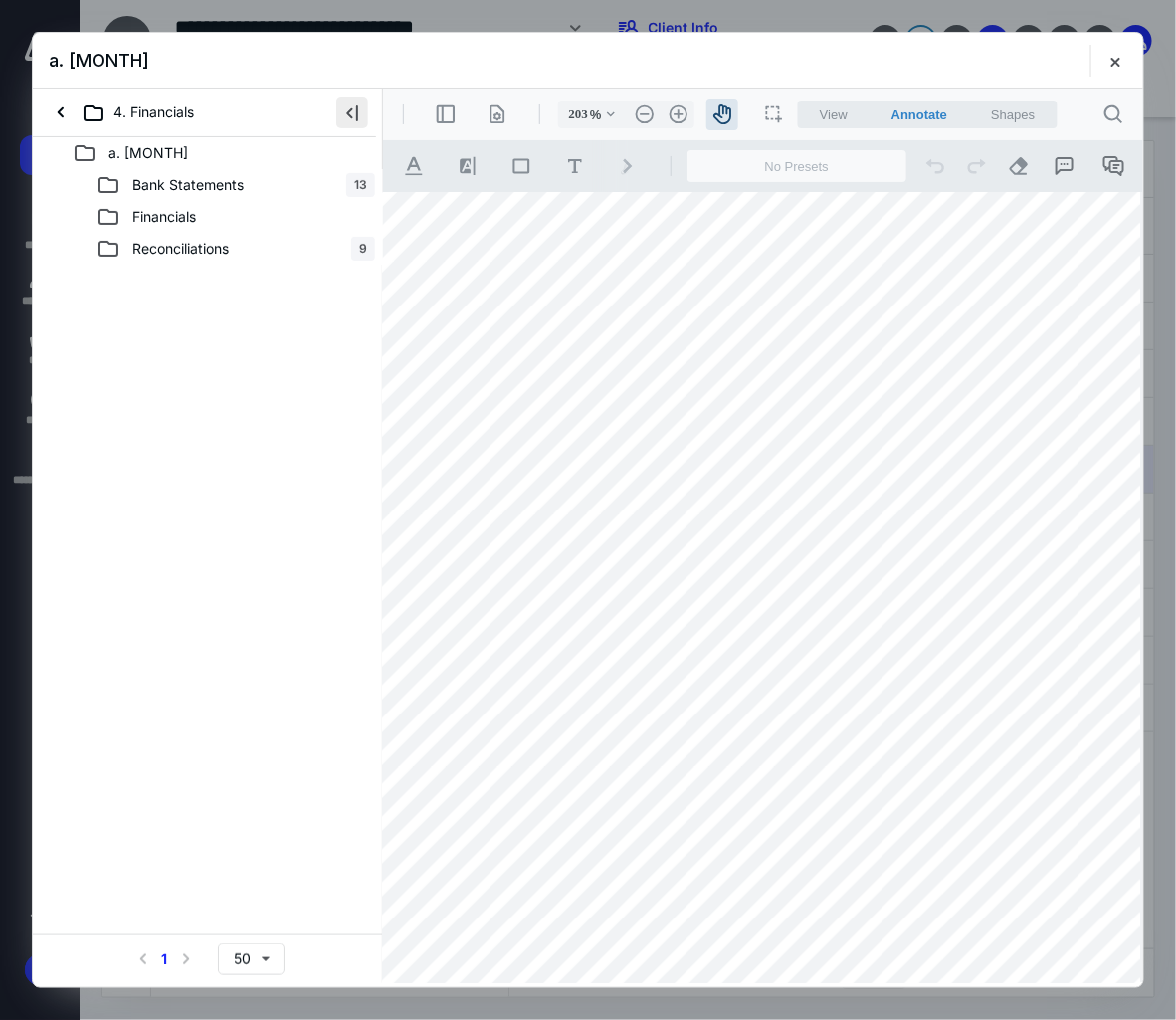 click at bounding box center (352, 112) 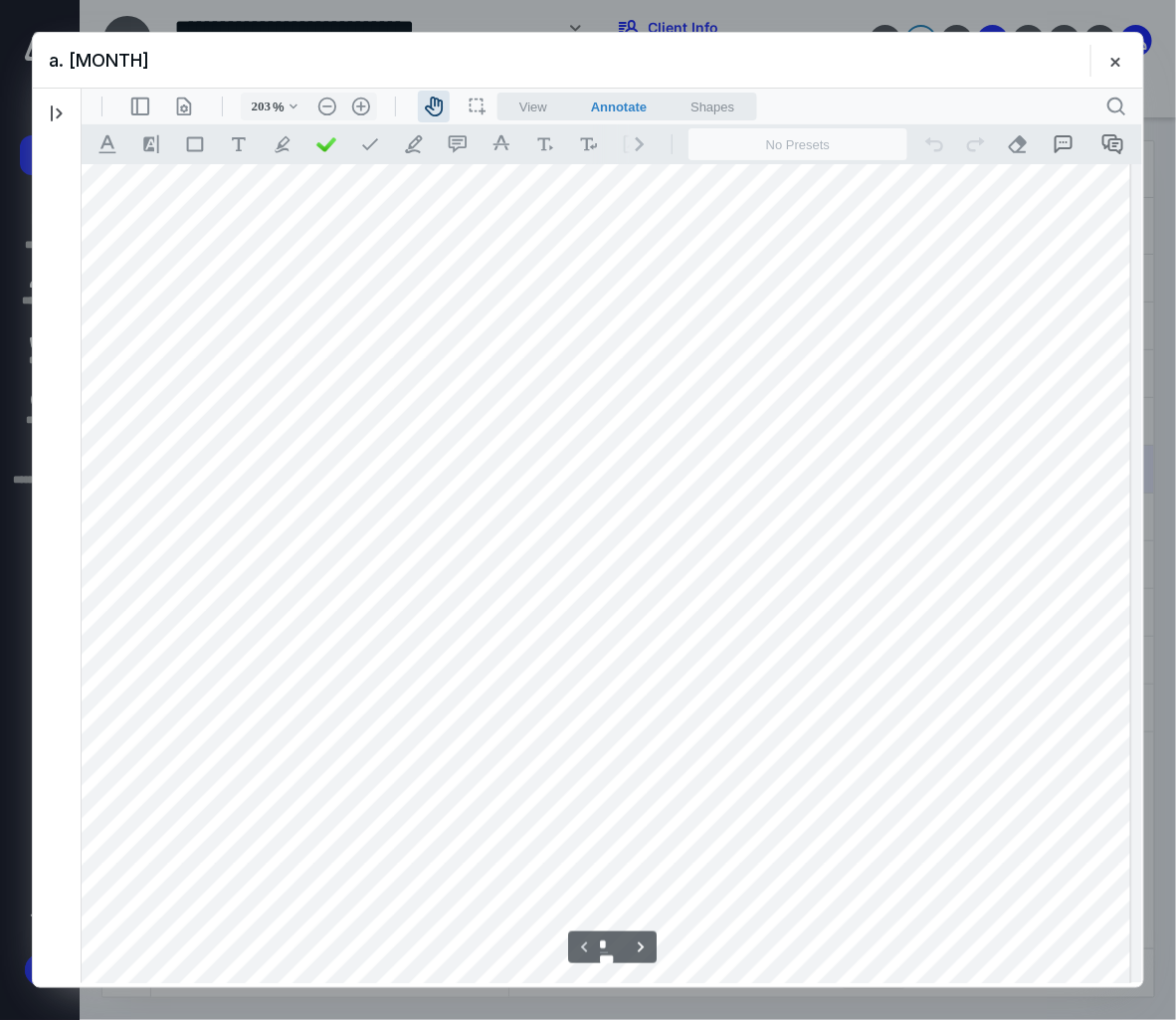 scroll, scrollTop: 938, scrollLeft: 199, axis: both 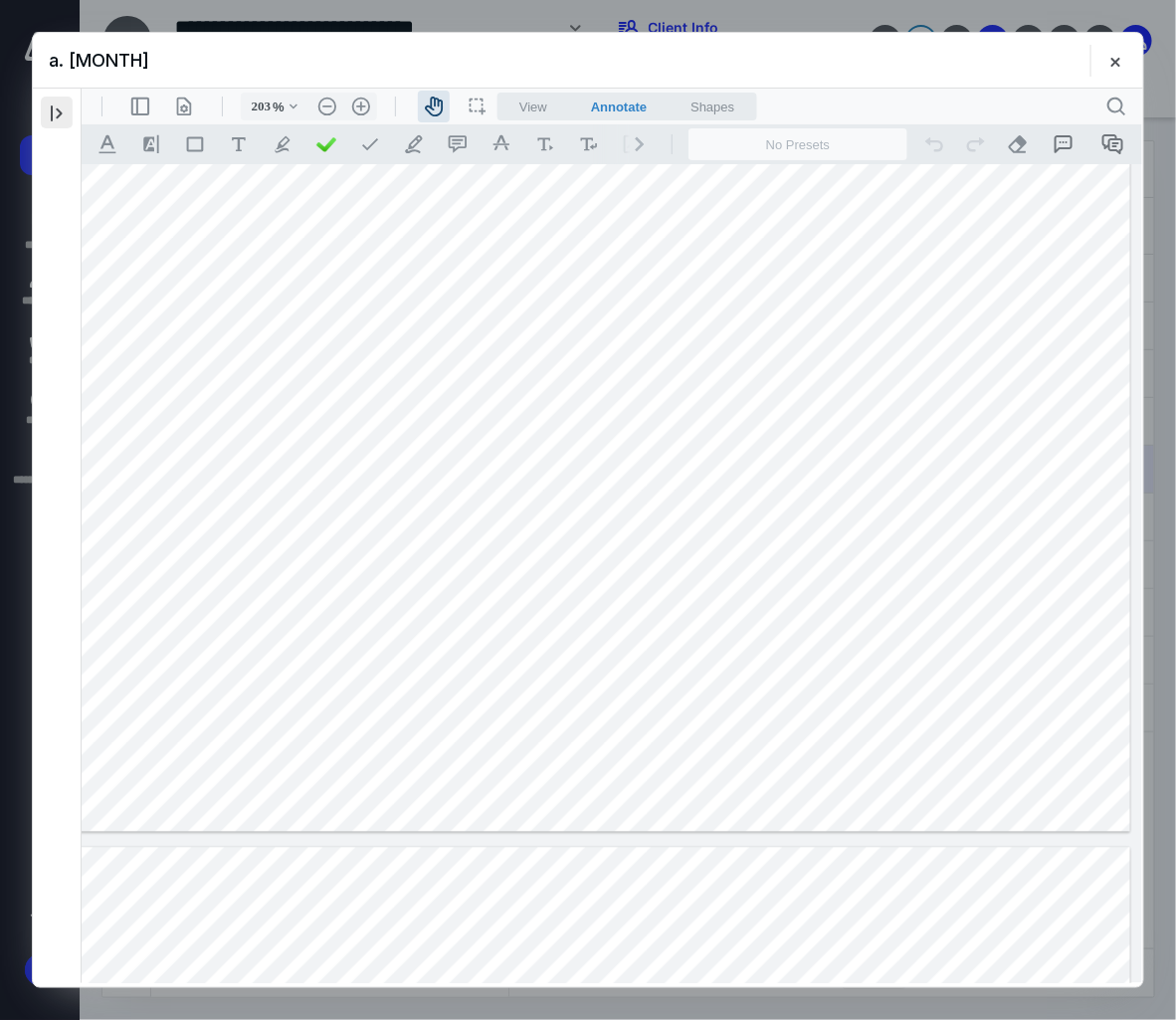 click at bounding box center (57, 112) 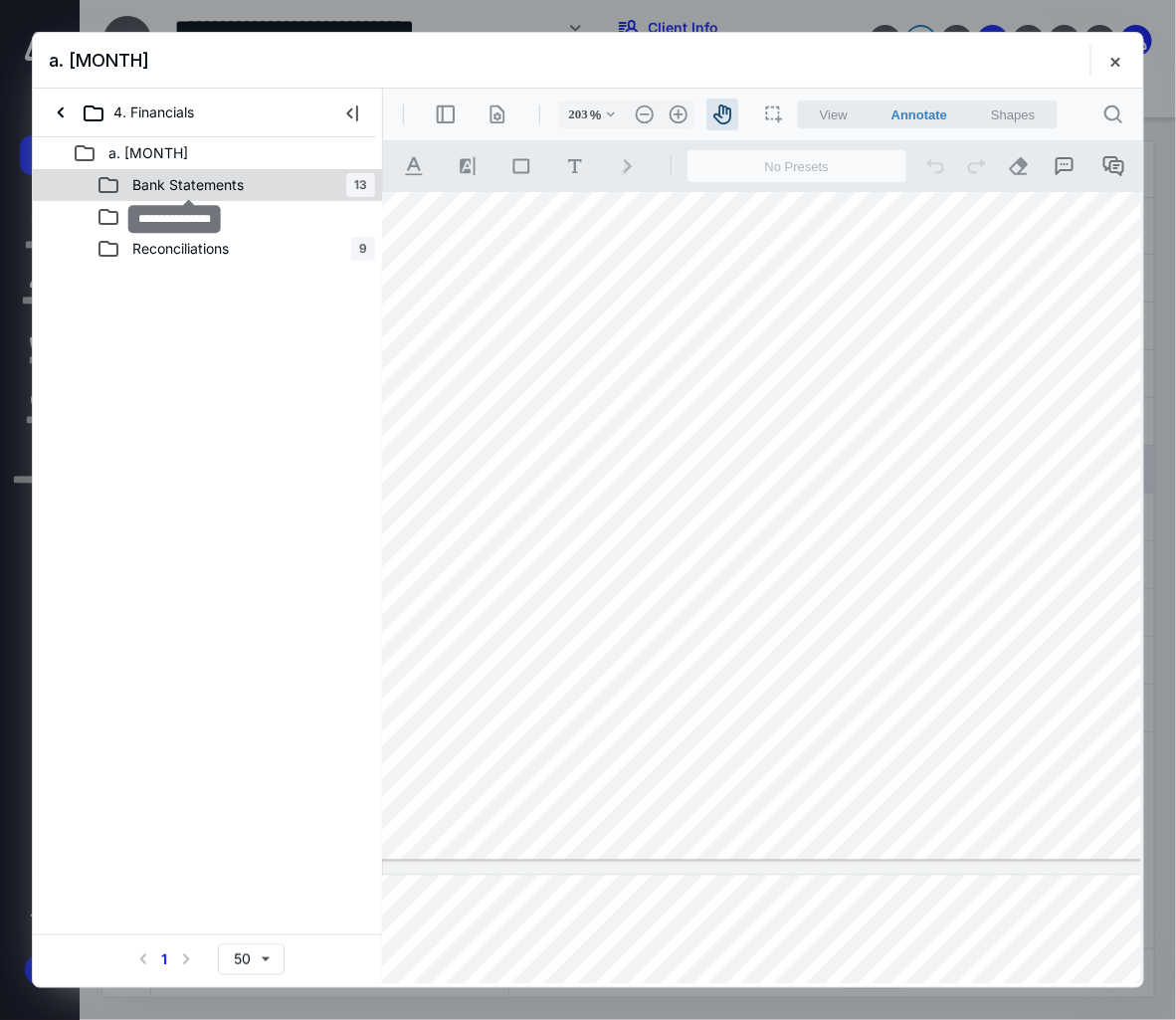 click on "Bank Statements" at bounding box center (188, 185) 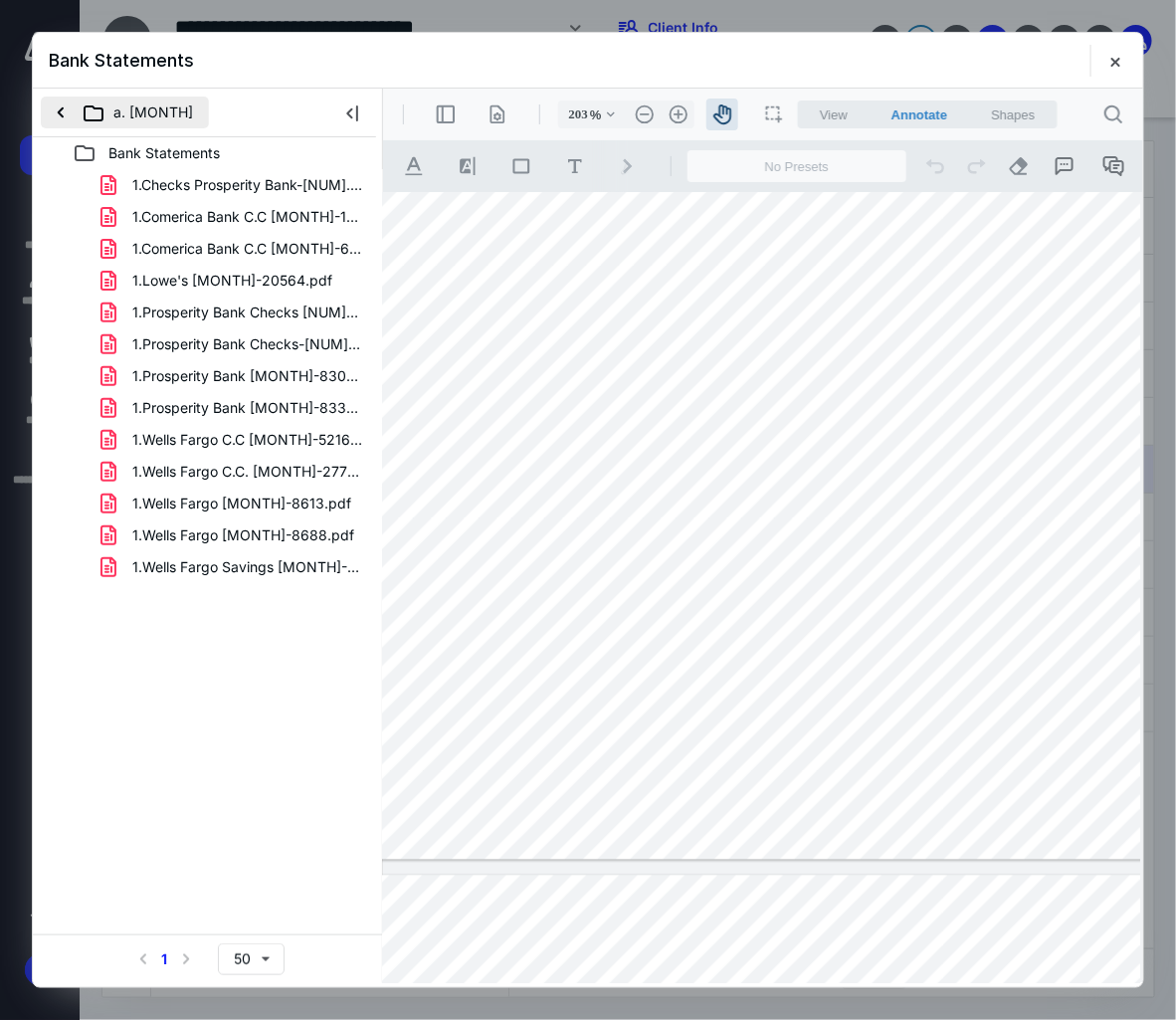 click on "a. [MONTH]" at bounding box center [124, 112] 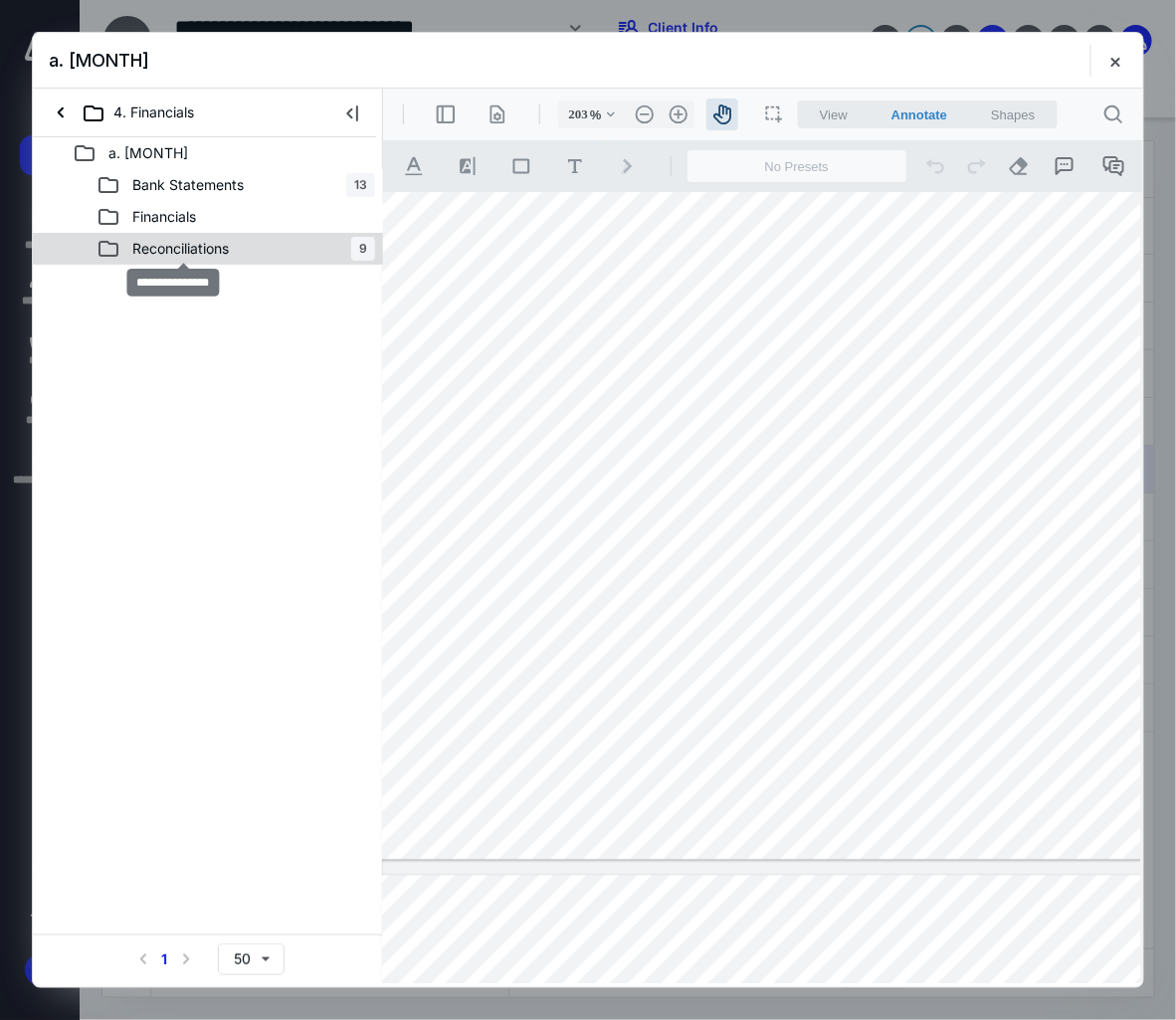click on "Reconciliations" at bounding box center [180, 249] 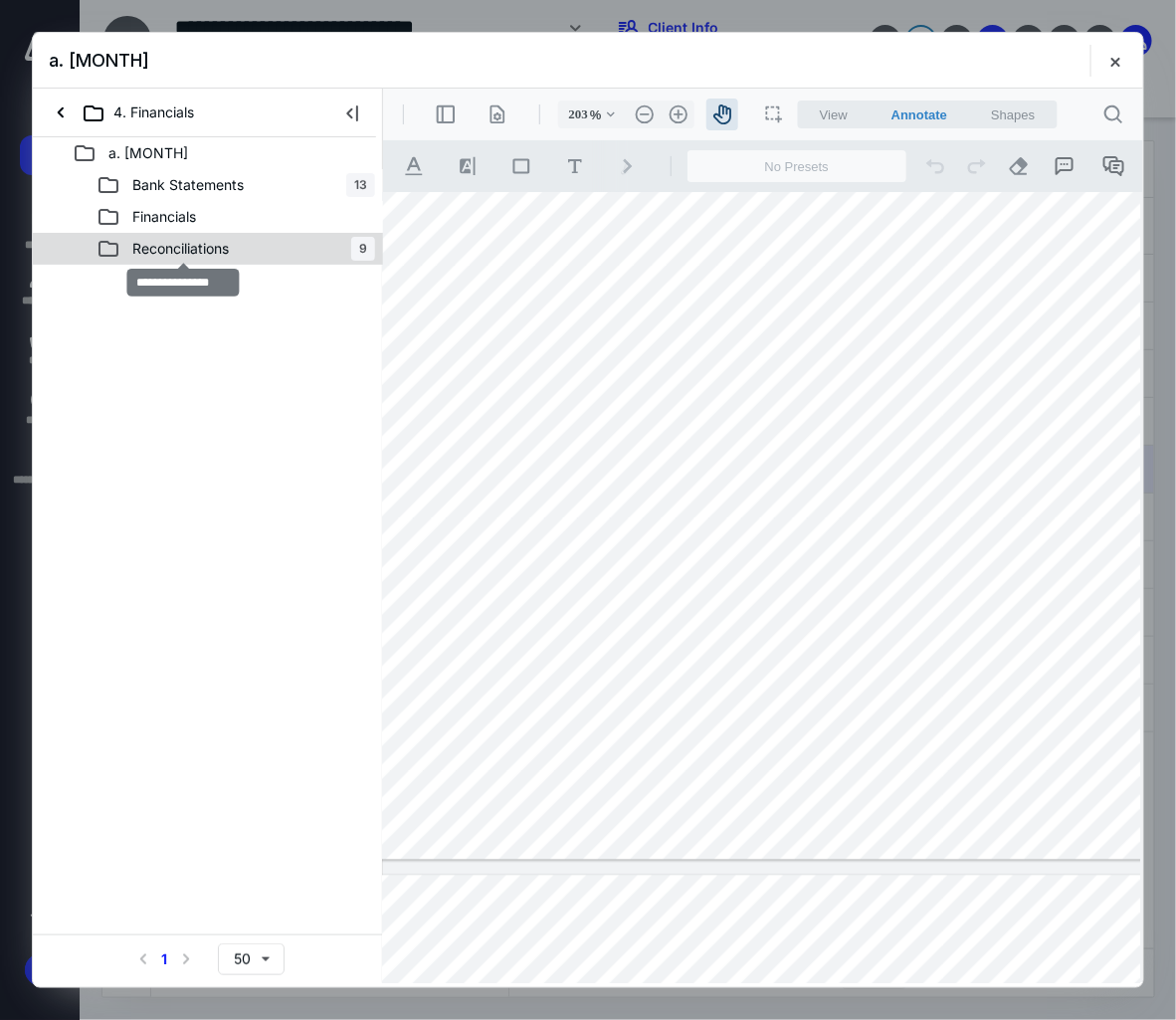 click on "Reconciliations" at bounding box center (180, 249) 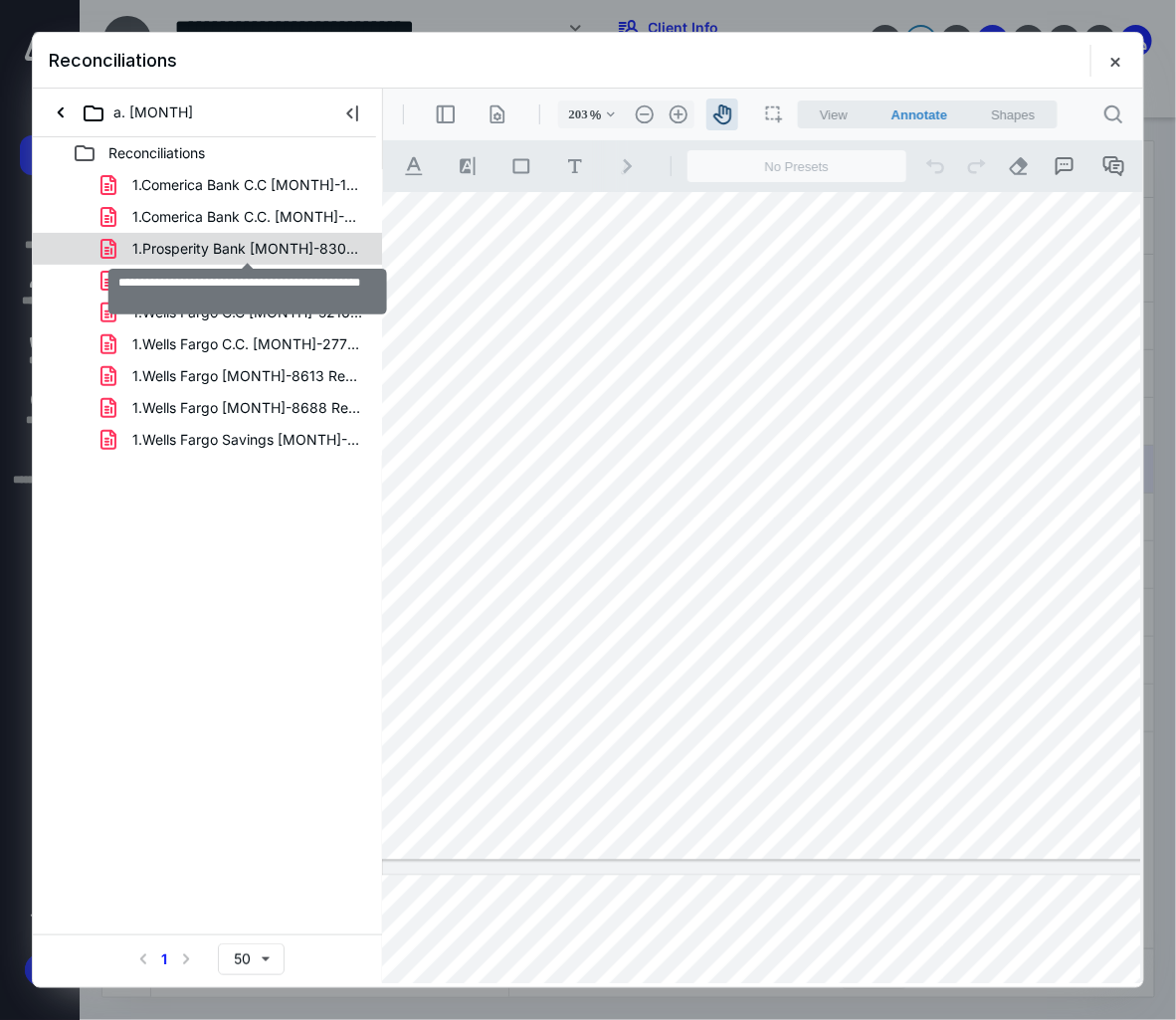 click on "1.Prosperity Bank [MONTH]-8306 Reconciliation.pdf" at bounding box center (248, 249) 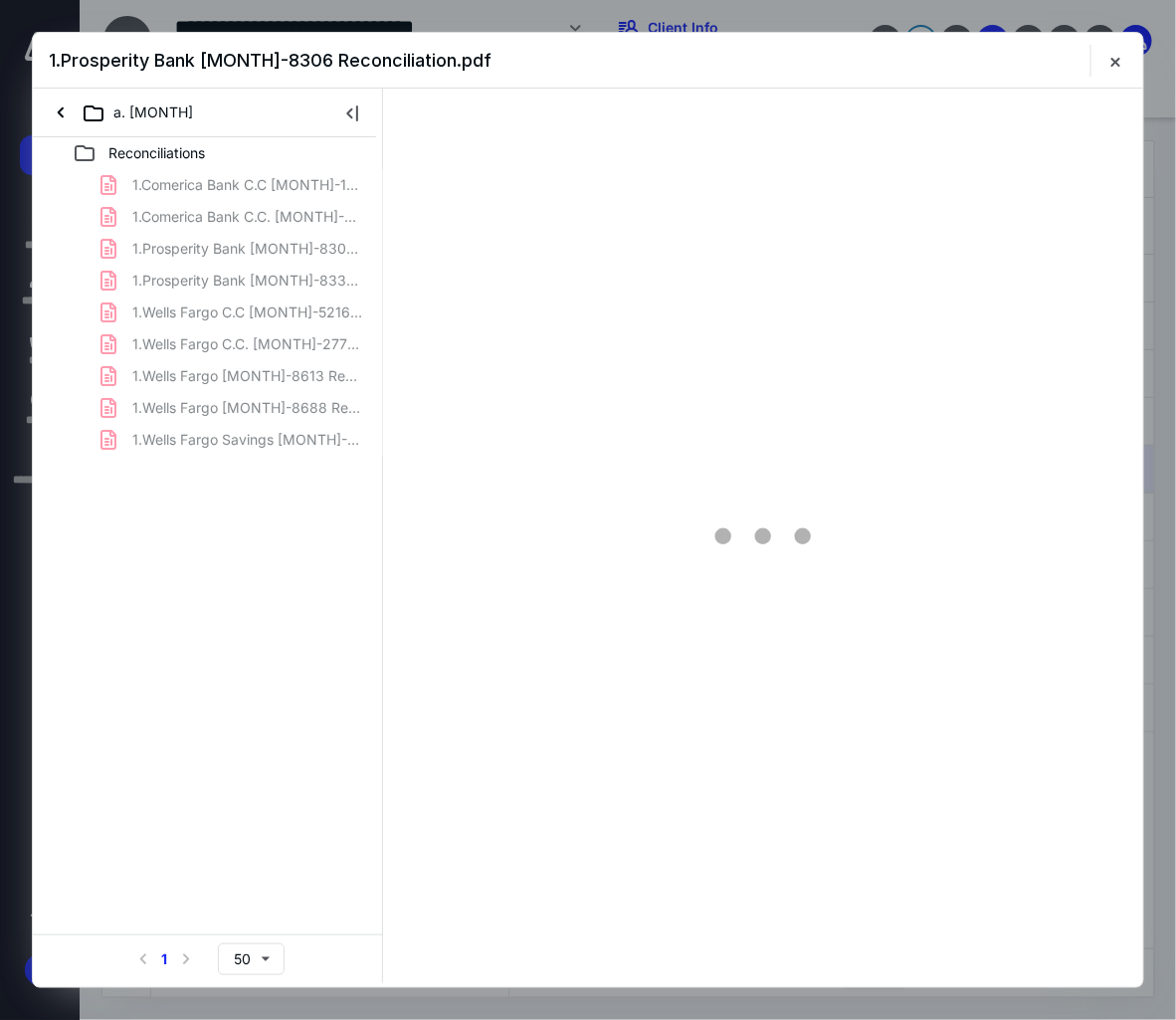 click on "1.Comerica Bank C.C  [MONTH]-1496 Reconciliation.pdf 1.Comerica Bank C.C. [MONTH]-6349 Recocniliation.pdf 1.Prosperity Bank [MONTH]-8306 Reconciliation.pdf 1.Prosperity Bank [MONTH]-8330 Reconciliation.pdf 1.Wells Fargo C.C [MONTH]-5216 Reconciliation.pdf 1.Wells Fargo C.C. [MONTH]-2772 Reconciliation.pdf 1.Wells Fargo [MONTH]-8613 Reconciliation.pdf 1.Wells Fargo [MONTH]-8688 Reconciliation.pdf 1.Wells Fargo Savings [MONTH]-1513 Reconciliation.pdf" at bounding box center [208, 312] 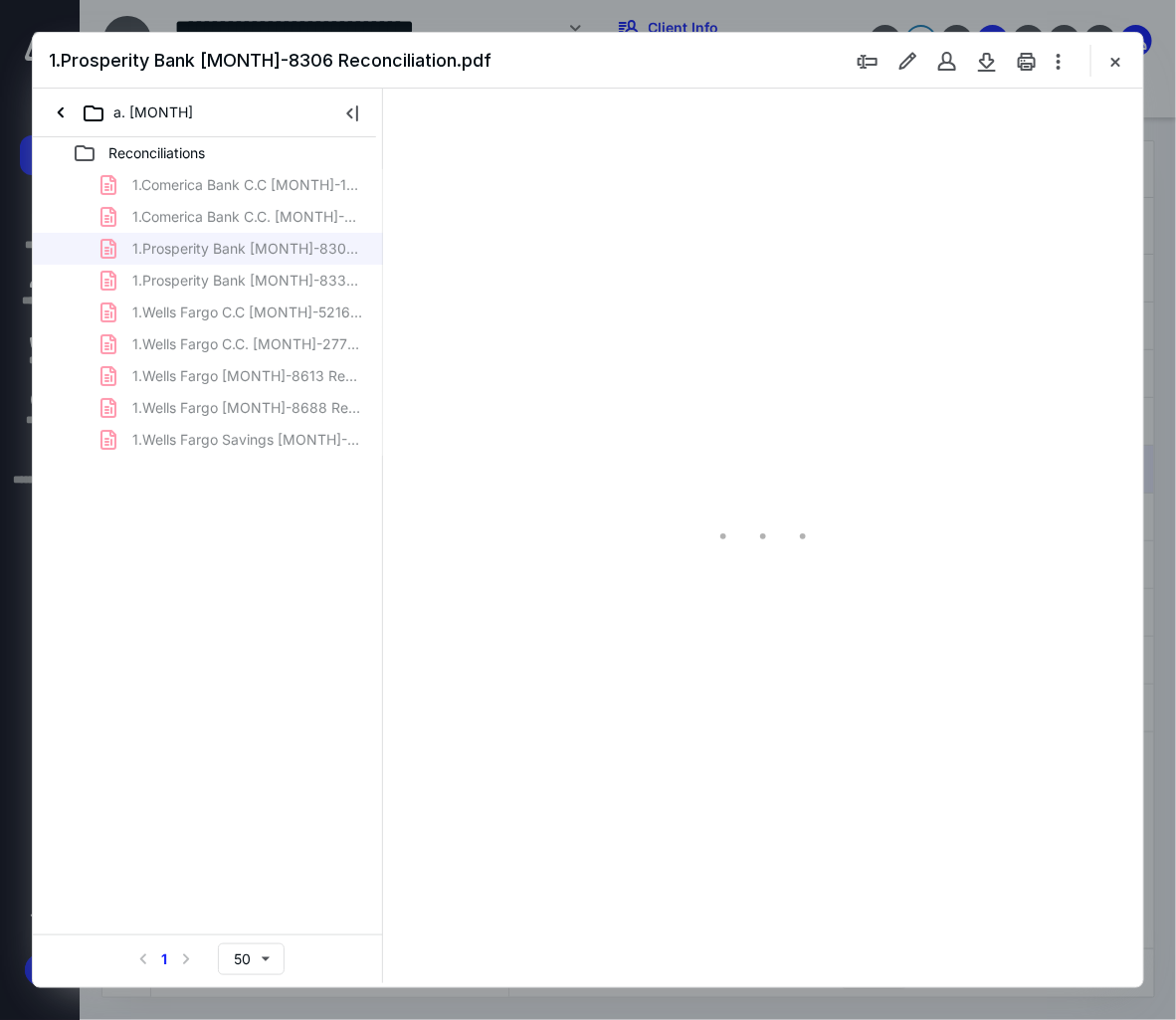 scroll, scrollTop: 106, scrollLeft: 0, axis: vertical 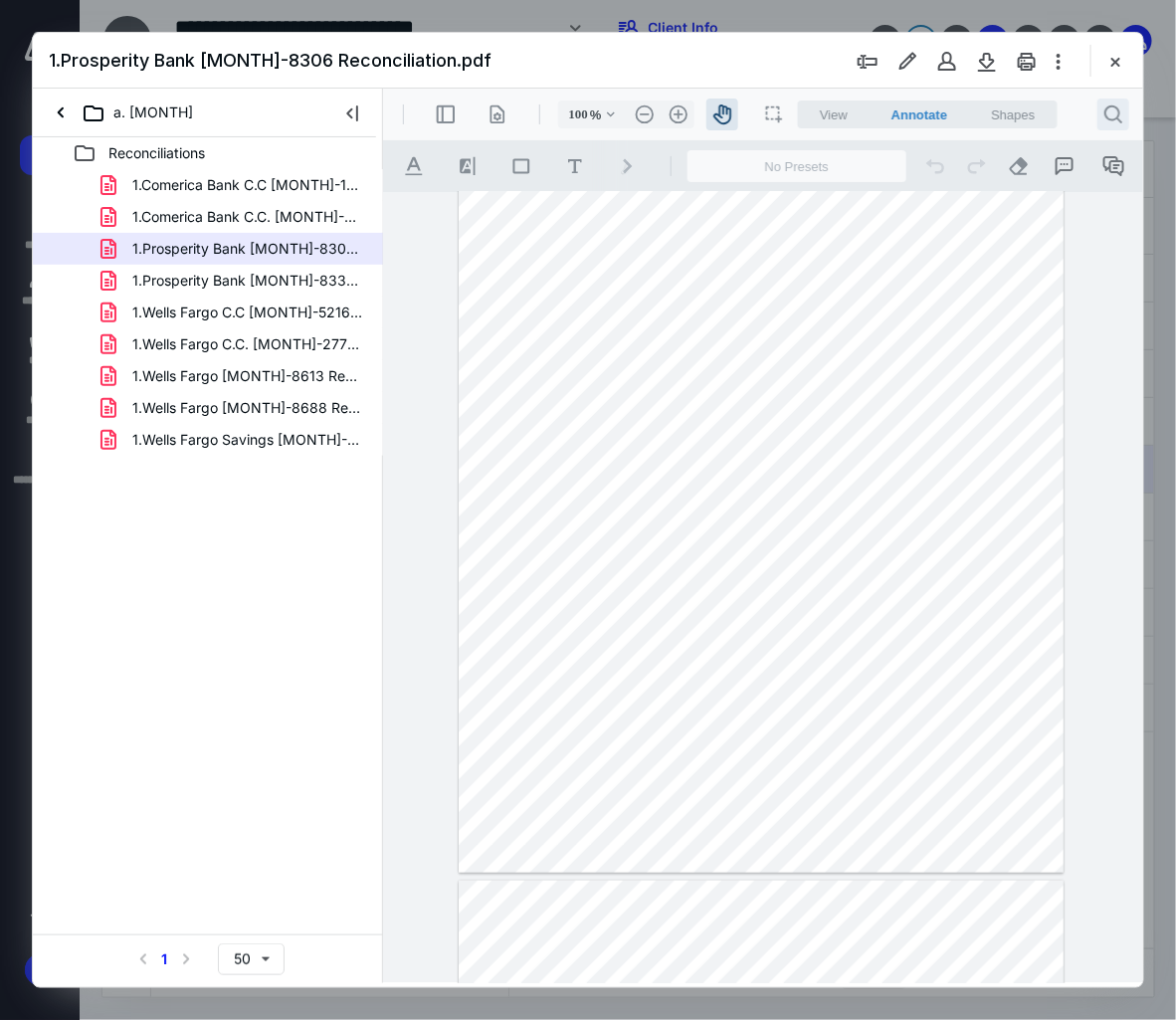 click on ".cls-1{fill:#abb0c4;} icon - header - search" at bounding box center [1112, 113] 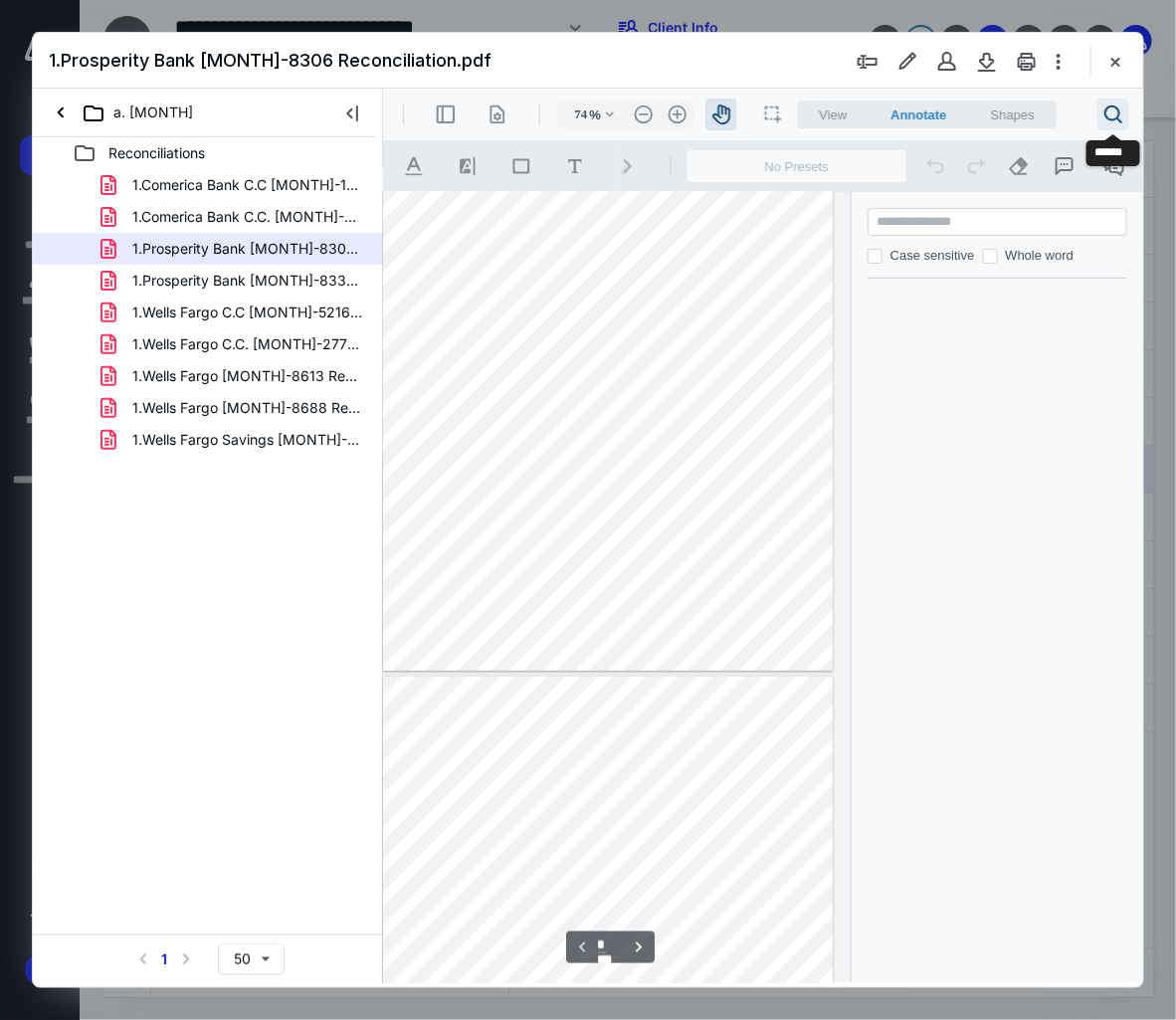 type on "72" 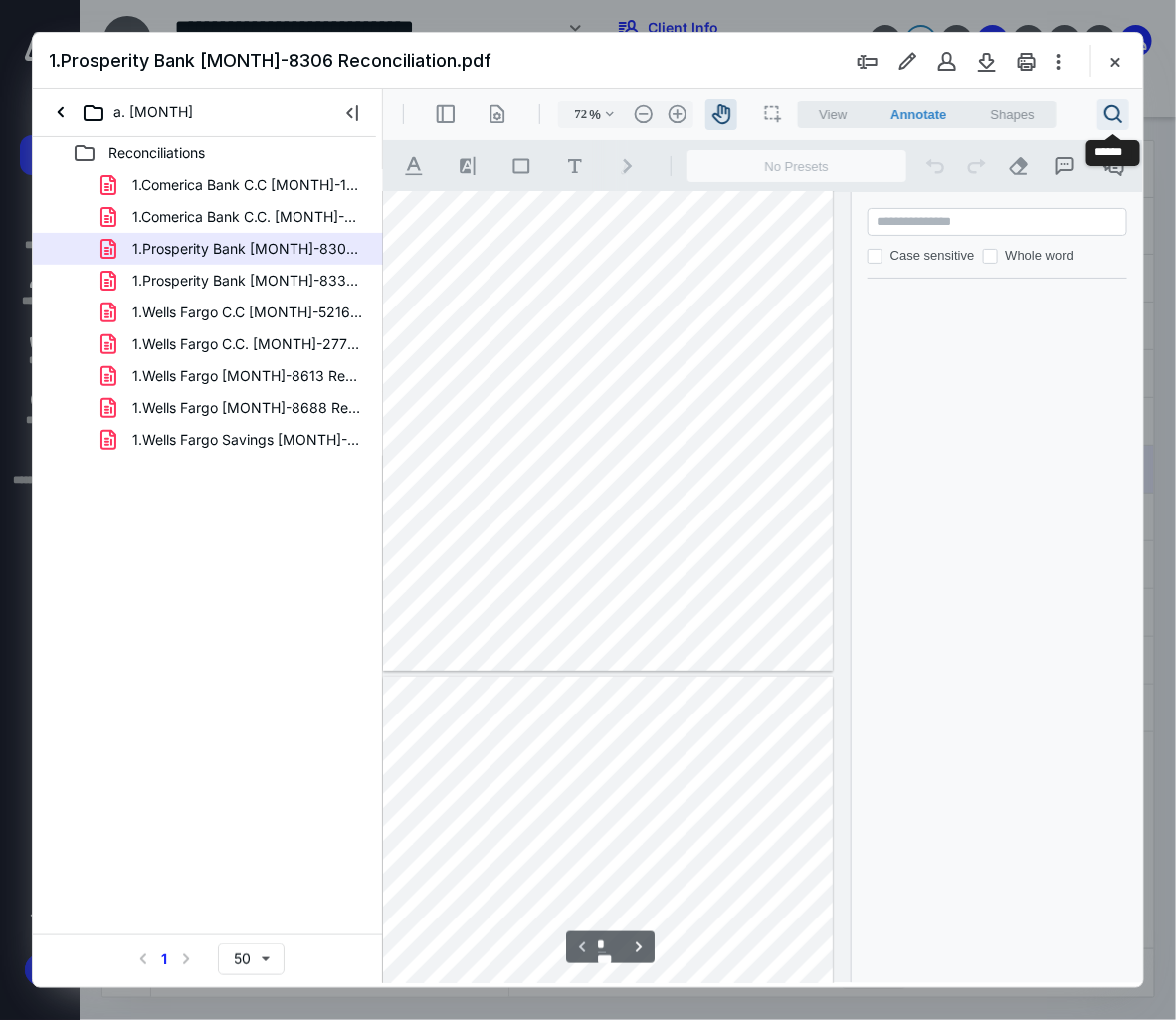 scroll, scrollTop: 105, scrollLeft: 0, axis: vertical 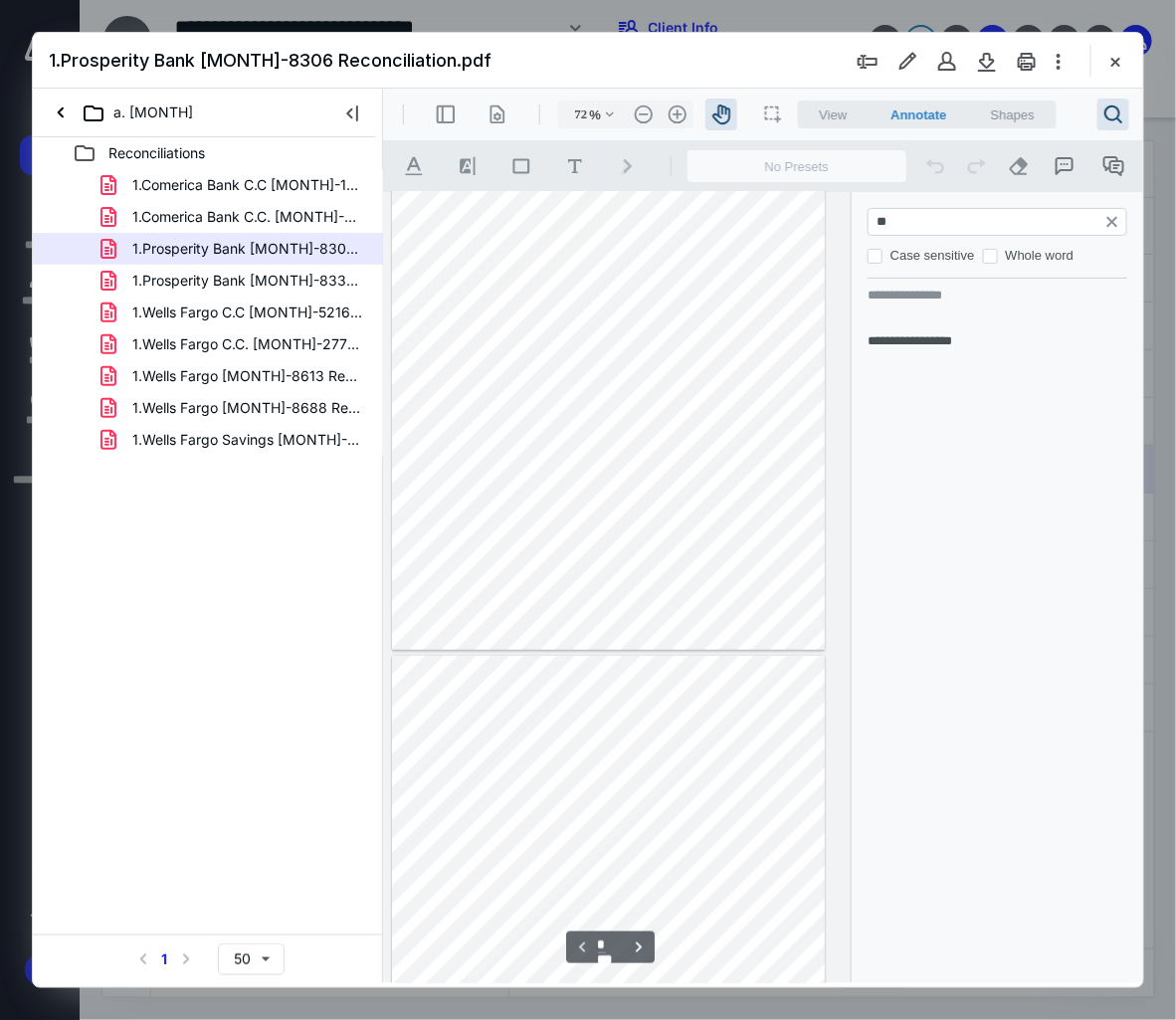 type on "*" 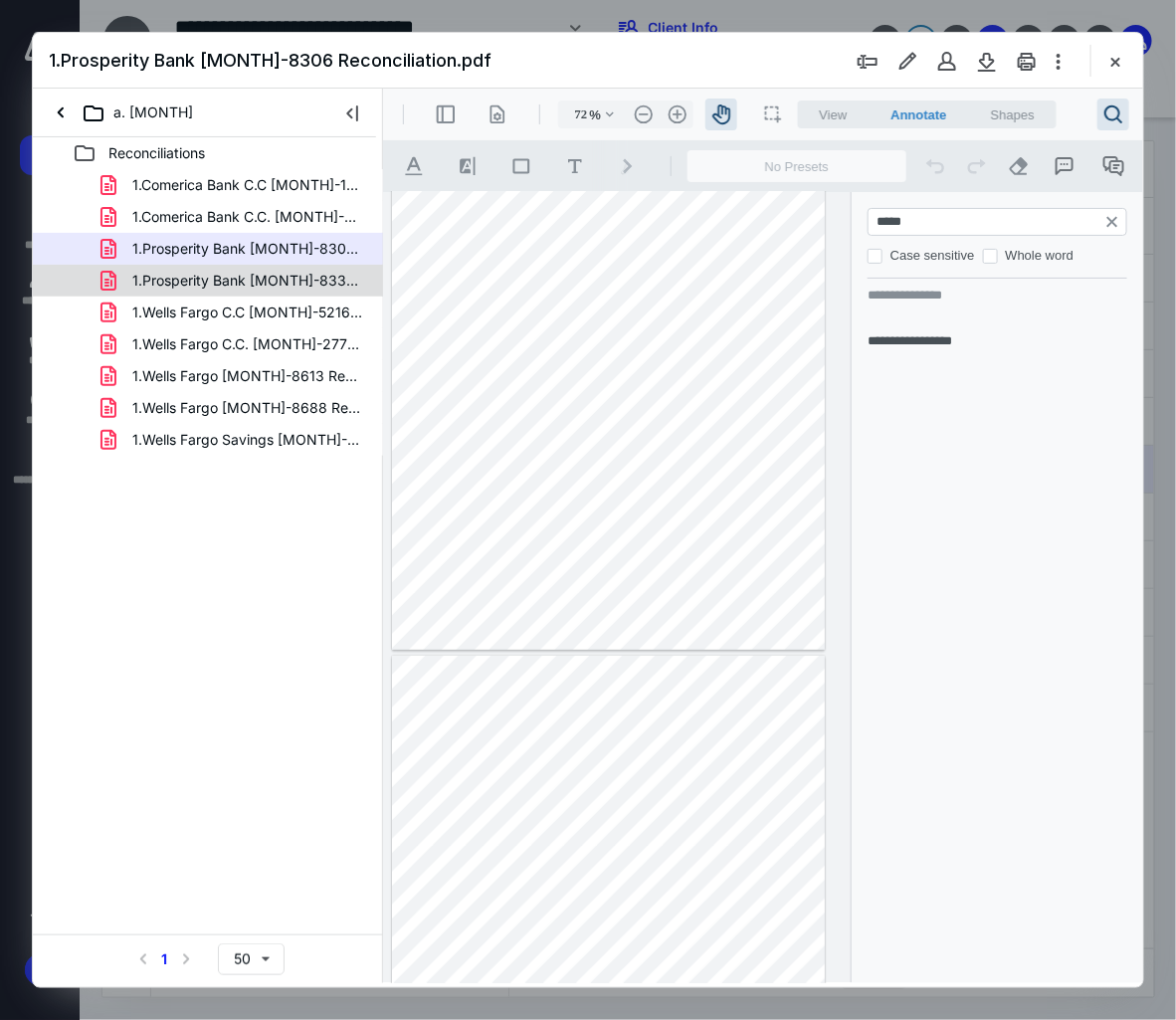 type on "*****" 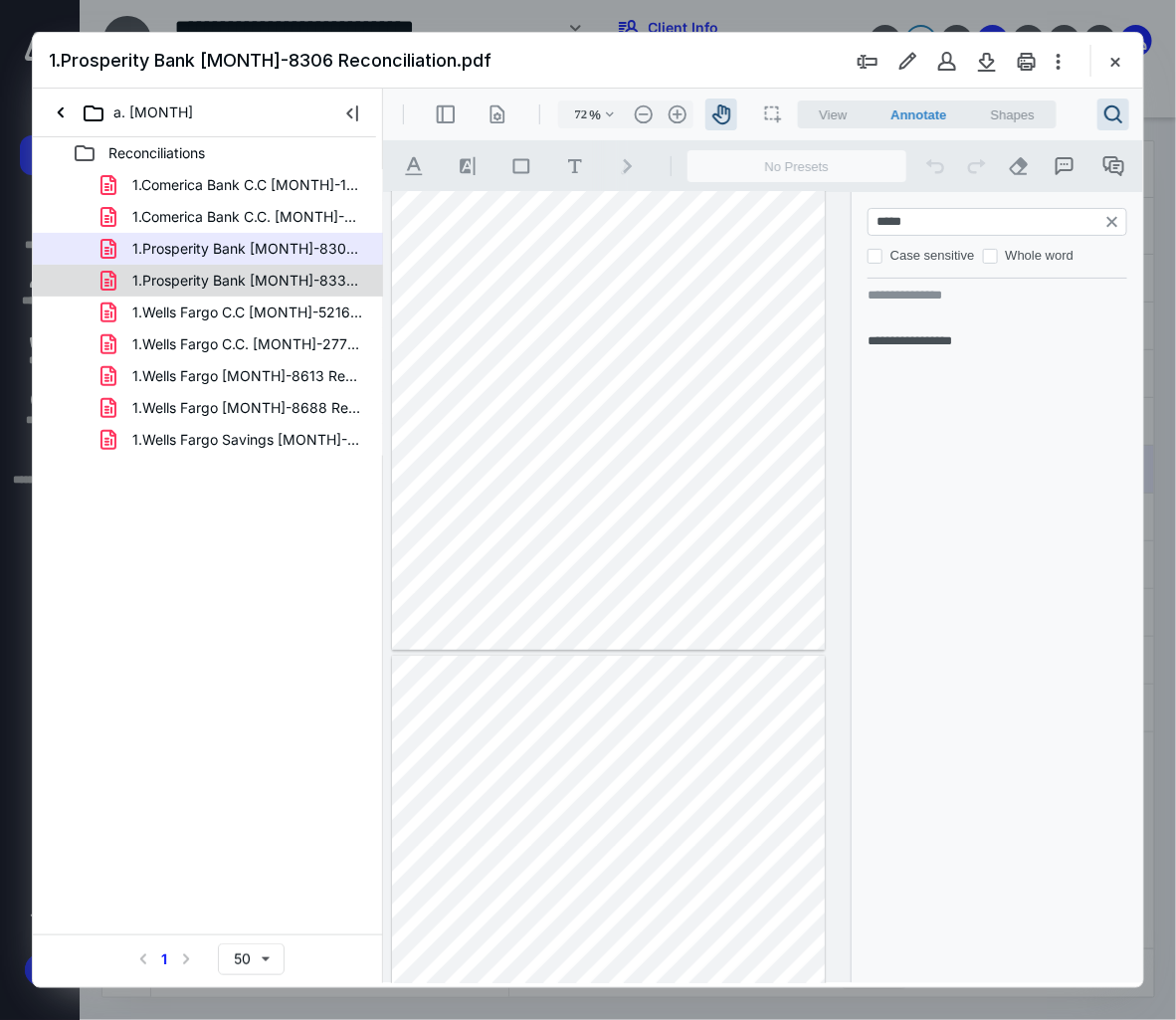 click on "1.Prosperity Bank [MONTH]-8330 Reconciliation.pdf" at bounding box center [248, 281] 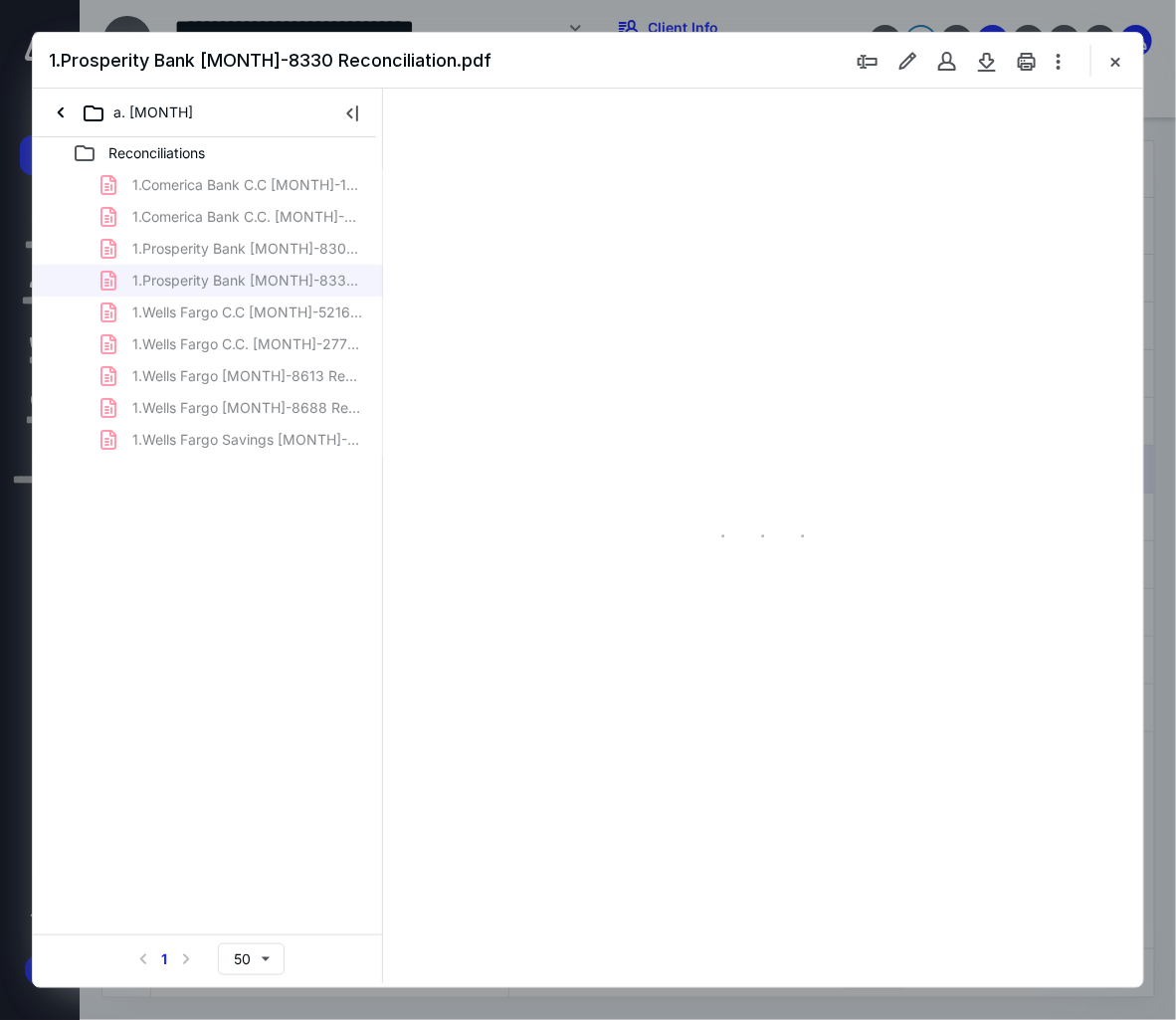 scroll, scrollTop: 106, scrollLeft: 0, axis: vertical 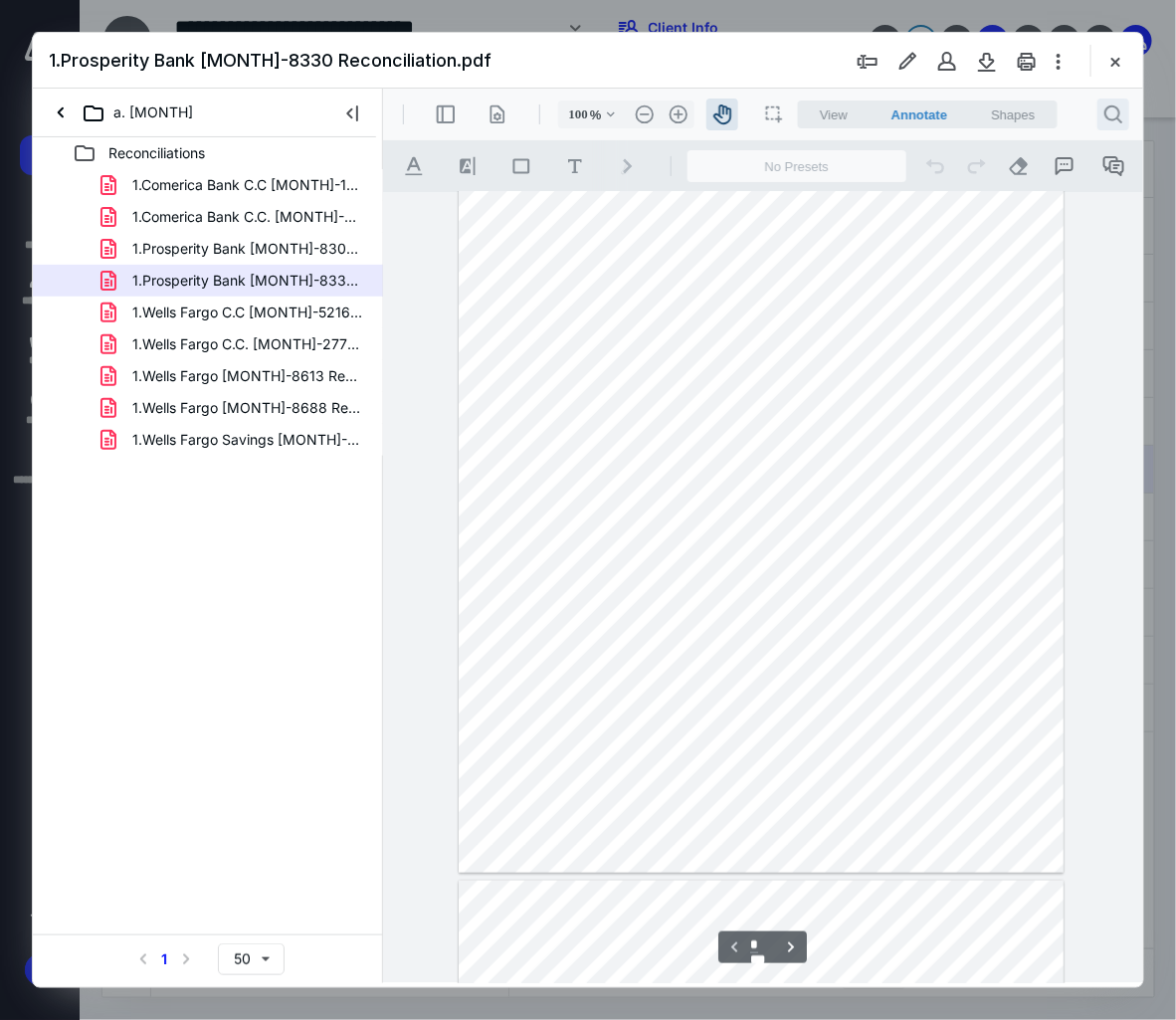 click on ".cls-1{fill:#abb0c4;} icon - header - search" at bounding box center (1112, 113) 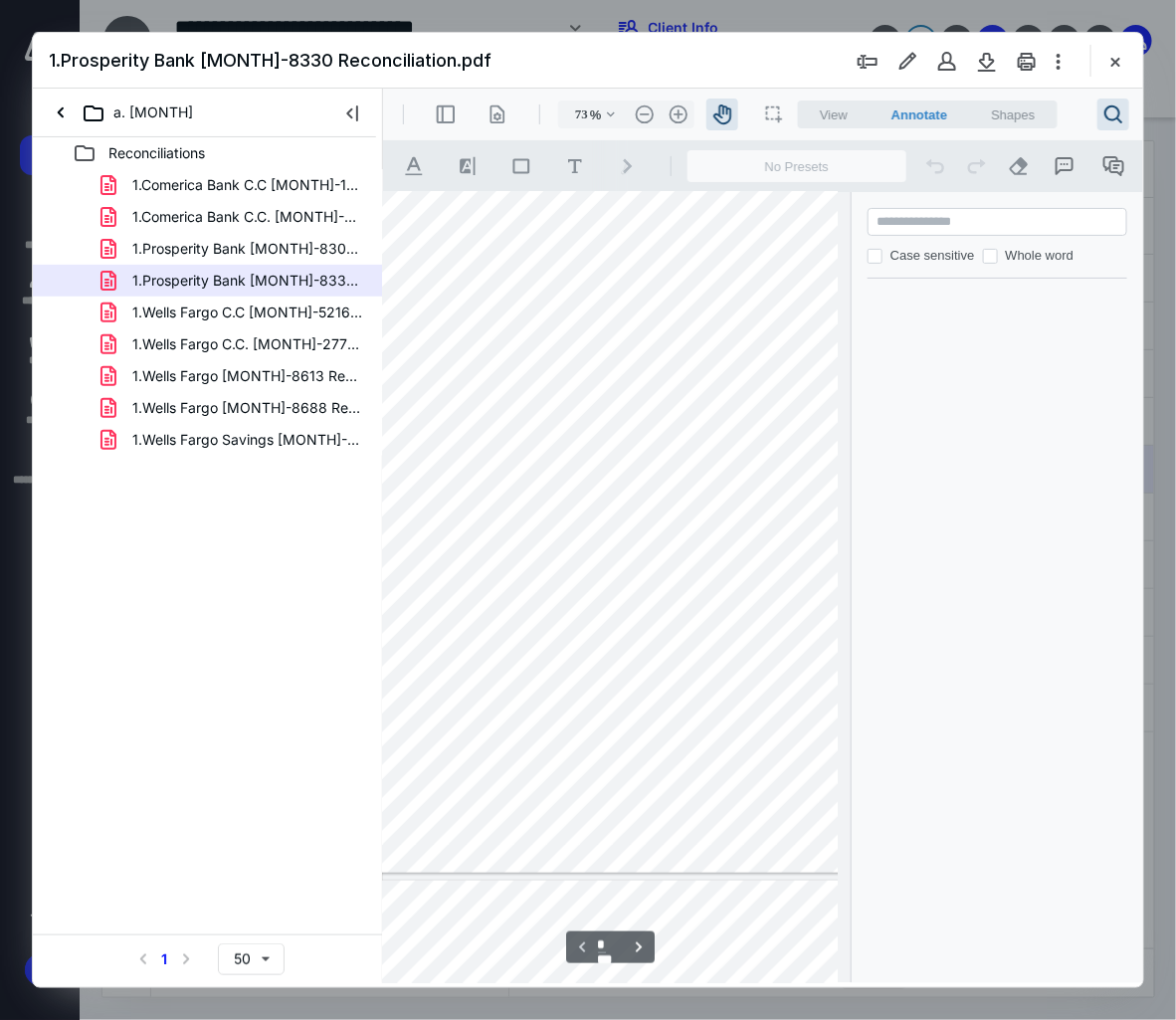 type on "72" 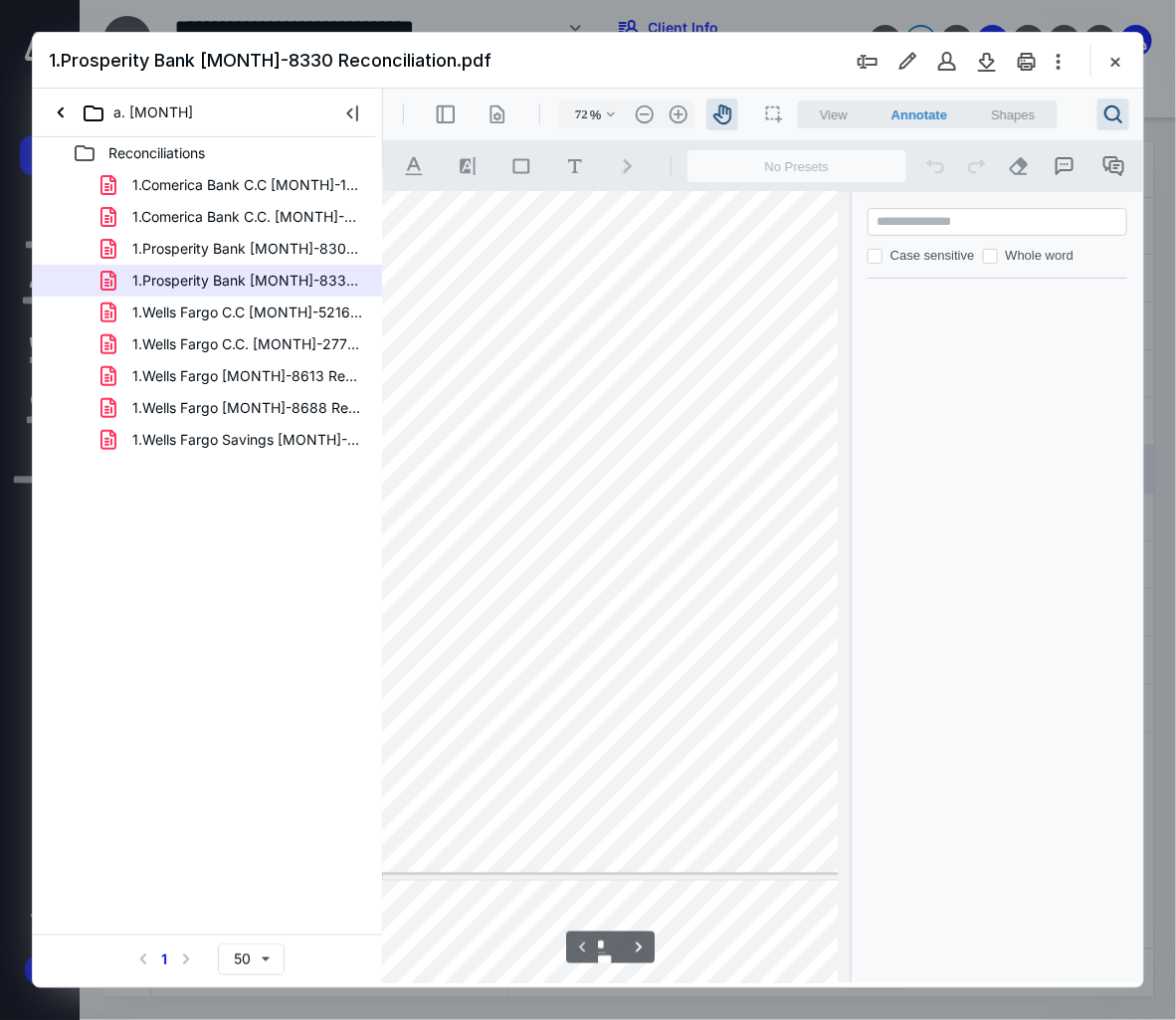 scroll, scrollTop: 105, scrollLeft: 0, axis: vertical 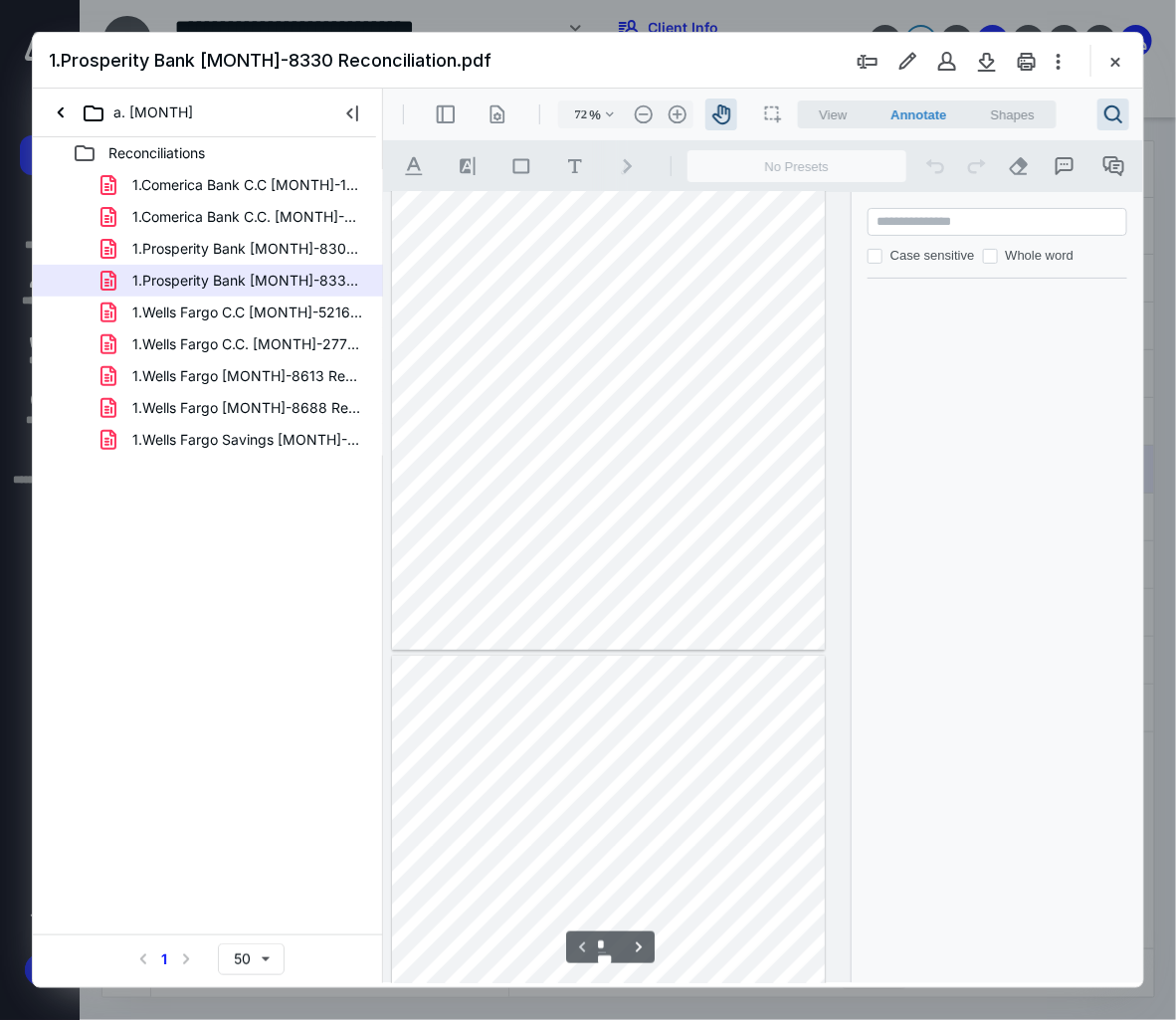 click at bounding box center [998, 221] 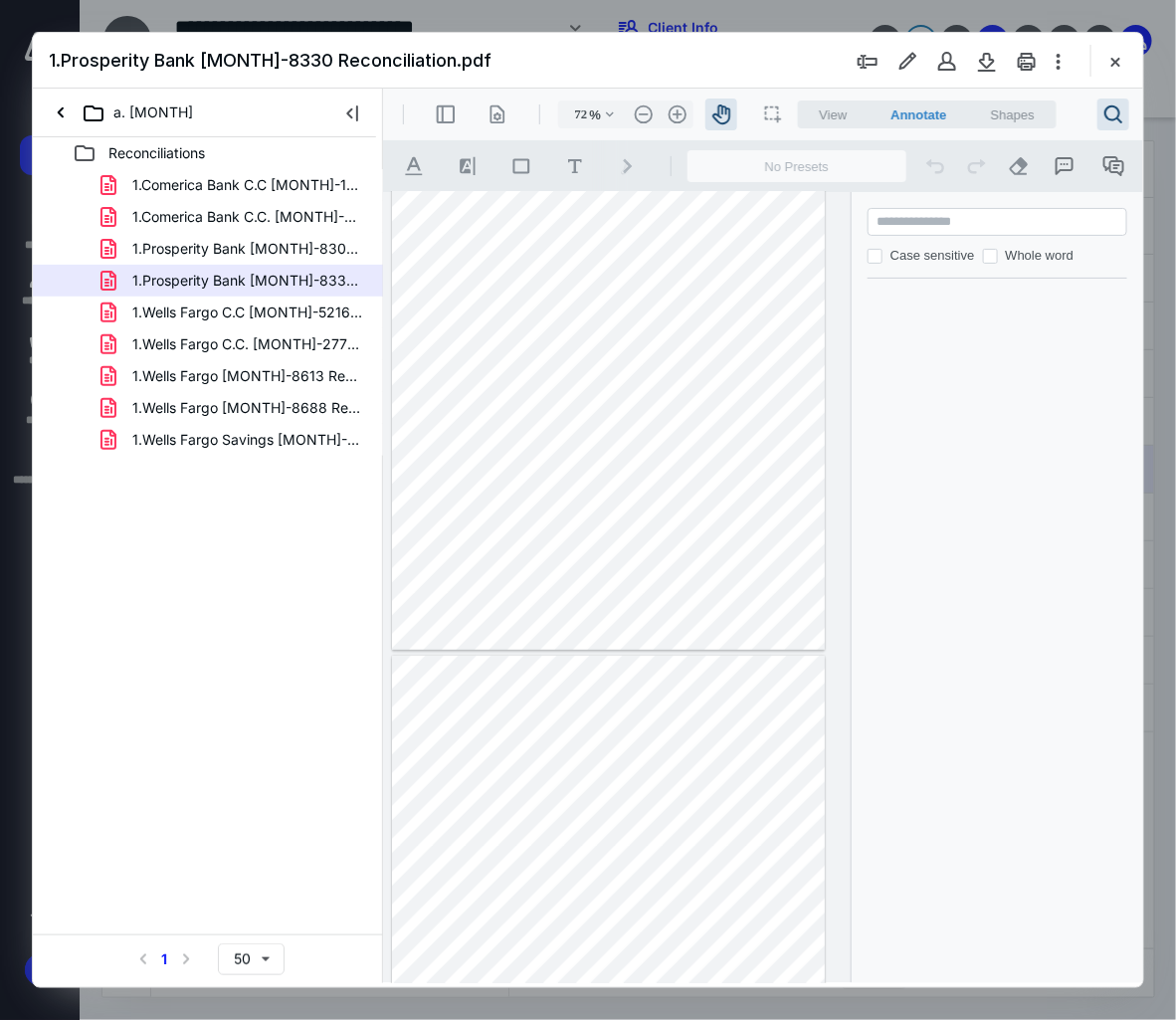 type on "*" 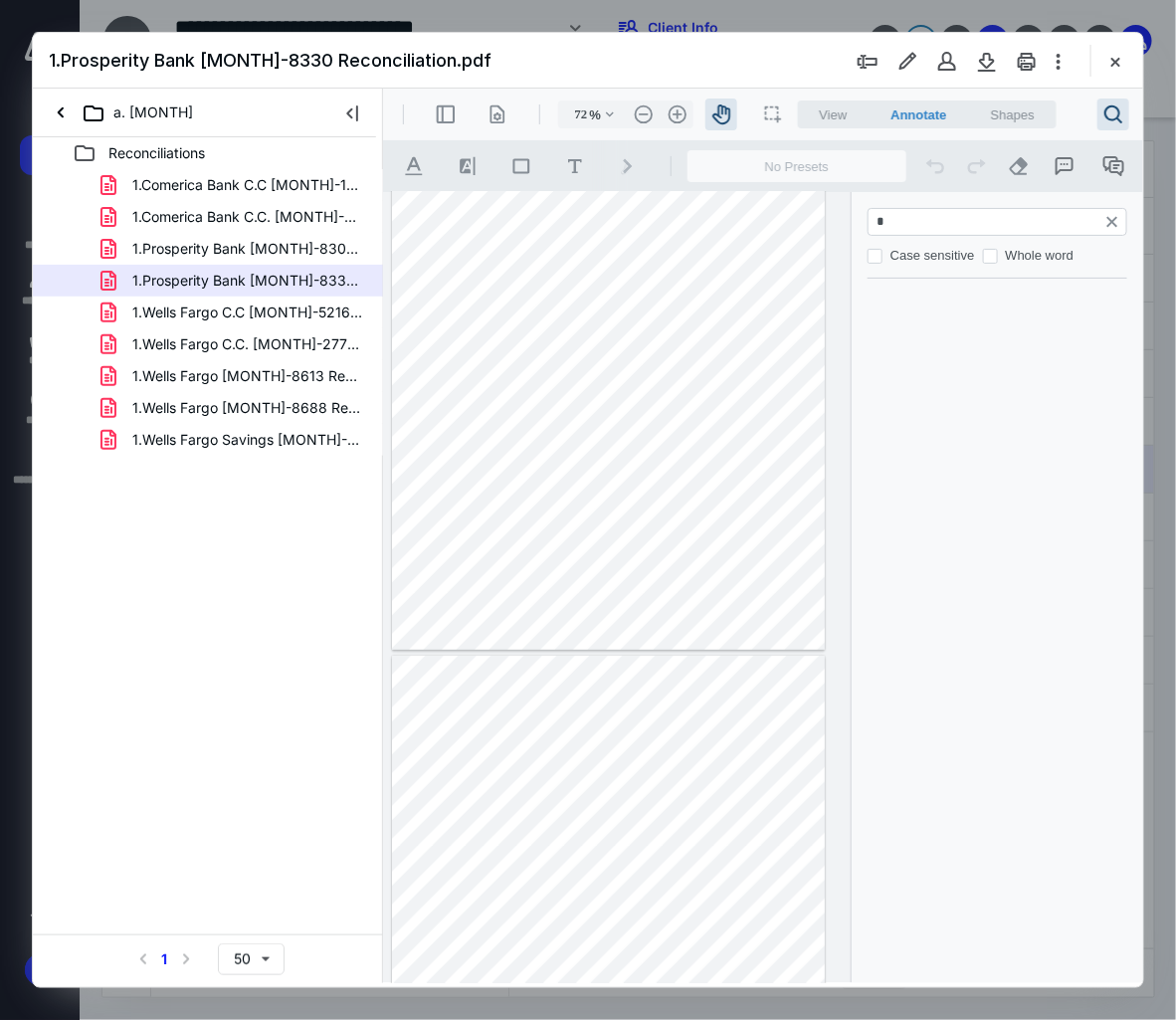 type on "*" 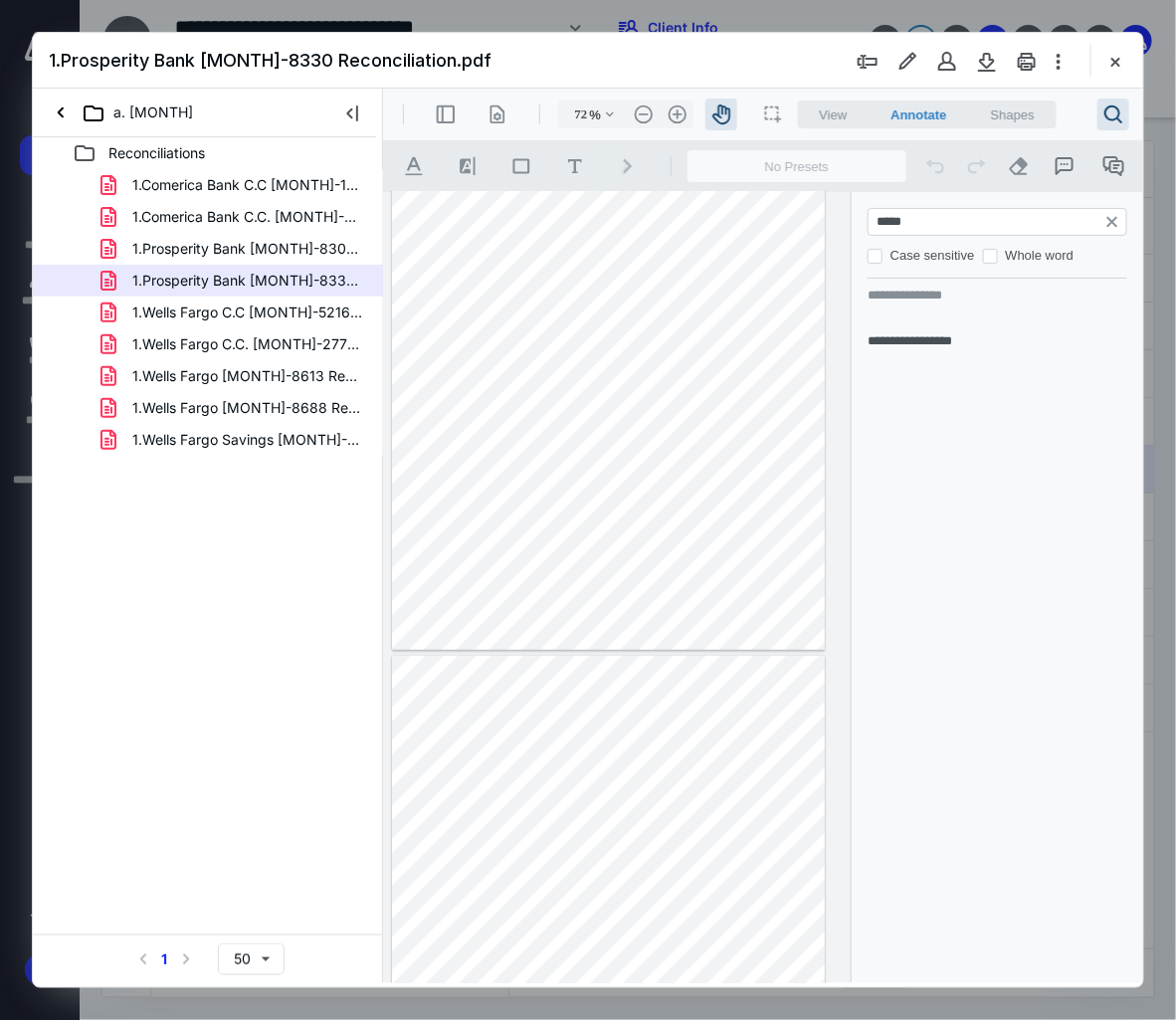 type on "*****" 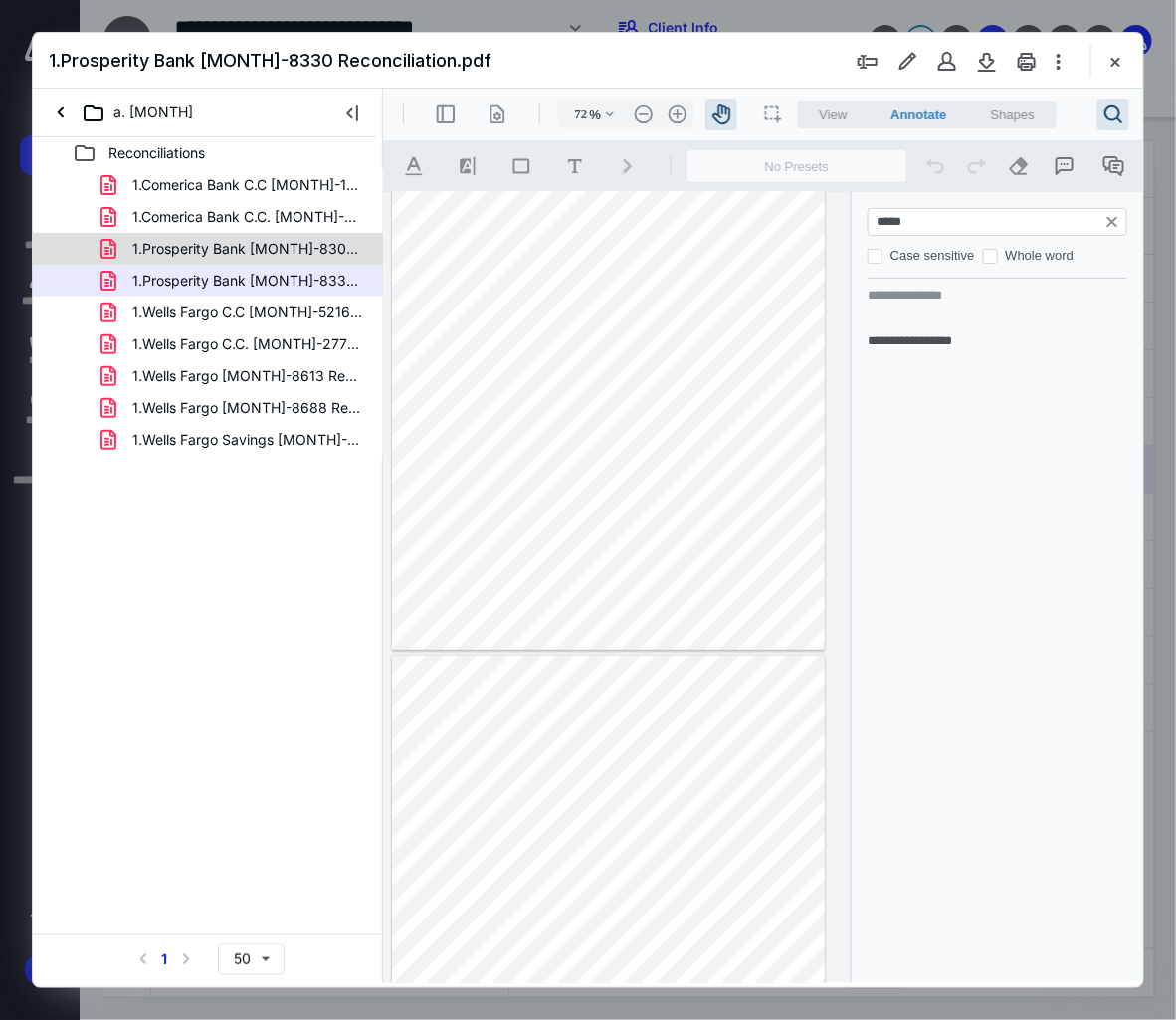 click on "1.Prosperity Bank [MONTH]-8306 Reconciliation.pdf" at bounding box center [248, 249] 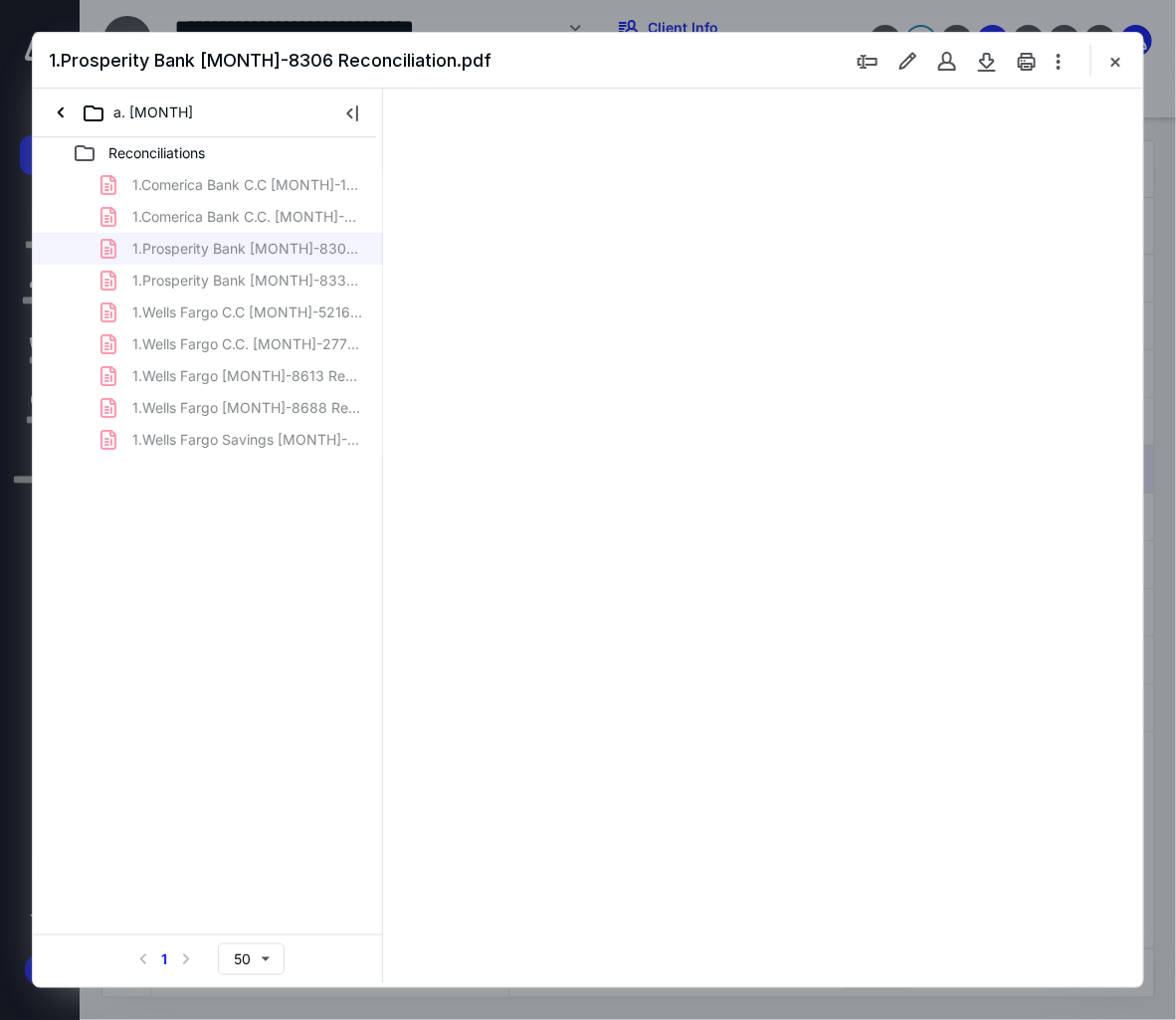 click on "1.Comerica Bank C.C  [MONTH]-1496 Reconciliation.pdf 1.Comerica Bank C.C. [MONTH]-6349 Recocniliation.pdf 1.Prosperity Bank [MONTH]-8306 Reconciliation.pdf 1.Prosperity Bank [MONTH]-8330 Reconciliation.pdf 1.Wells Fargo C.C [MONTH]-5216 Reconciliation.pdf 1.Wells Fargo C.C. [MONTH]-2772 Reconciliation.pdf 1.Wells Fargo [MONTH]-8613 Reconciliation.pdf 1.Wells Fargo [MONTH]-8688 Reconciliation.pdf 1.Wells Fargo Savings [MONTH]-1513 Reconciliation.pdf" at bounding box center (208, 312) 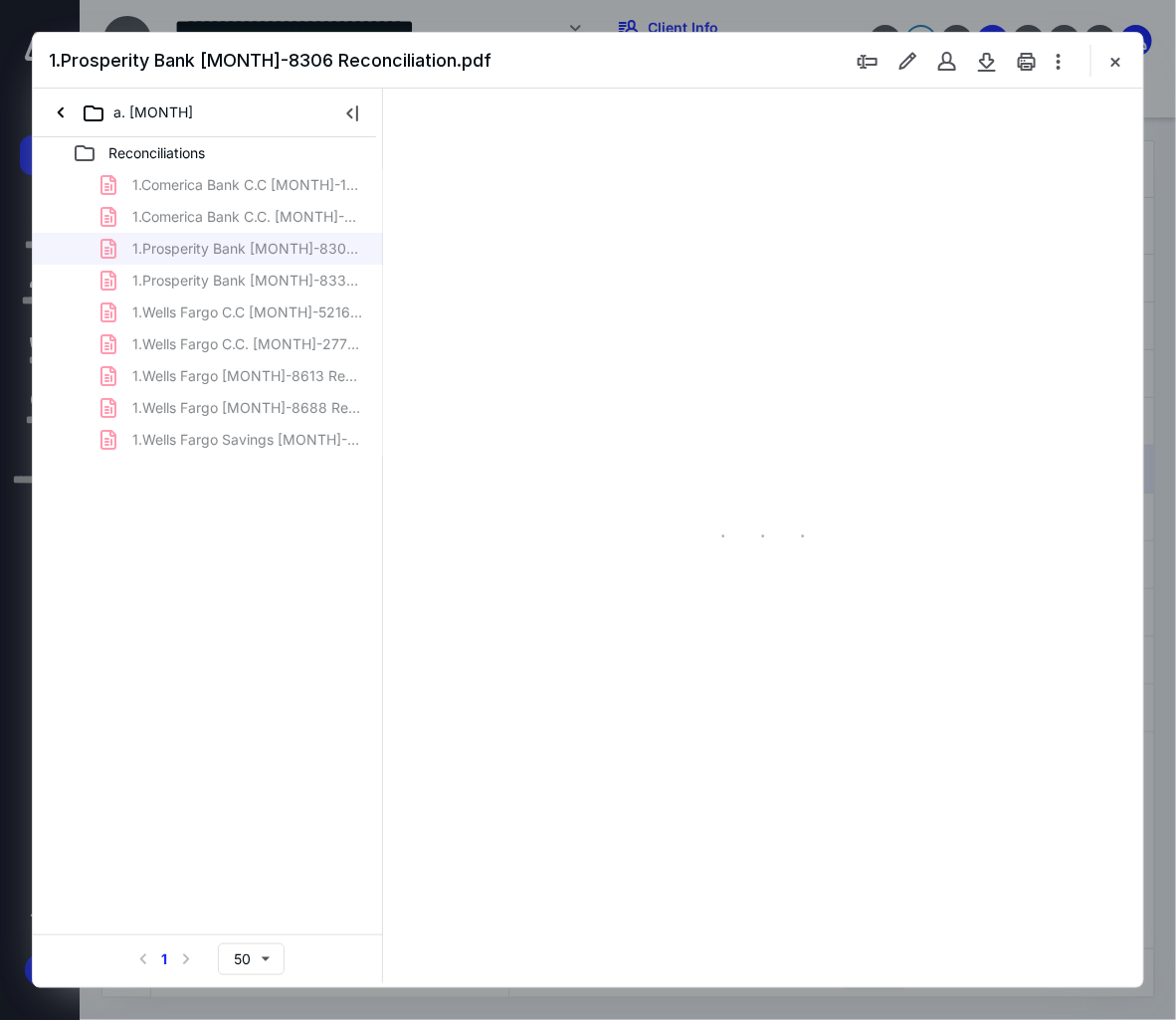scroll, scrollTop: 106, scrollLeft: 0, axis: vertical 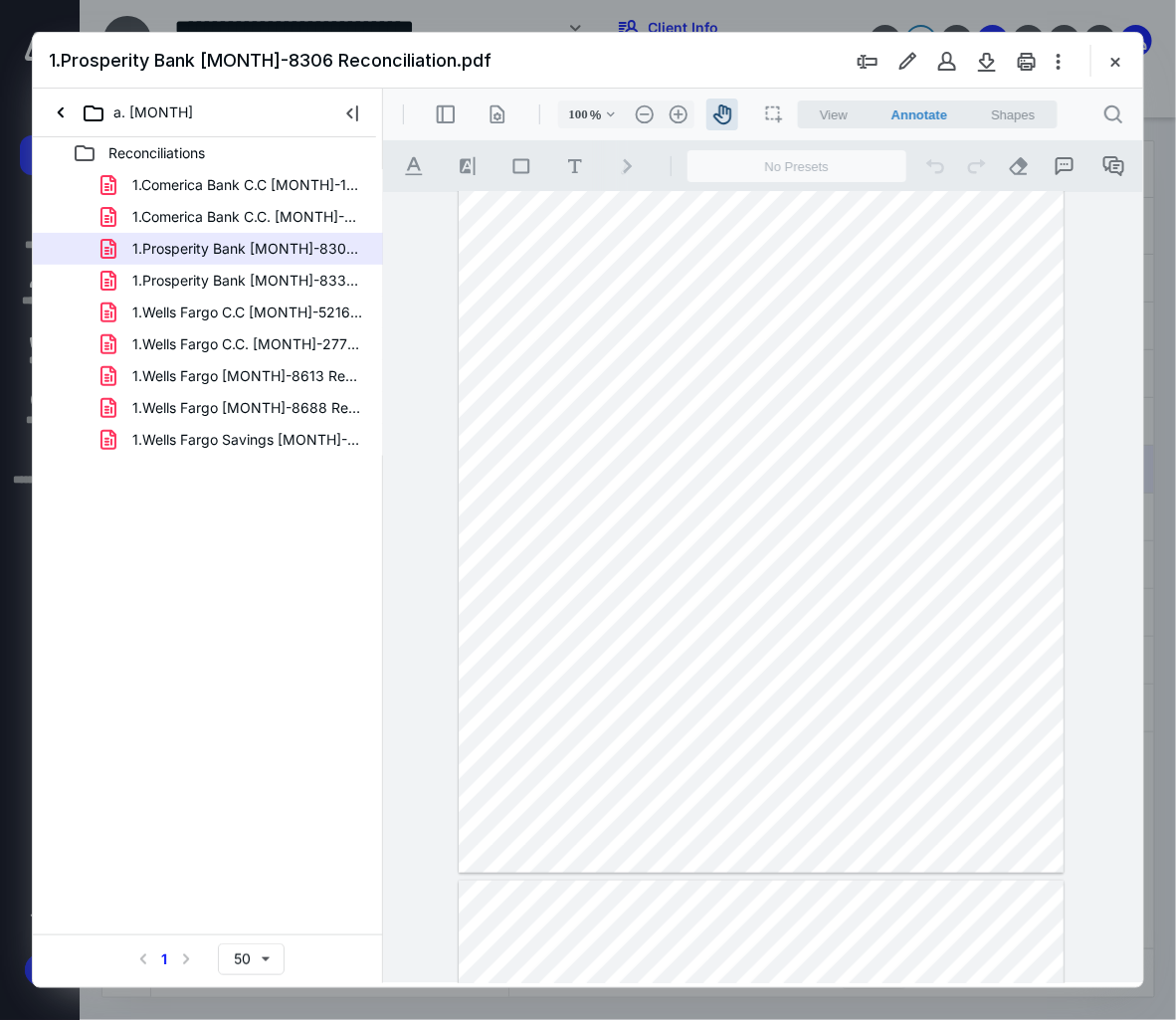 click on "**********" at bounding box center [588, 510] 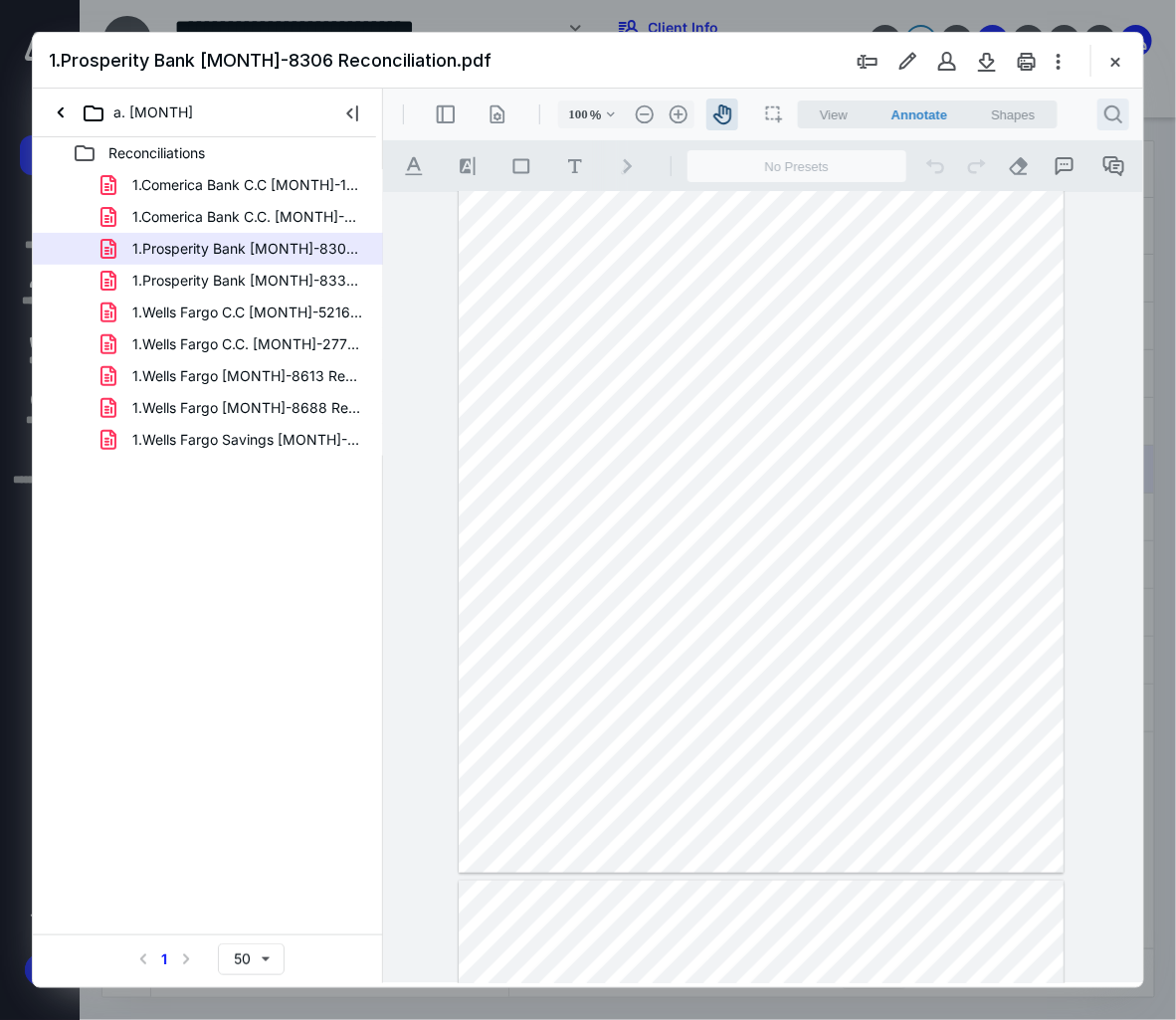 click on ".cls-1{fill:#abb0c4;} icon - header - search" at bounding box center (1112, 113) 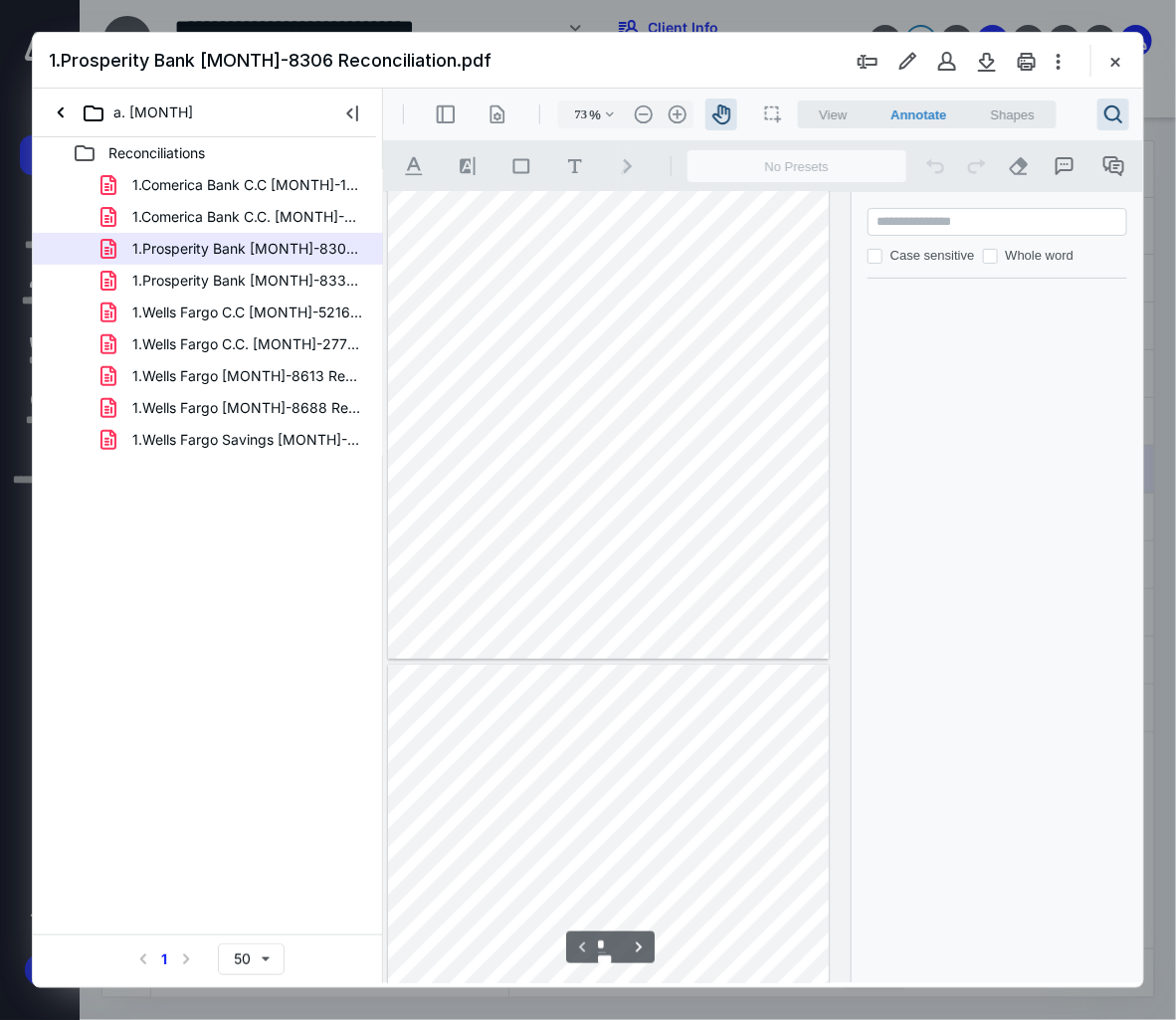 type on "72" 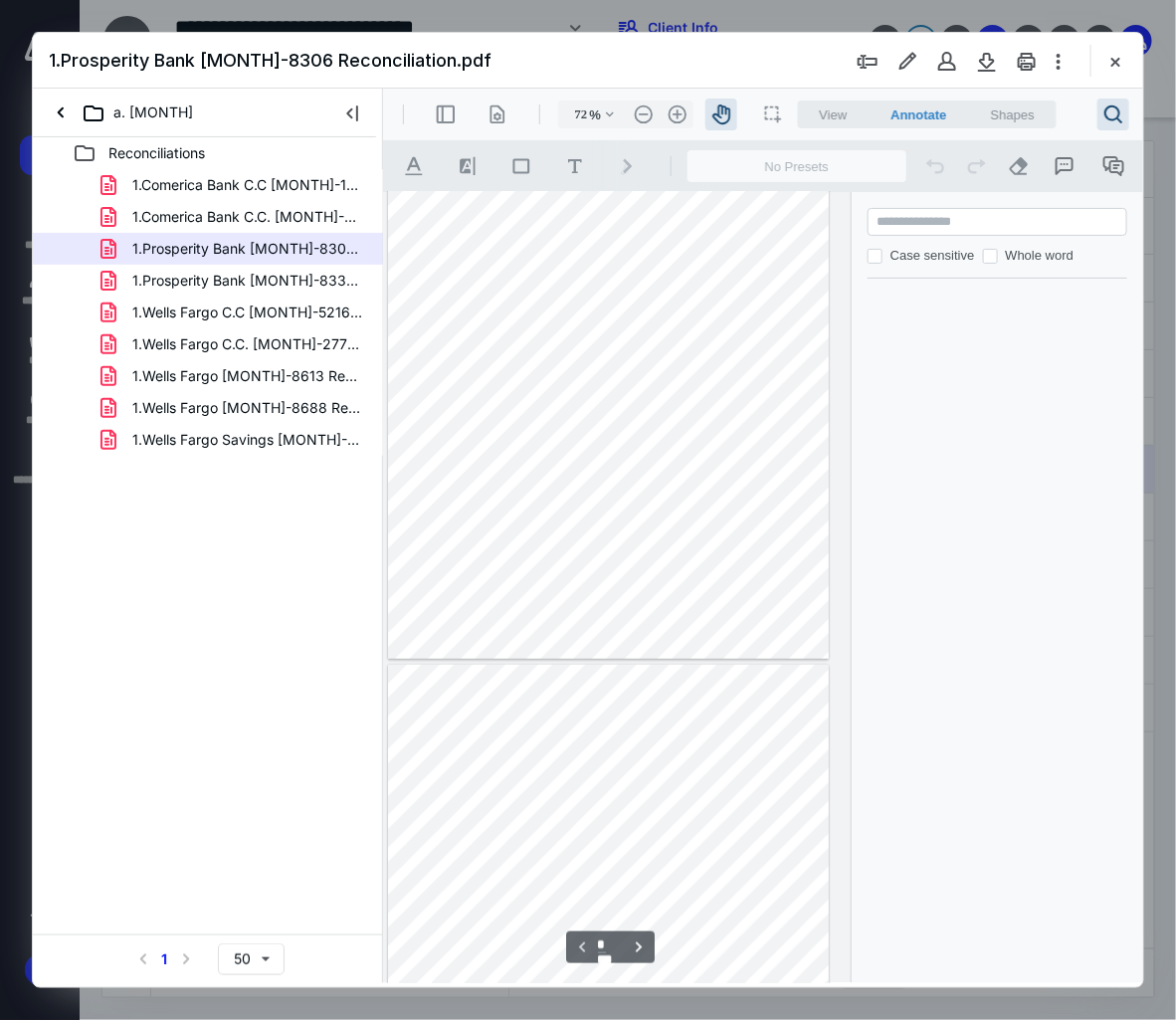 scroll, scrollTop: 105, scrollLeft: 0, axis: vertical 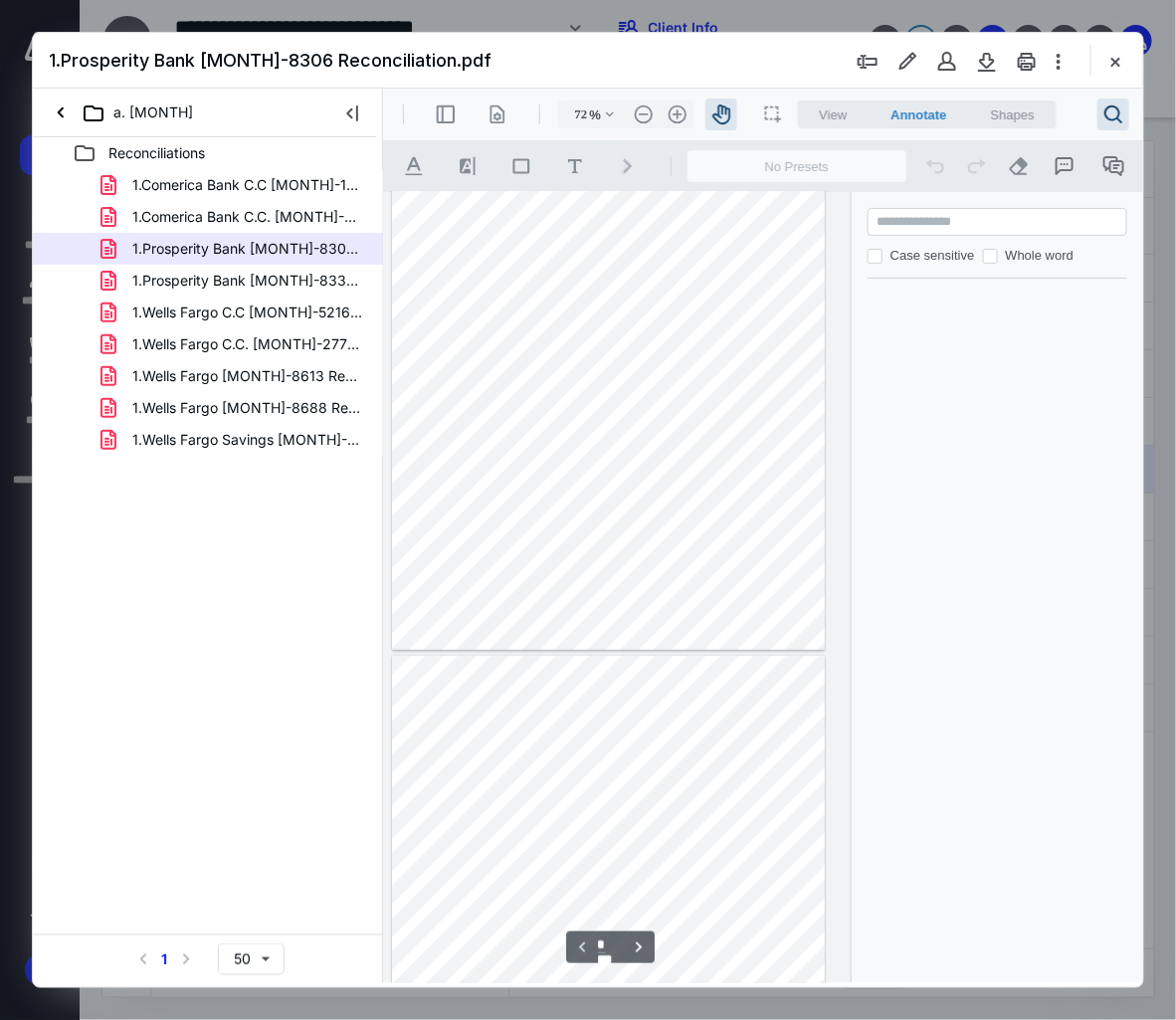click at bounding box center [998, 221] 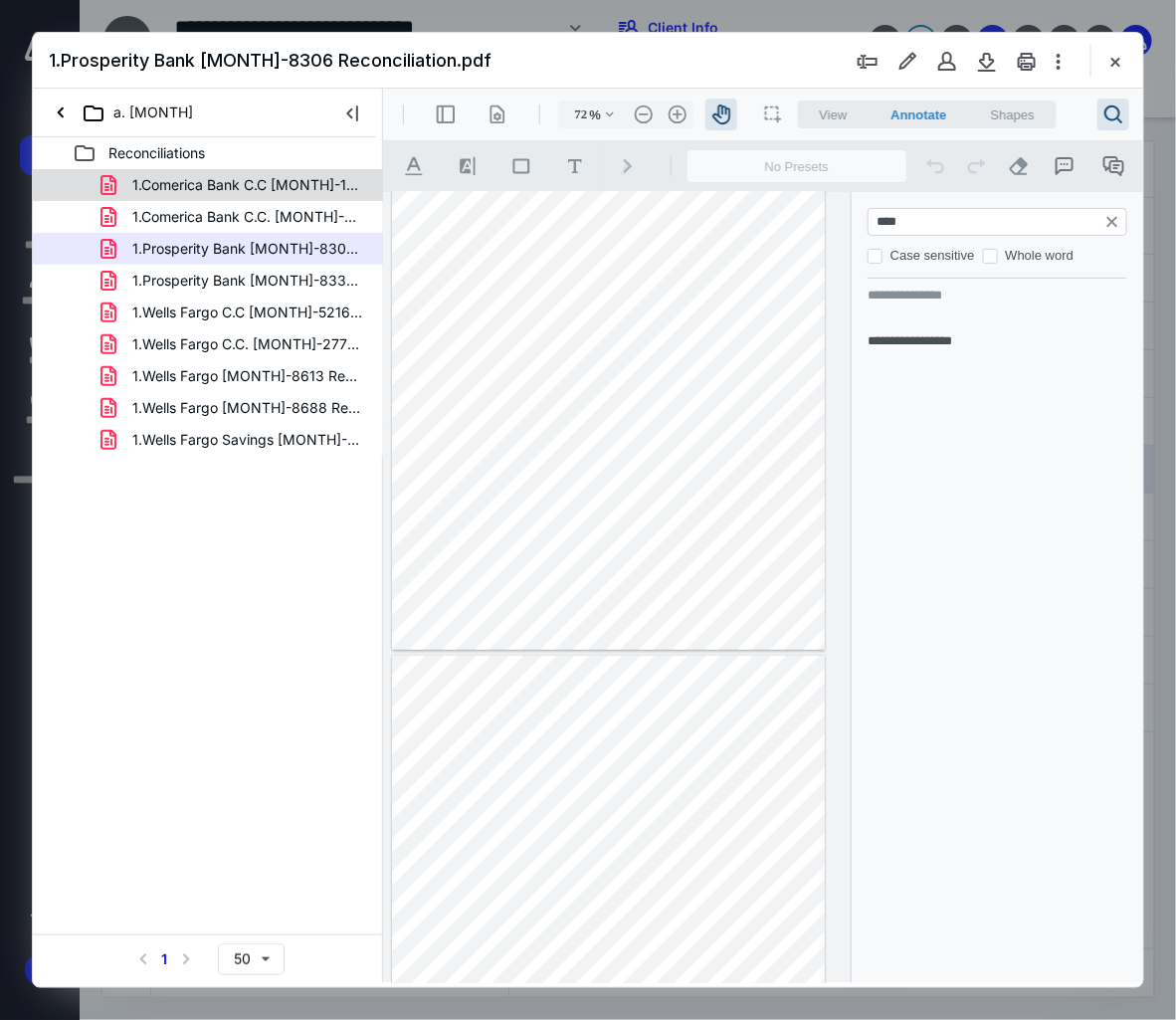 type on "****" 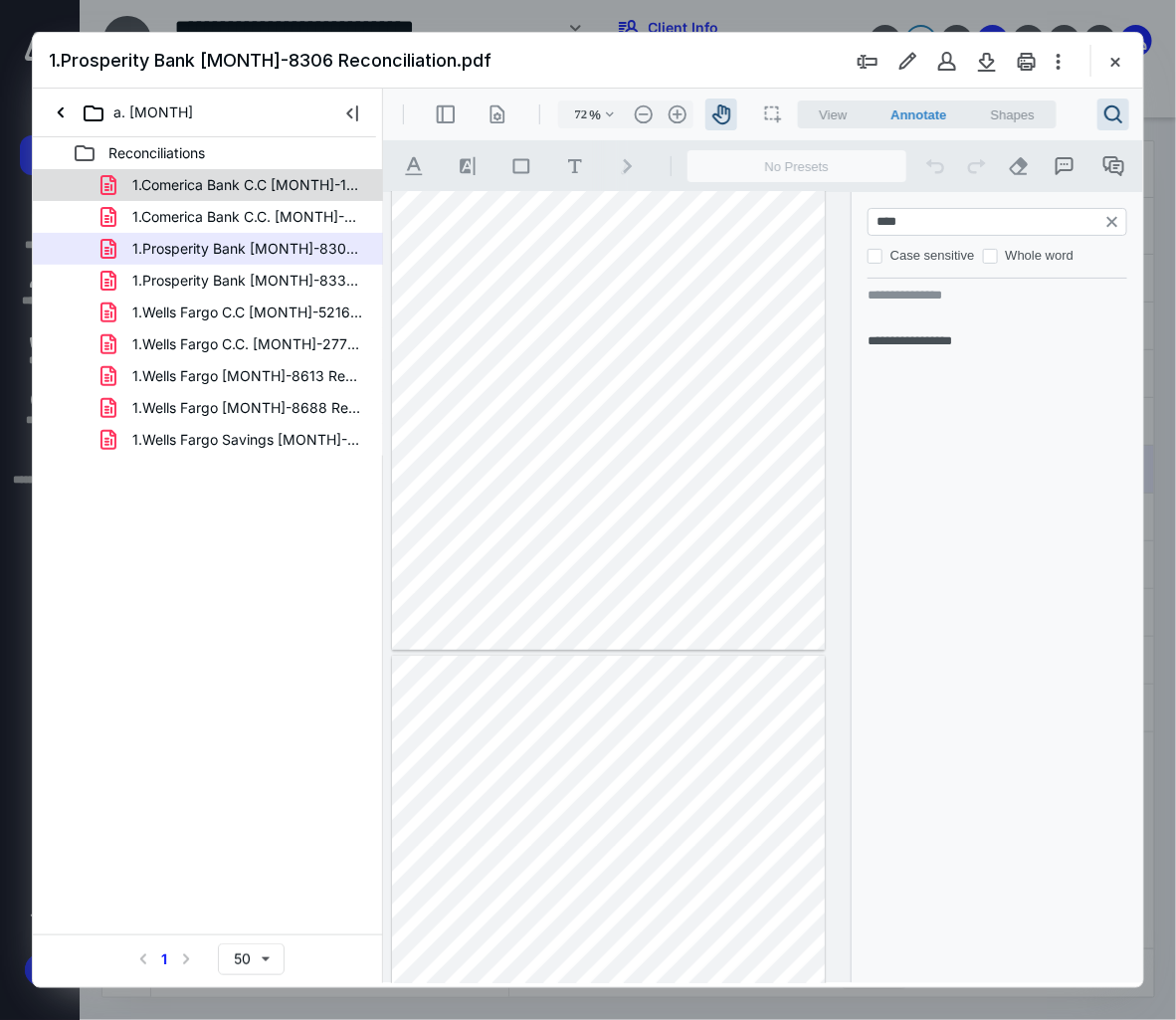click on "1.Comerica Bank C.C  [MONTH]-1496.pdf" at bounding box center (248, 185) 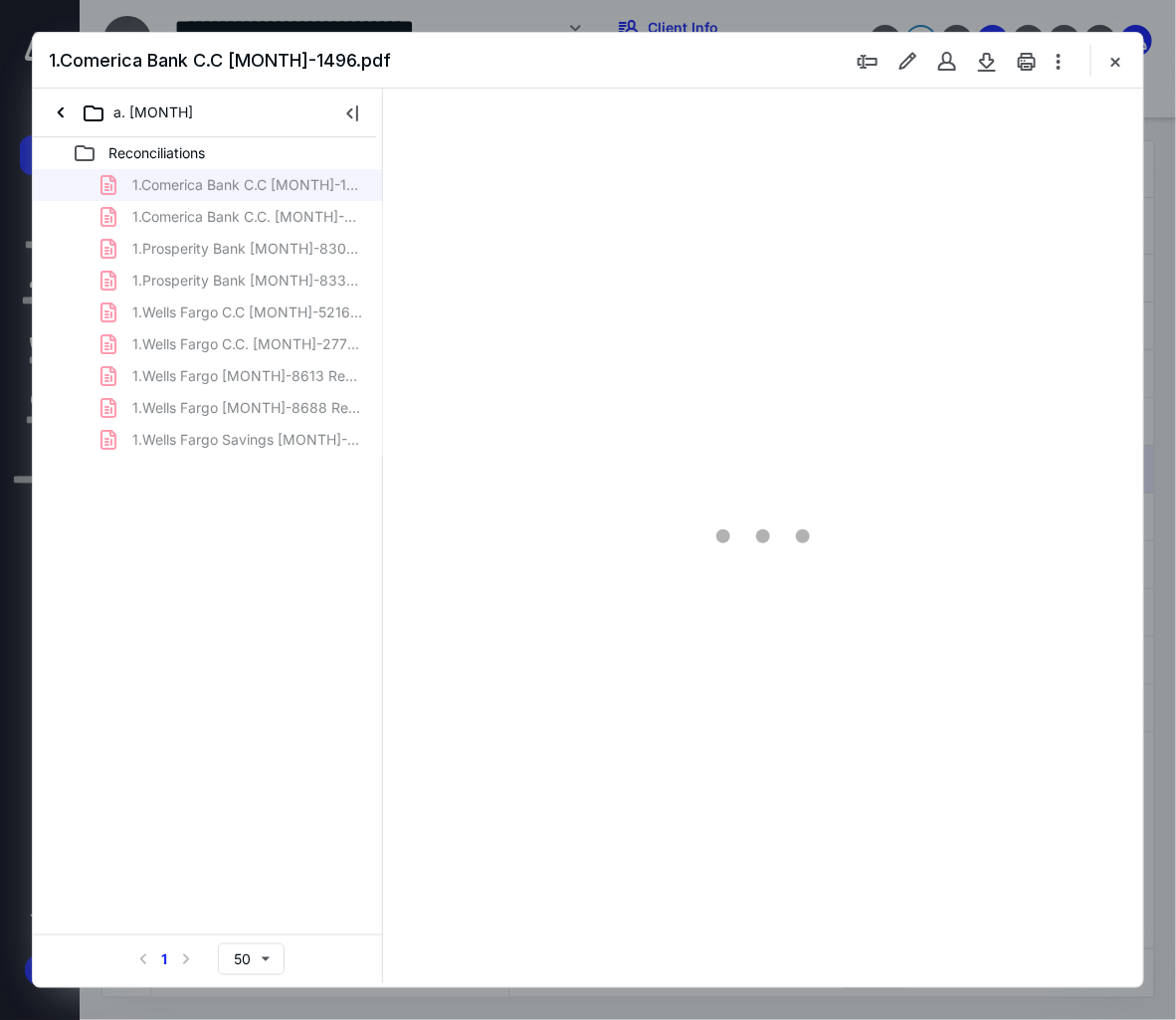 scroll, scrollTop: 0, scrollLeft: 0, axis: both 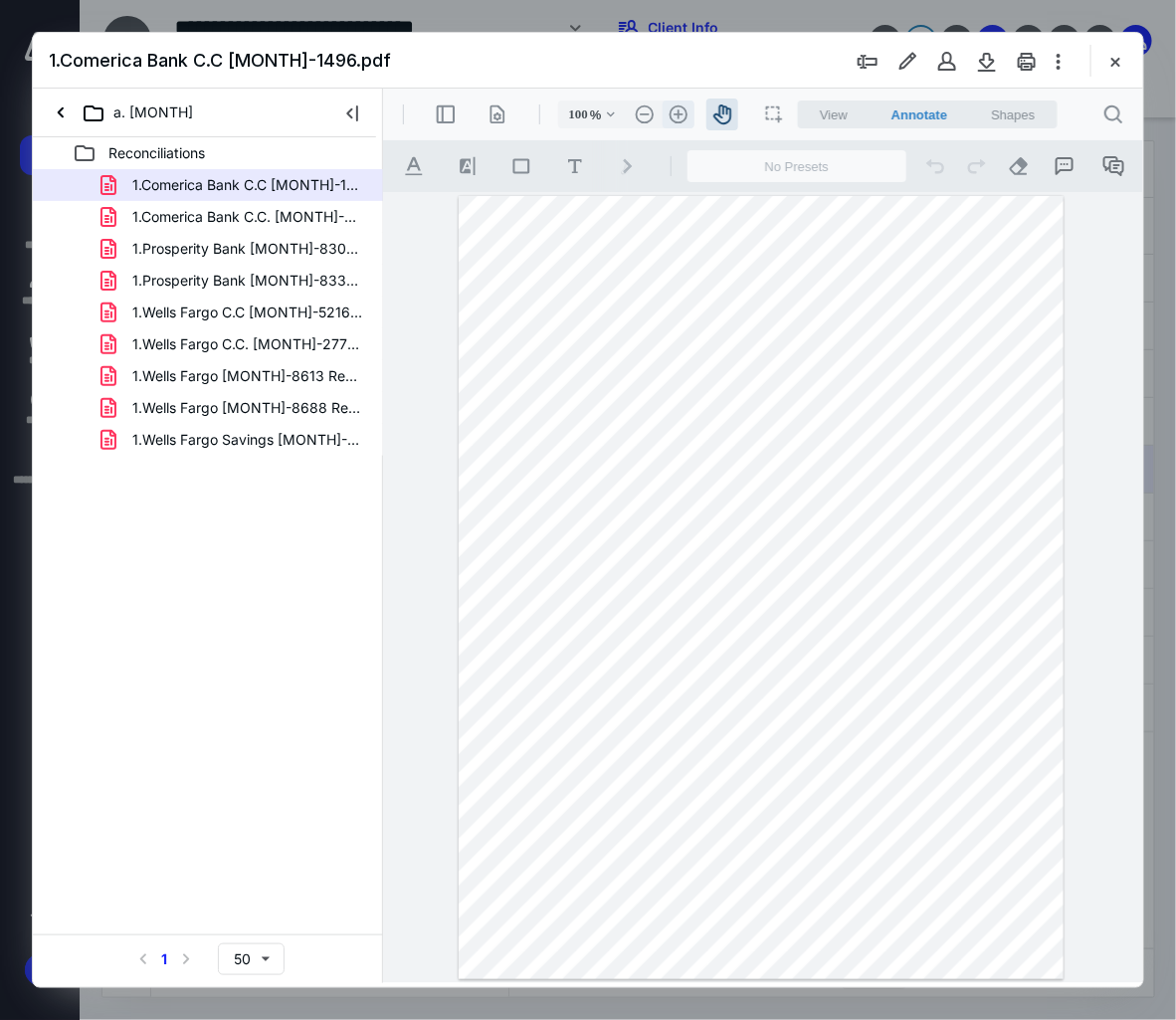 click on ".cls-1{fill:#abb0c4;} icon - header - zoom - in - line" at bounding box center [678, 113] 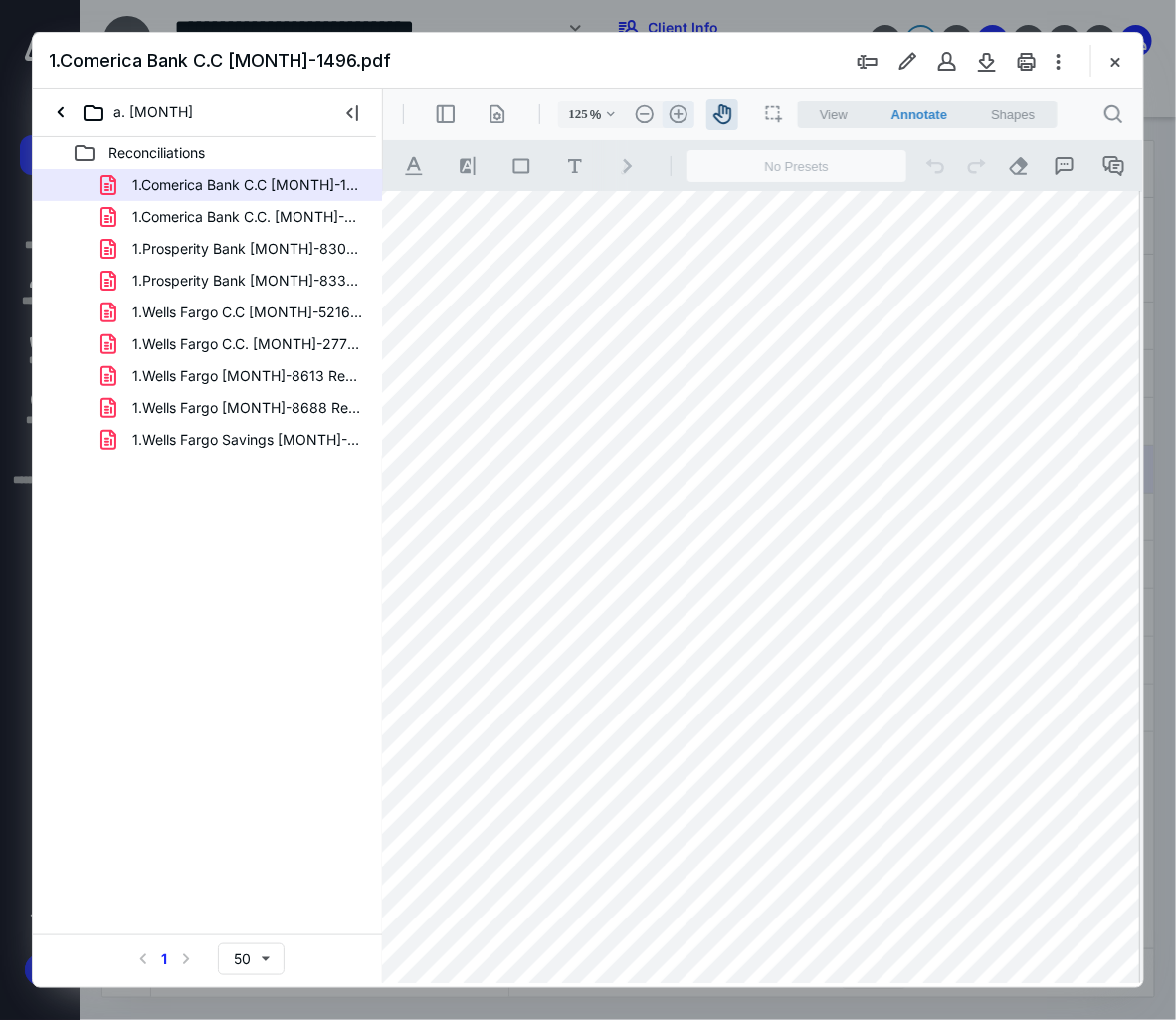click on ".cls-1{fill:#abb0c4;} icon - header - zoom - in - line" at bounding box center (678, 113) 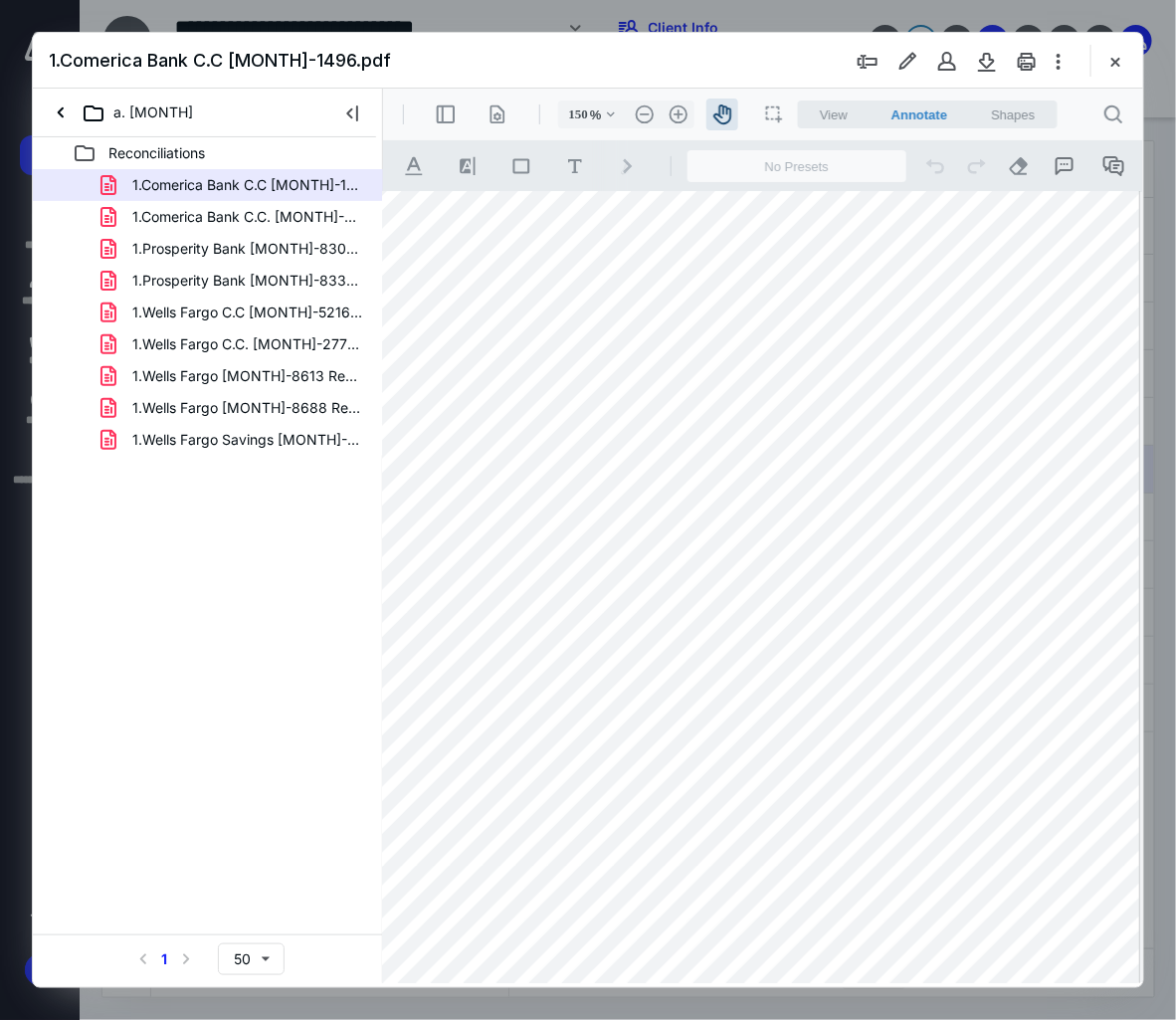 scroll, scrollTop: 171, scrollLeft: 83, axis: both 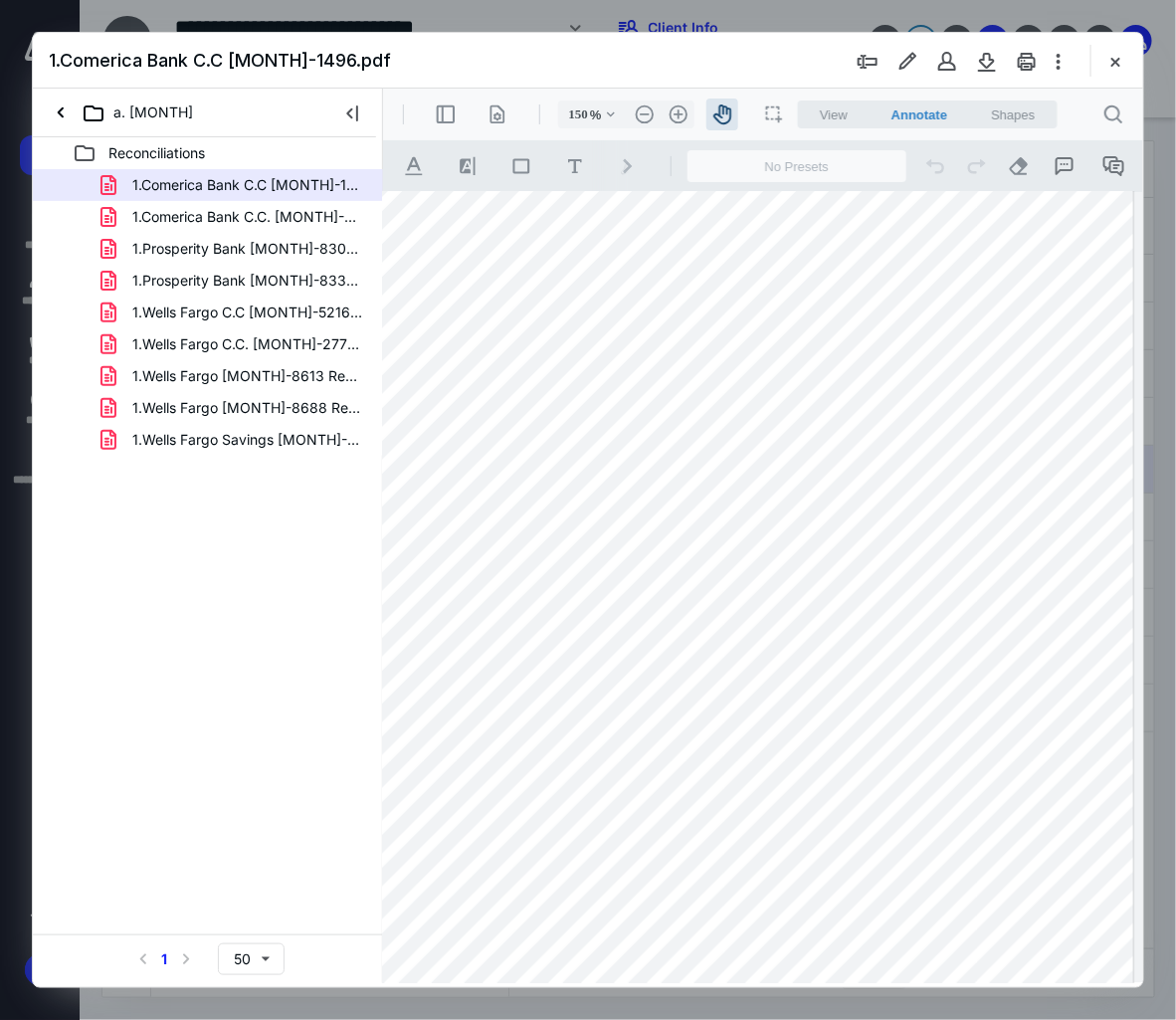 drag, startPoint x: 1015, startPoint y: 499, endPoint x: 640, endPoint y: 435, distance: 380.42213 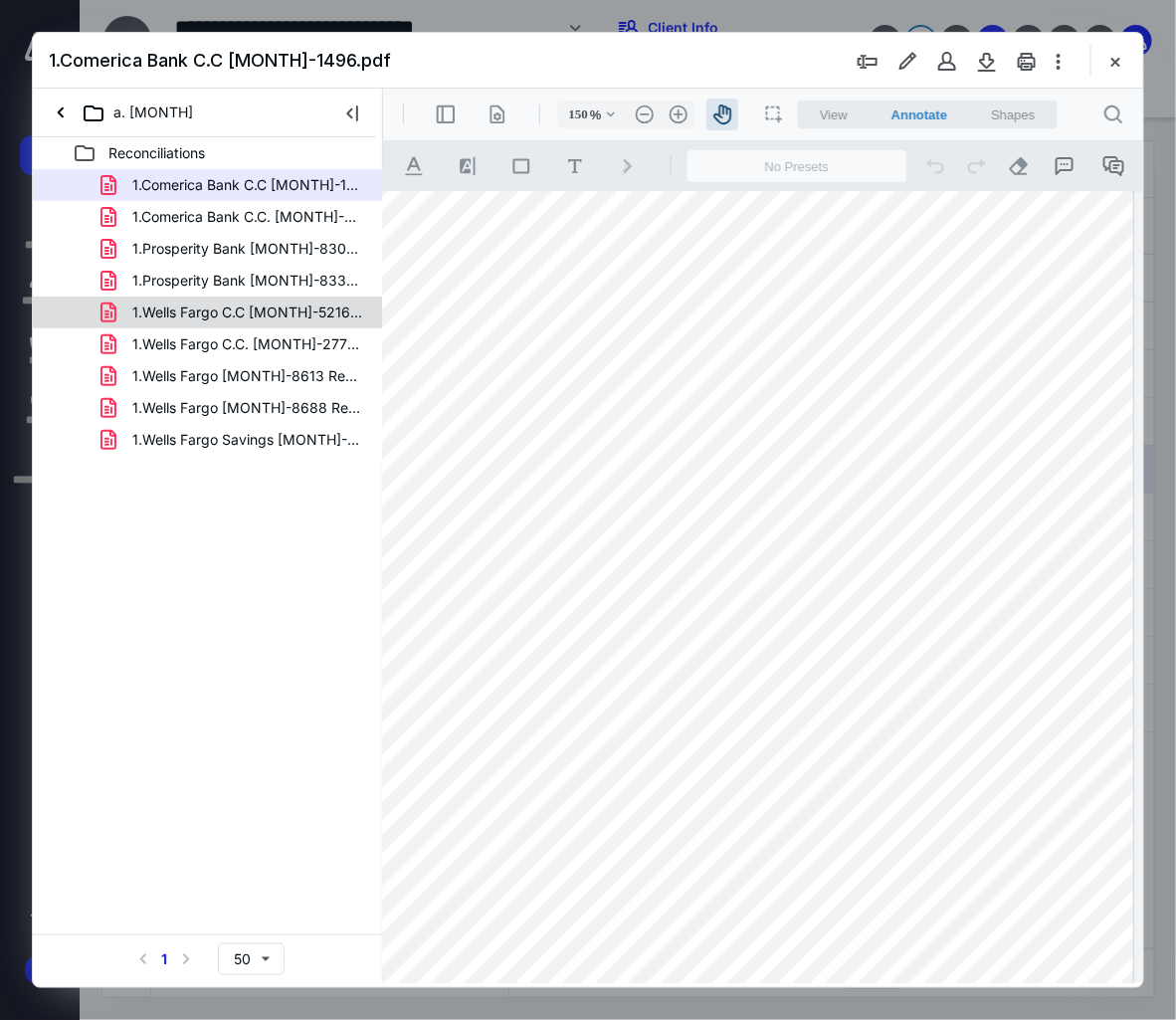 scroll, scrollTop: 194, scrollLeft: 171, axis: both 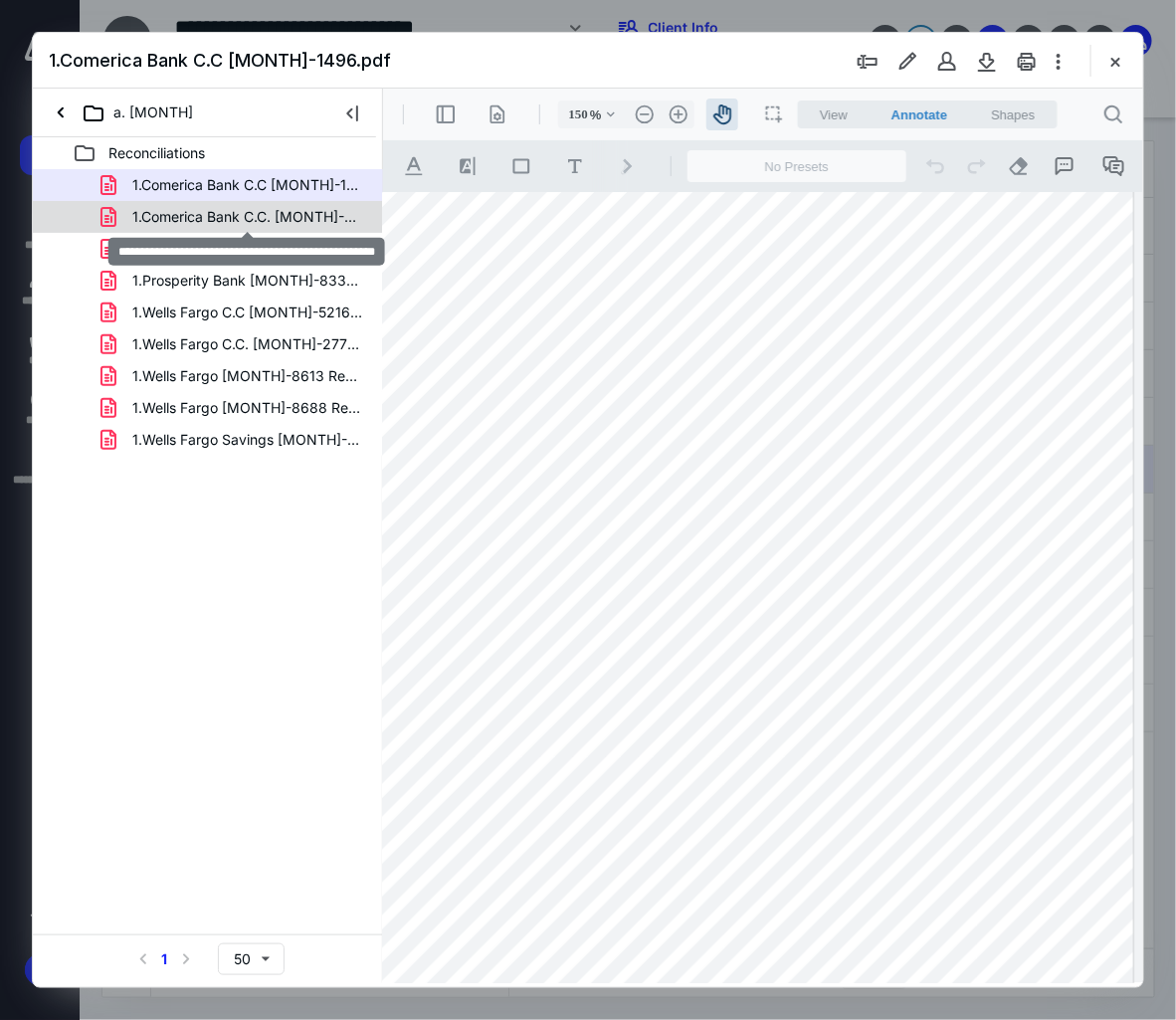 click on "1.Comerica Bank C.C. [MONTH]-6349 Recocniliation.pdf" at bounding box center [248, 217] 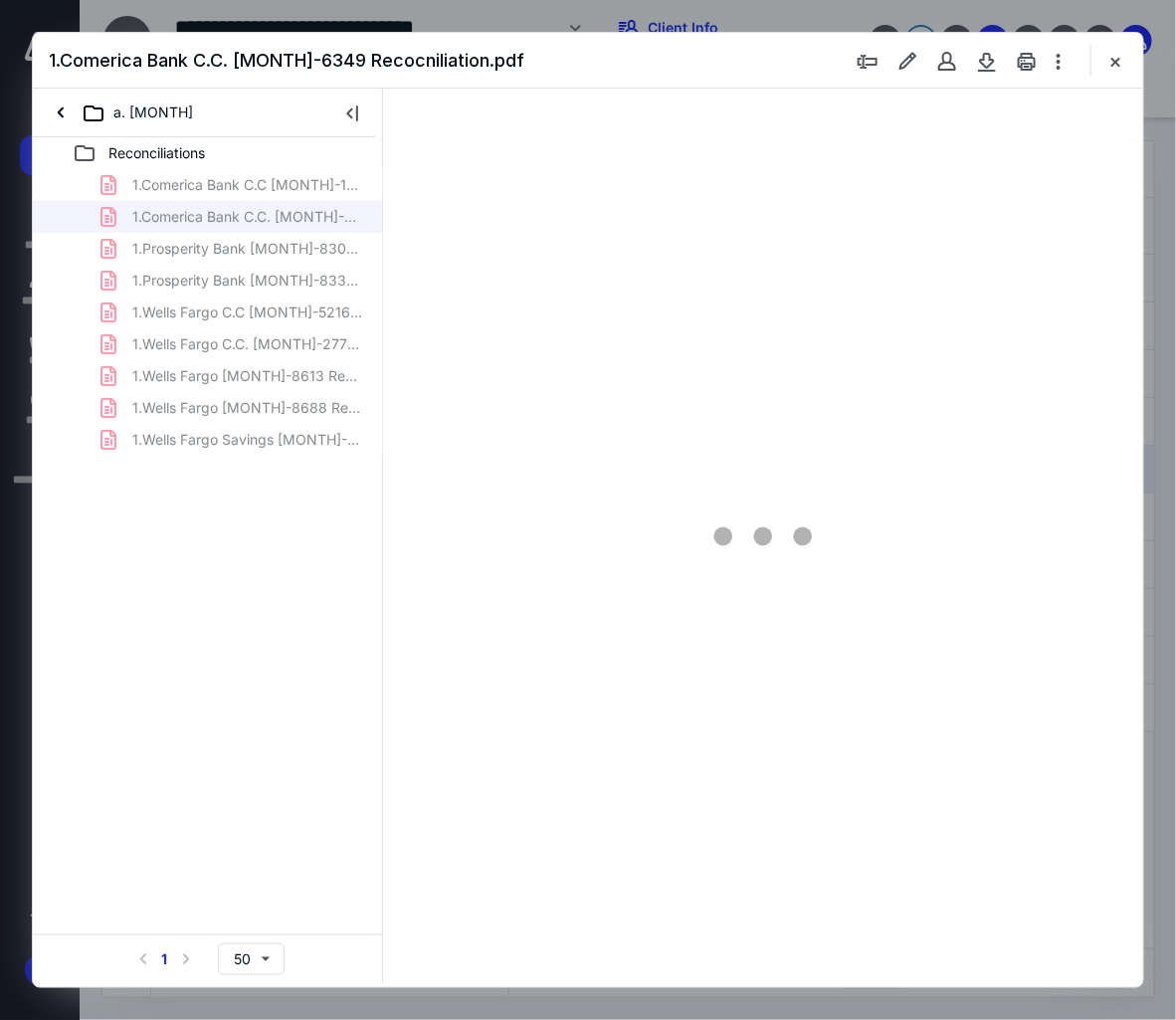 click on "1.Comerica Bank C.C  [MONTH]-1496 Reconciliation.pdf 1.Comerica Bank C.C. [MONTH]-6349 Recocniliation.pdf 1.Prosperity Bank [MONTH]-8306 Reconciliation.pdf 1.Prosperity Bank [MONTH]-8330 Reconciliation.pdf 1.Wells Fargo C.C [MONTH]-5216 Reconciliation.pdf 1.Wells Fargo C.C. [MONTH]-2772 Reconciliation.pdf 1.Wells Fargo [MONTH]-8613 Reconciliation.pdf 1.Wells Fargo [MONTH]-8688 Reconciliation.pdf 1.Wells Fargo Savings [MONTH]-1513 Reconciliation.pdf" at bounding box center (208, 312) 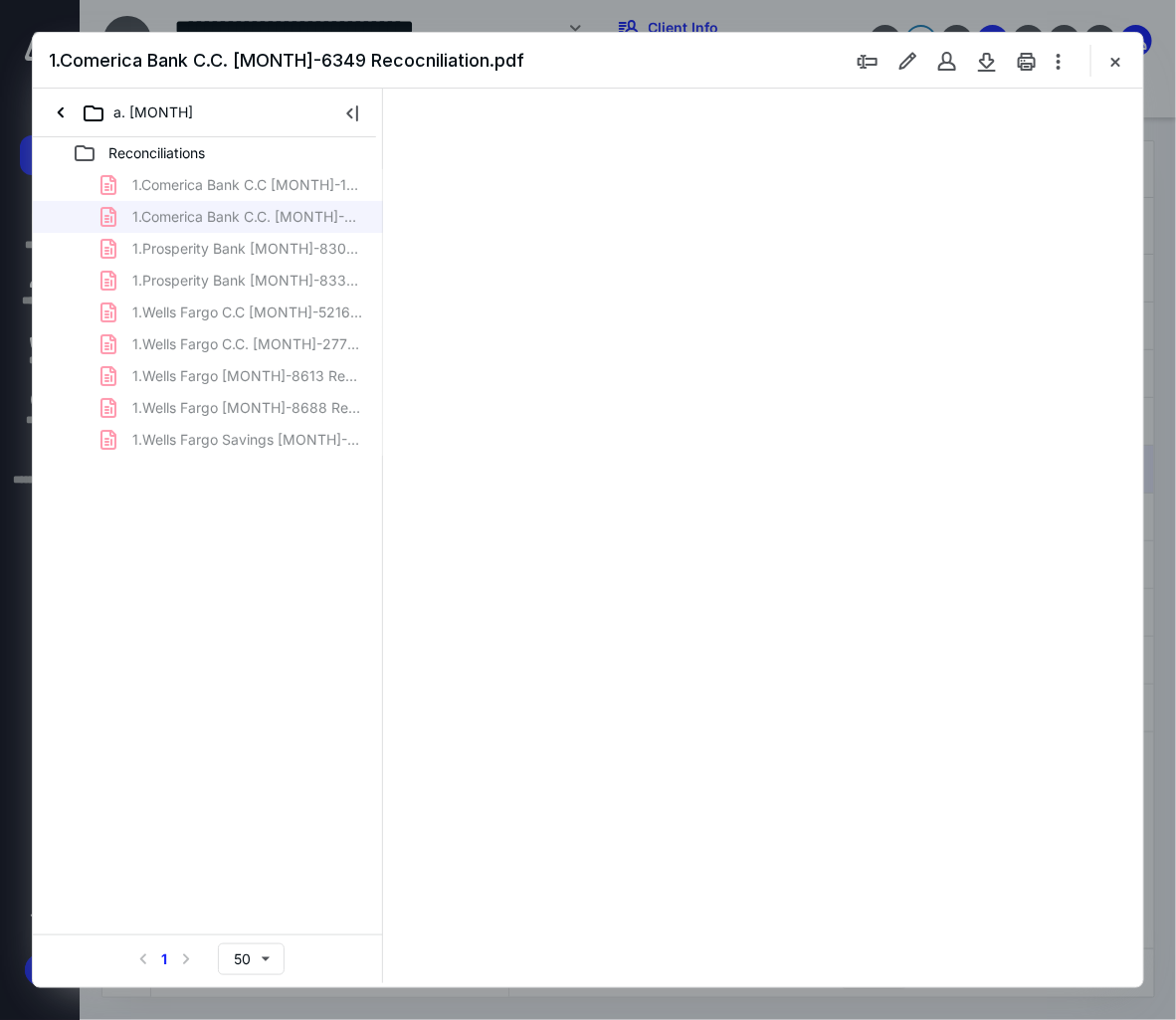 scroll, scrollTop: 0, scrollLeft: 0, axis: both 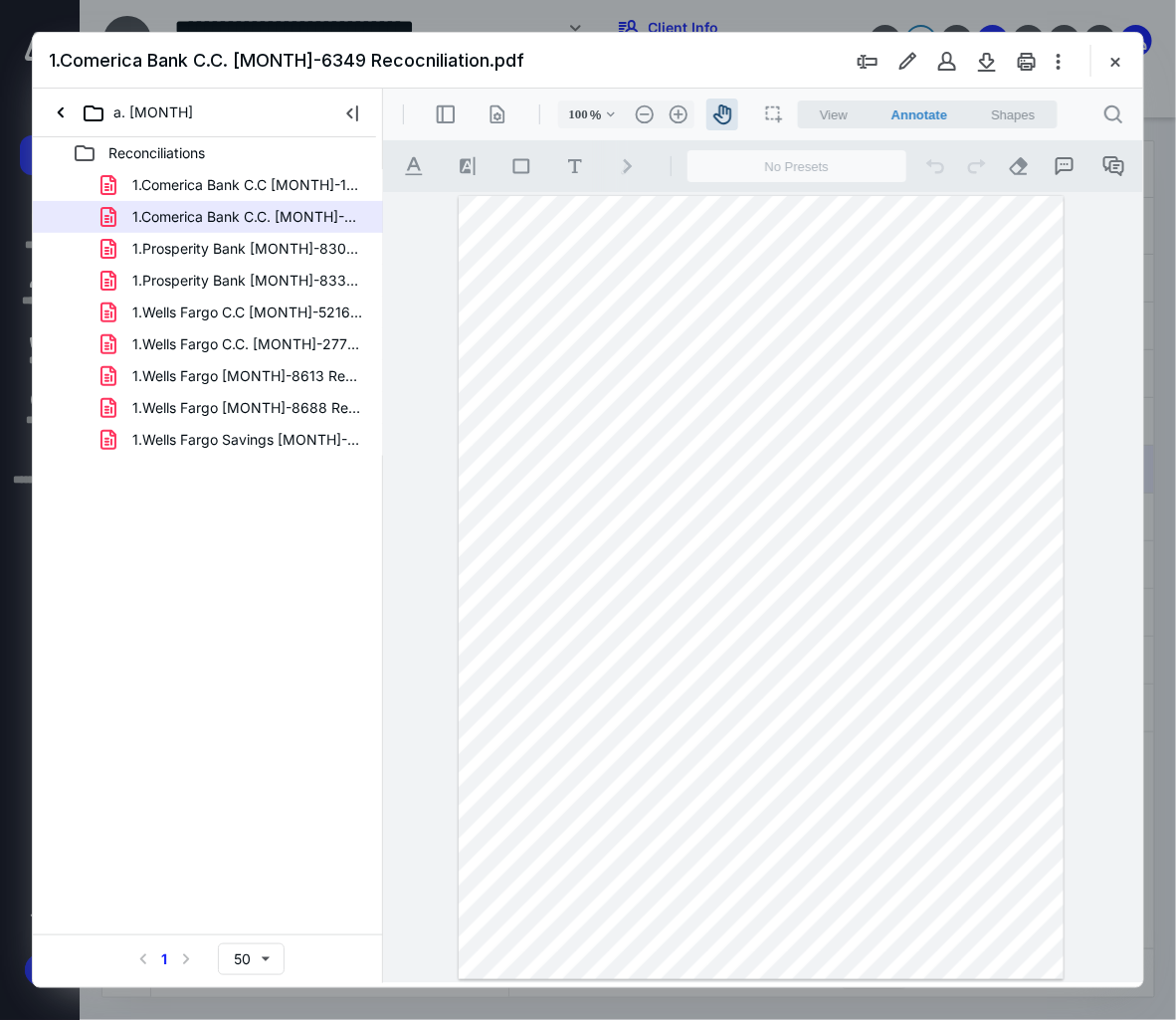 click on "100 % .cls-1{fill:#abb0c4;} icon - chevron - down .cls-1{fill:#abb0c4;} icon - header - zoom - out - line Current zoom is   100 % .cls-1{fill:#abb0c4;} icon - header - zoom - in - line" at bounding box center [625, 113] 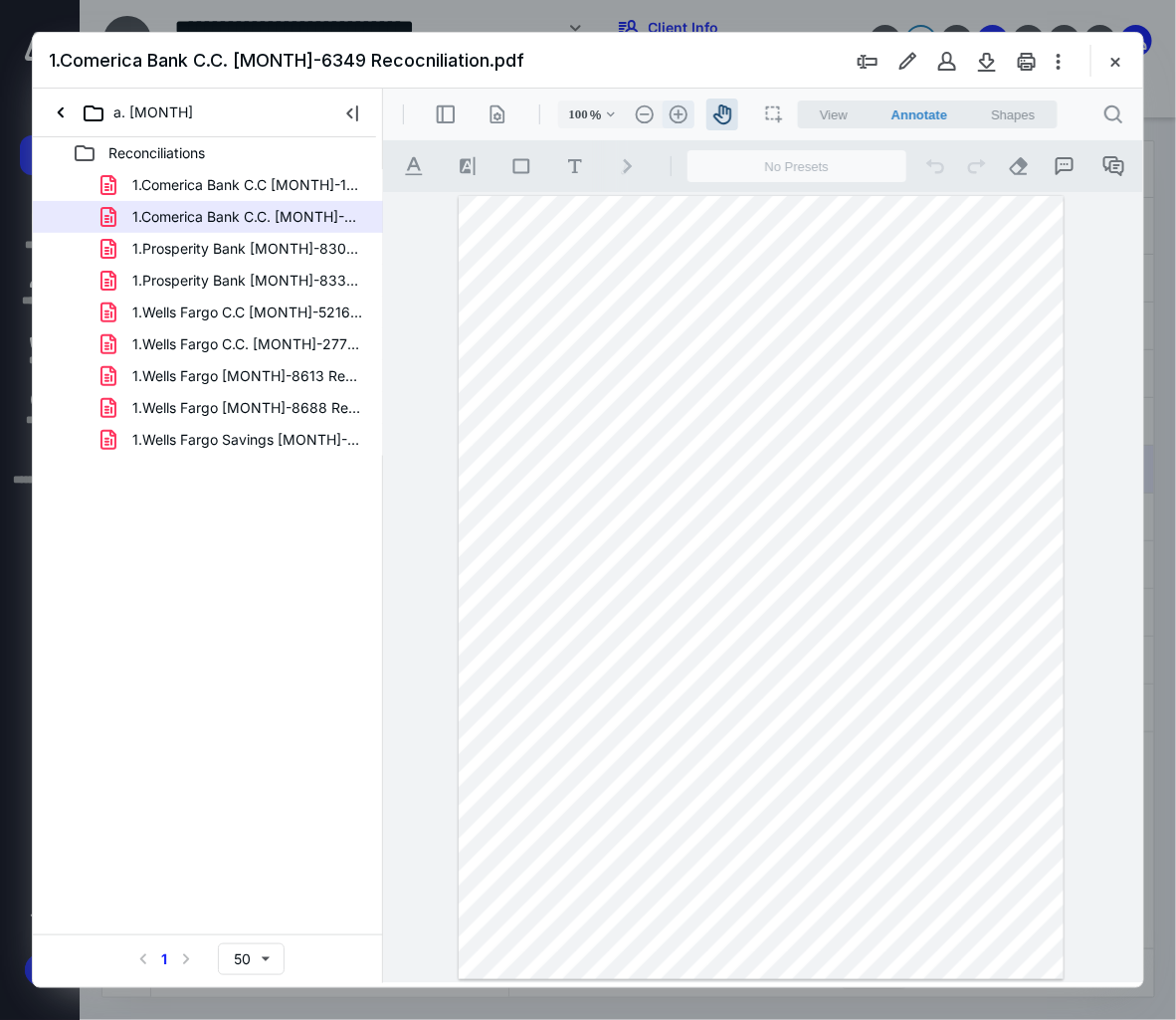 click on ".cls-1{fill:#abb0c4;} icon - header - zoom - in - line" at bounding box center (678, 113) 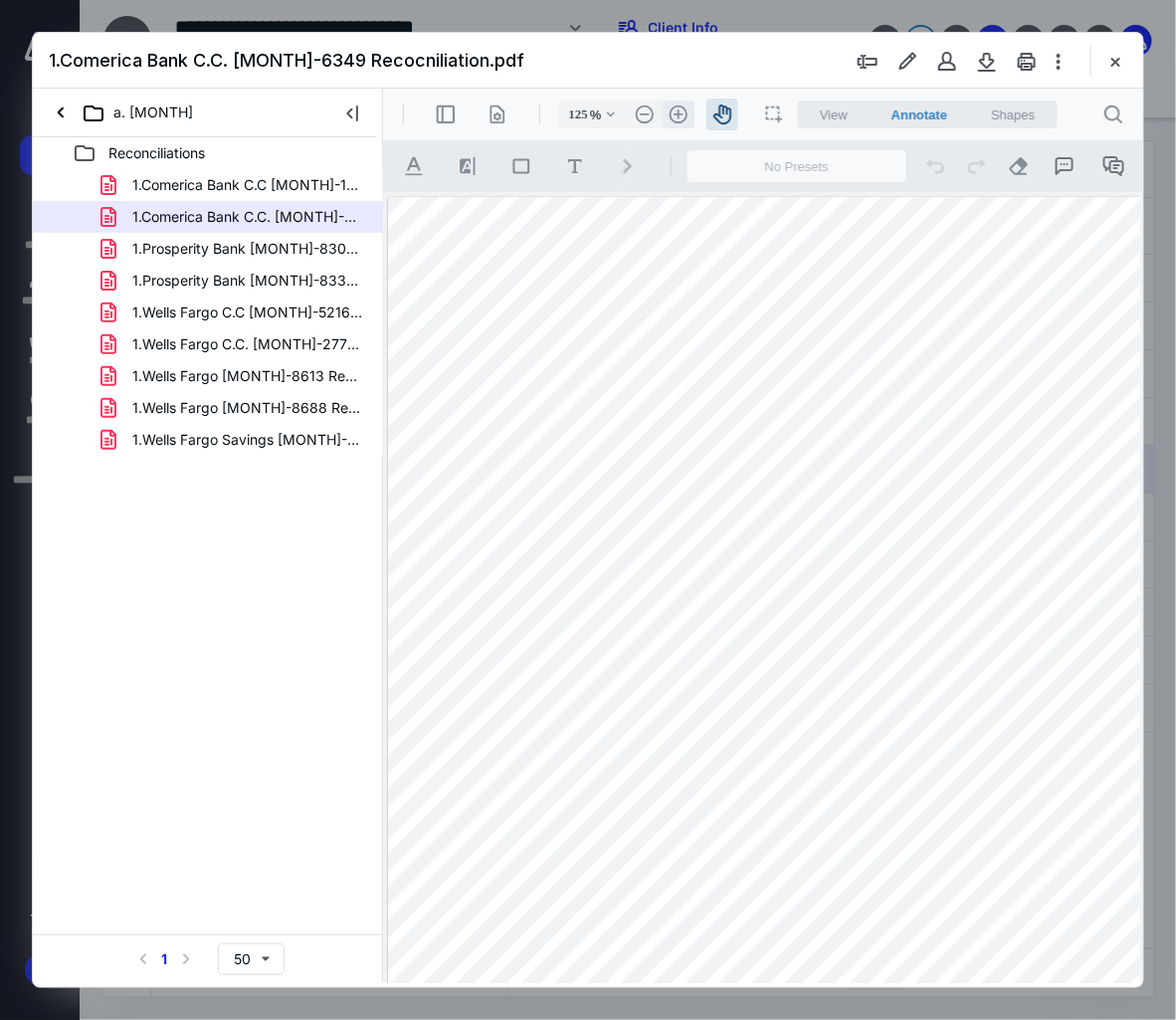 scroll, scrollTop: 86, scrollLeft: 6, axis: both 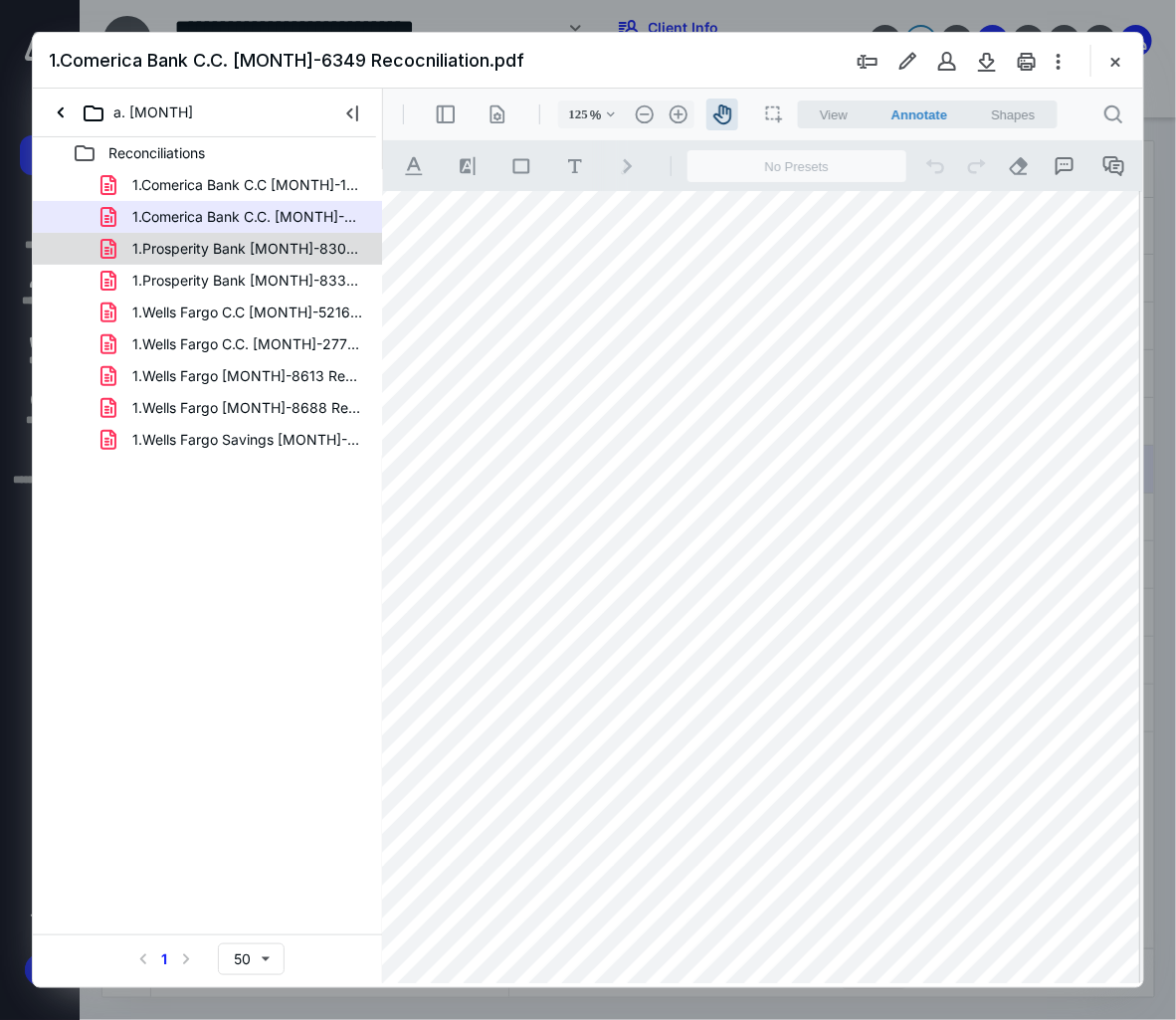 click on "1.Prosperity Bank [MONTH]-8306 Reconciliation.pdf" at bounding box center (248, 249) 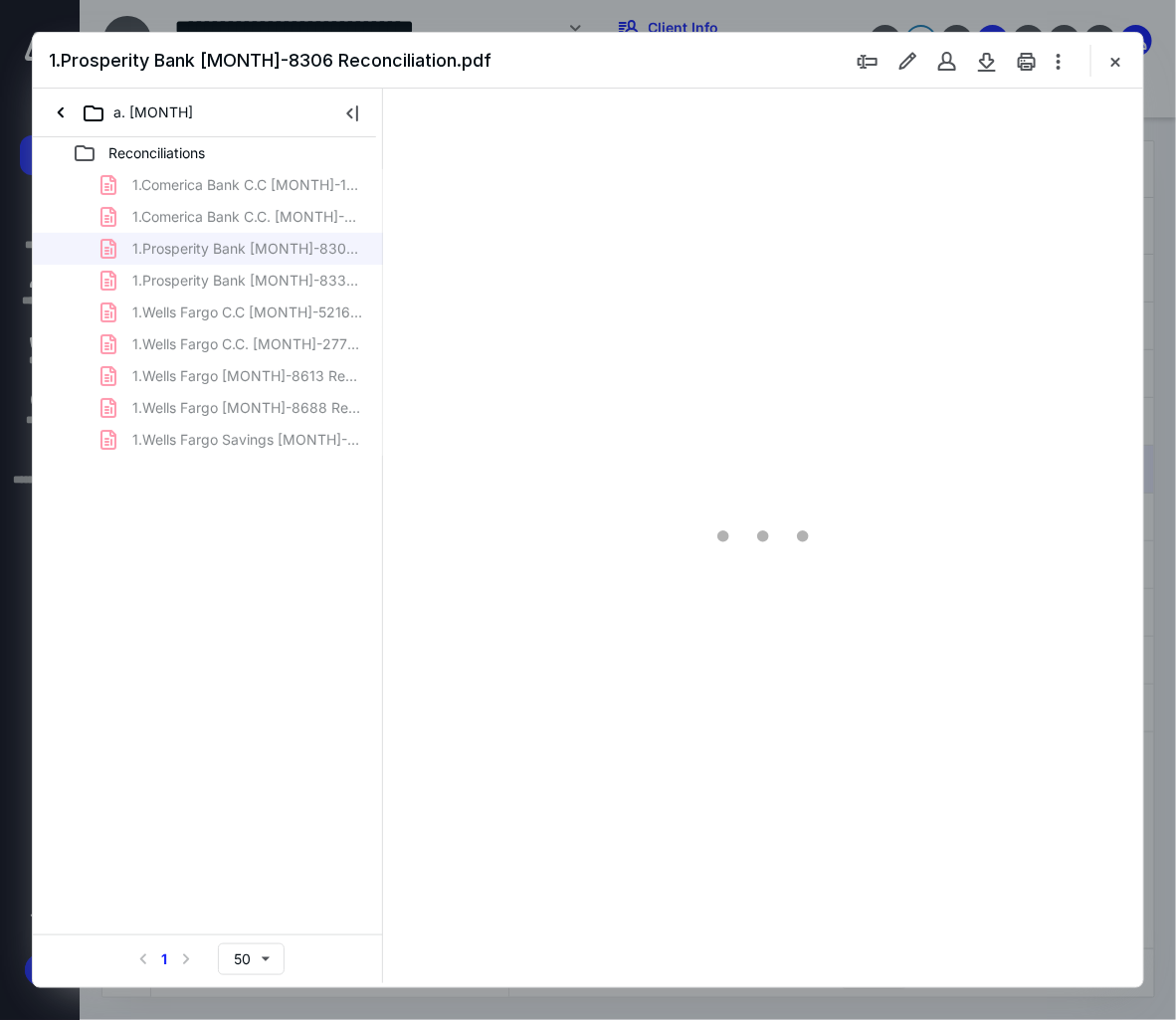 scroll, scrollTop: 106, scrollLeft: 0, axis: vertical 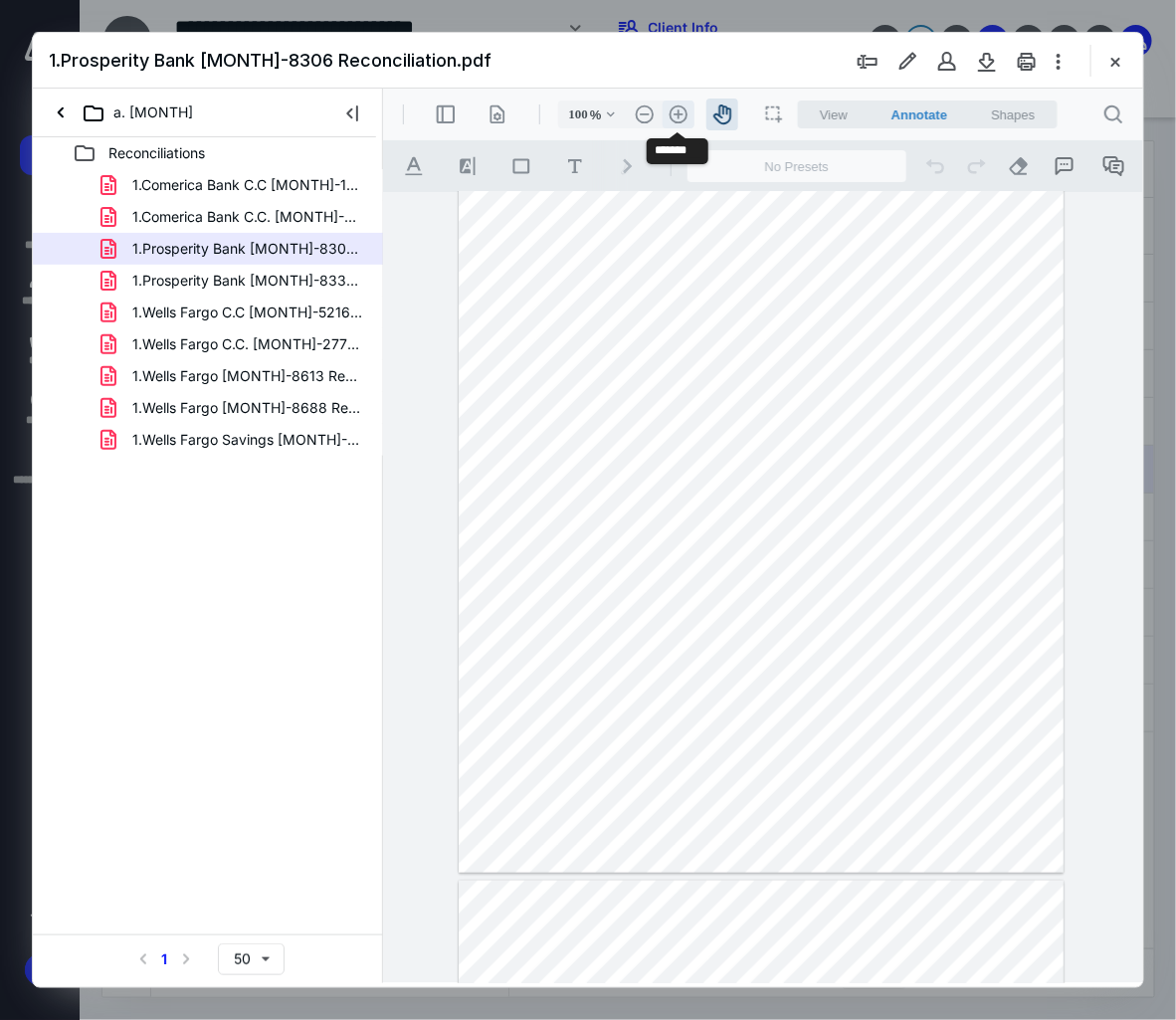 click on ".cls-1{fill:#abb0c4;} icon - header - zoom - in - line" at bounding box center (678, 113) 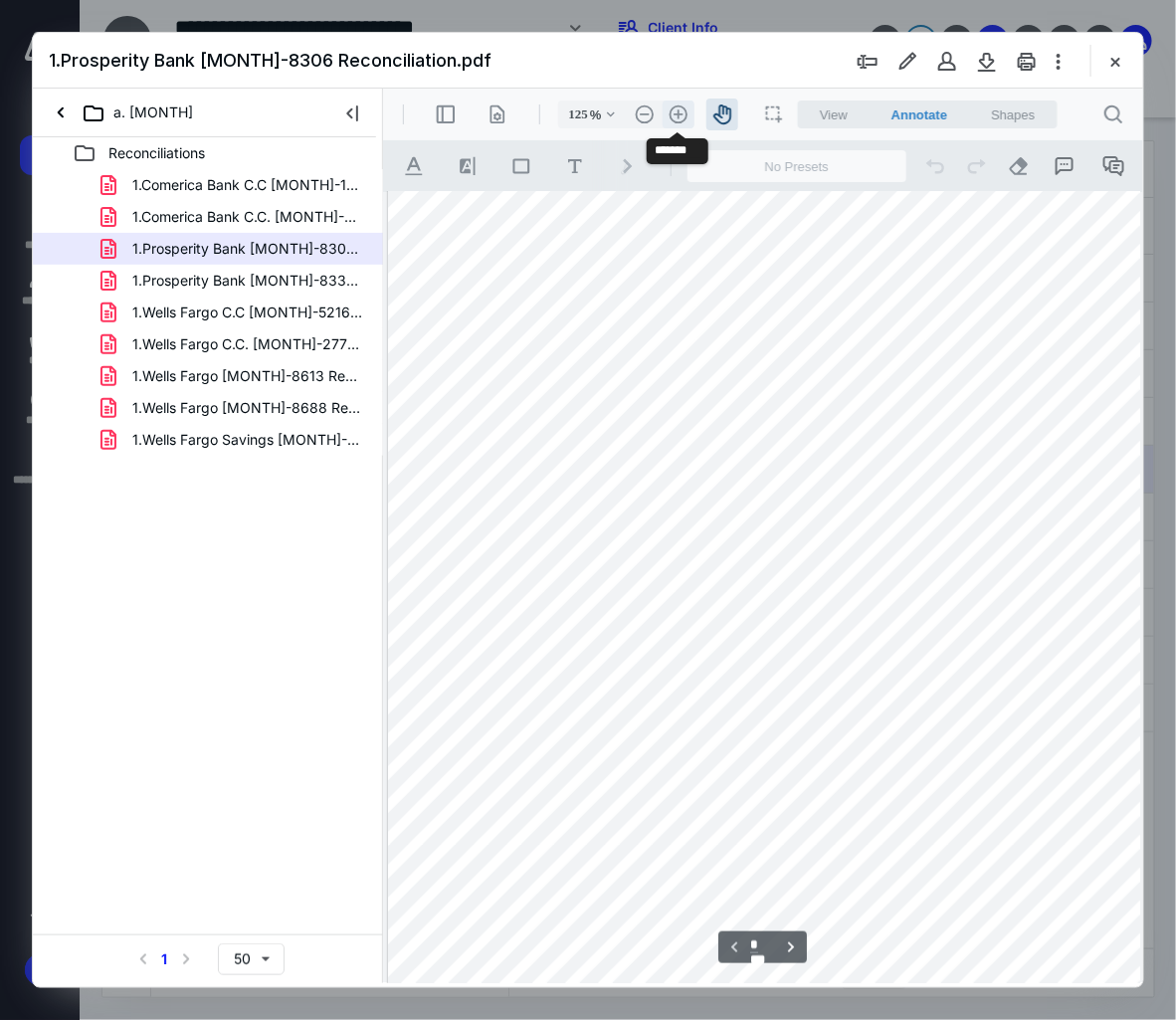 scroll, scrollTop: 333, scrollLeft: 88, axis: both 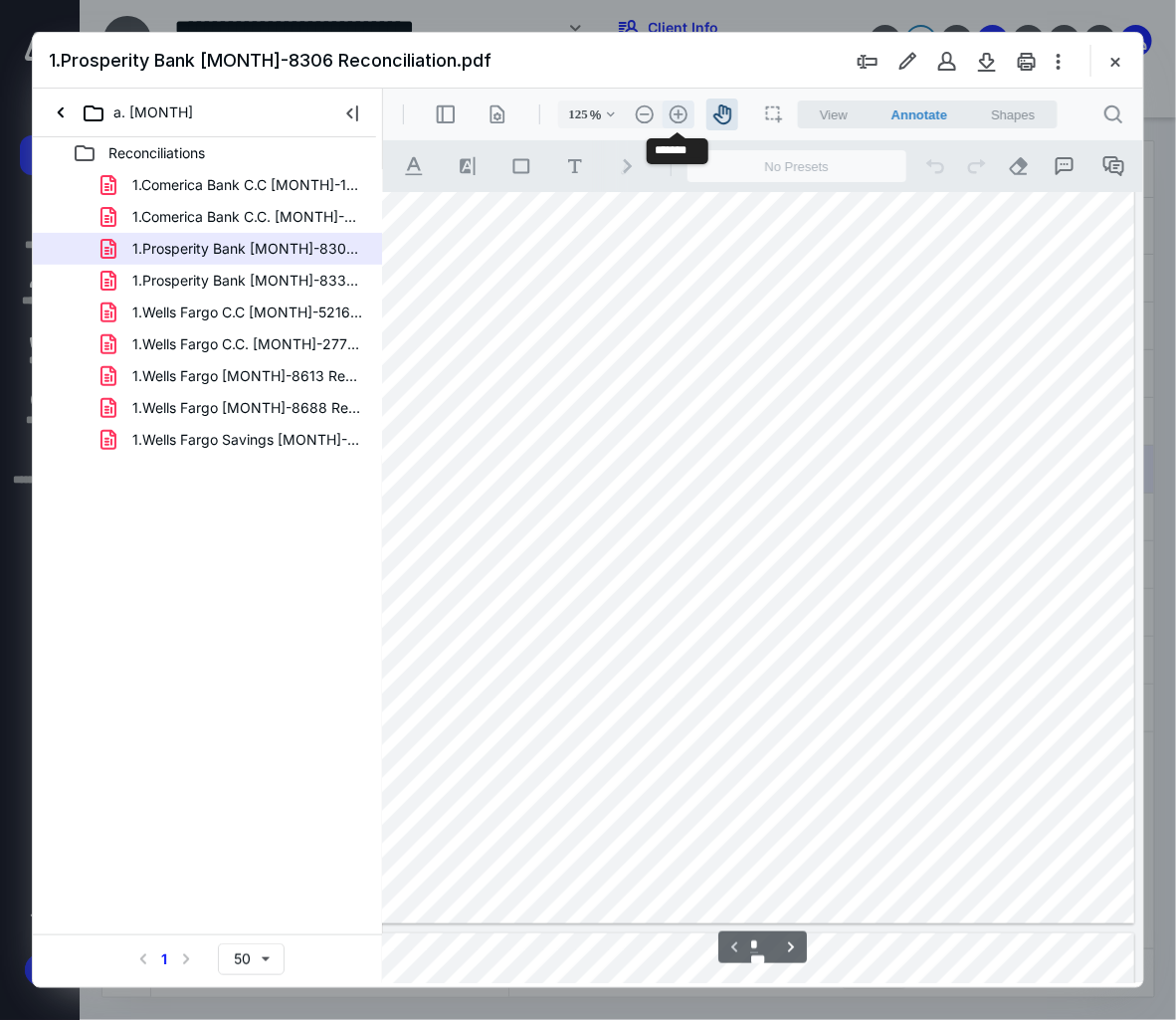 click on ".cls-1{fill:#abb0c4;} icon - header - zoom - in - line" at bounding box center [678, 113] 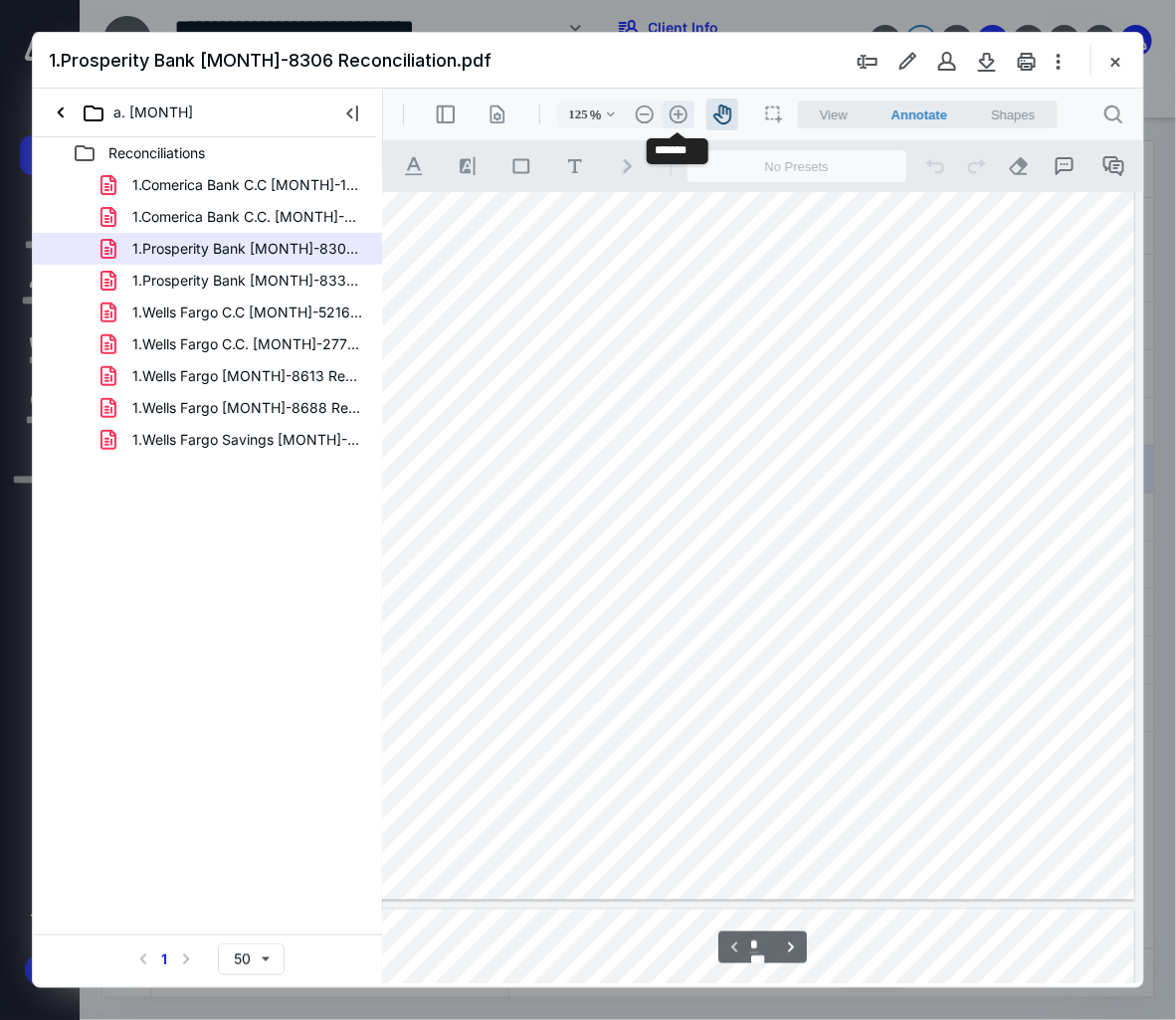 type on "150" 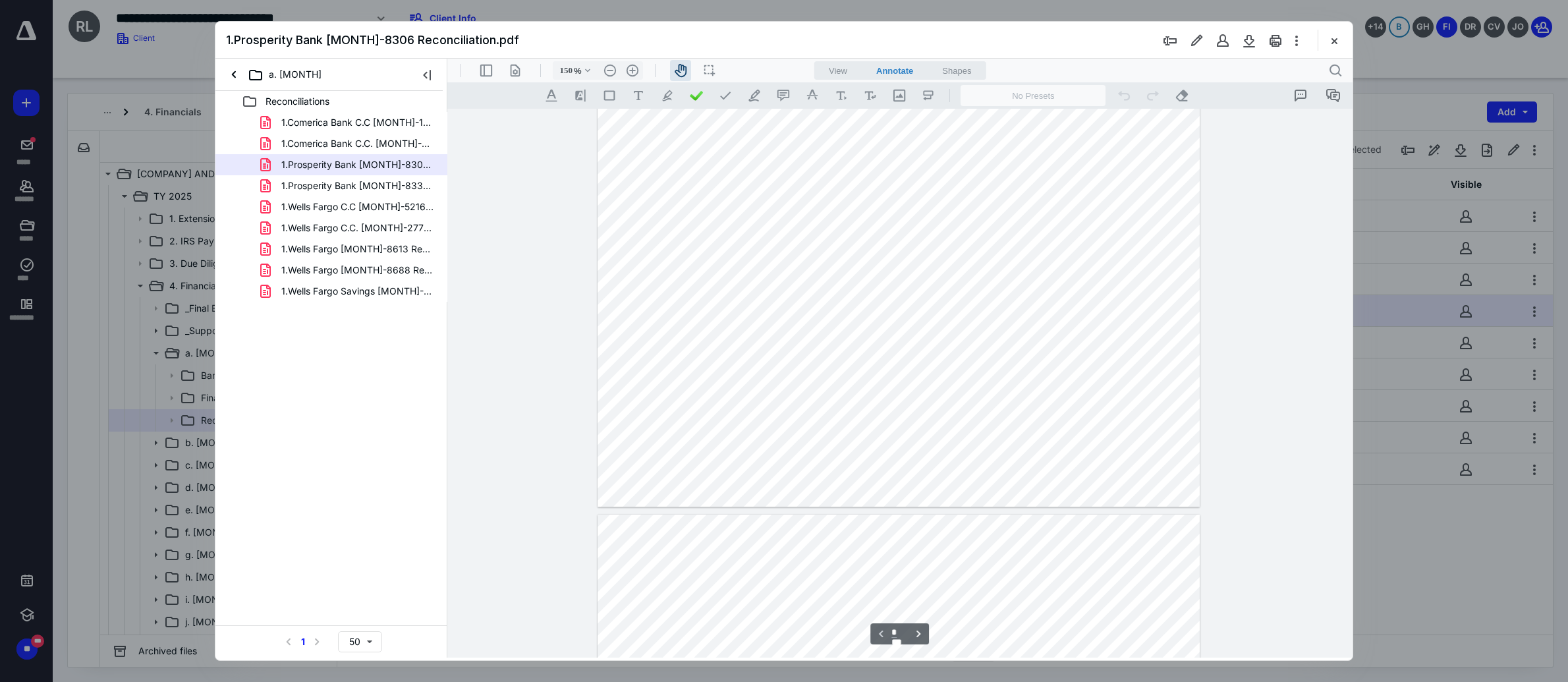 scroll, scrollTop: 221, scrollLeft: 0, axis: vertical 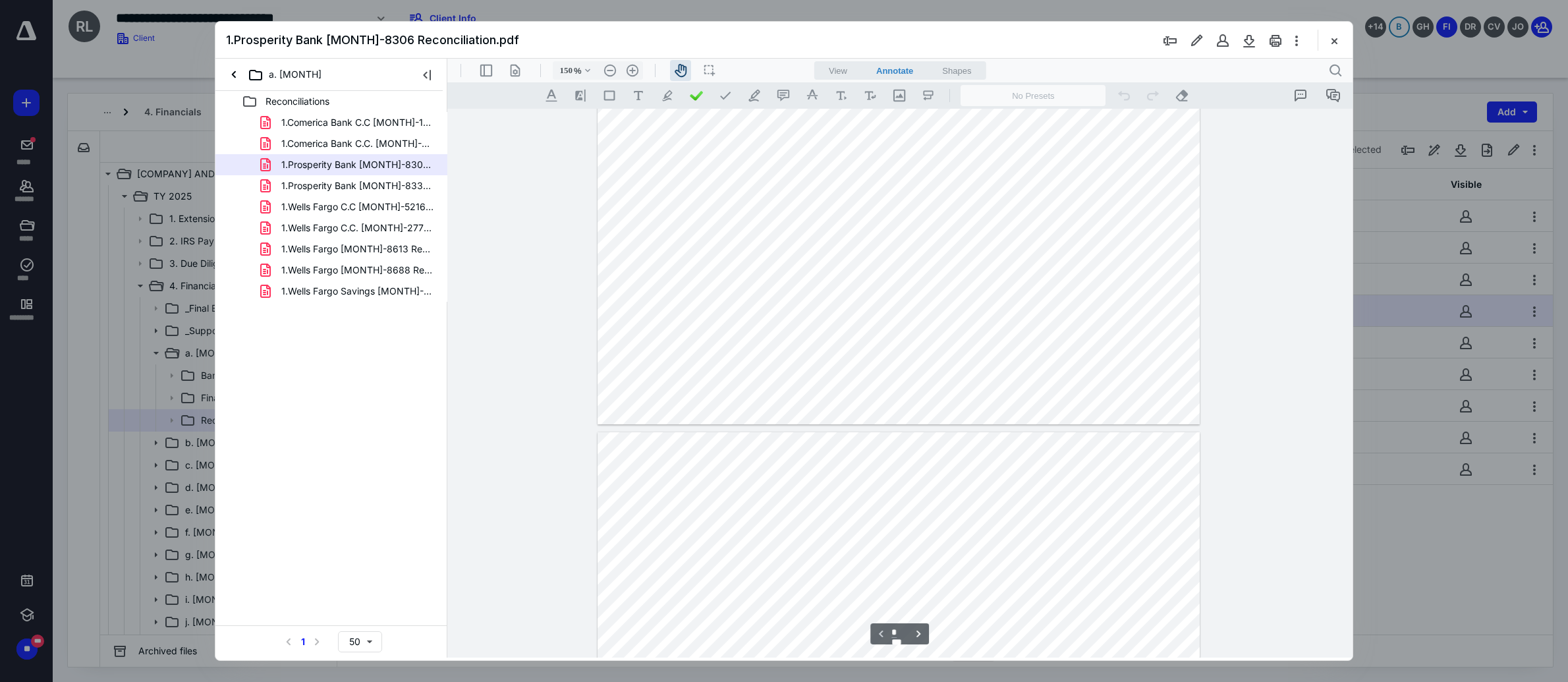 type on "*" 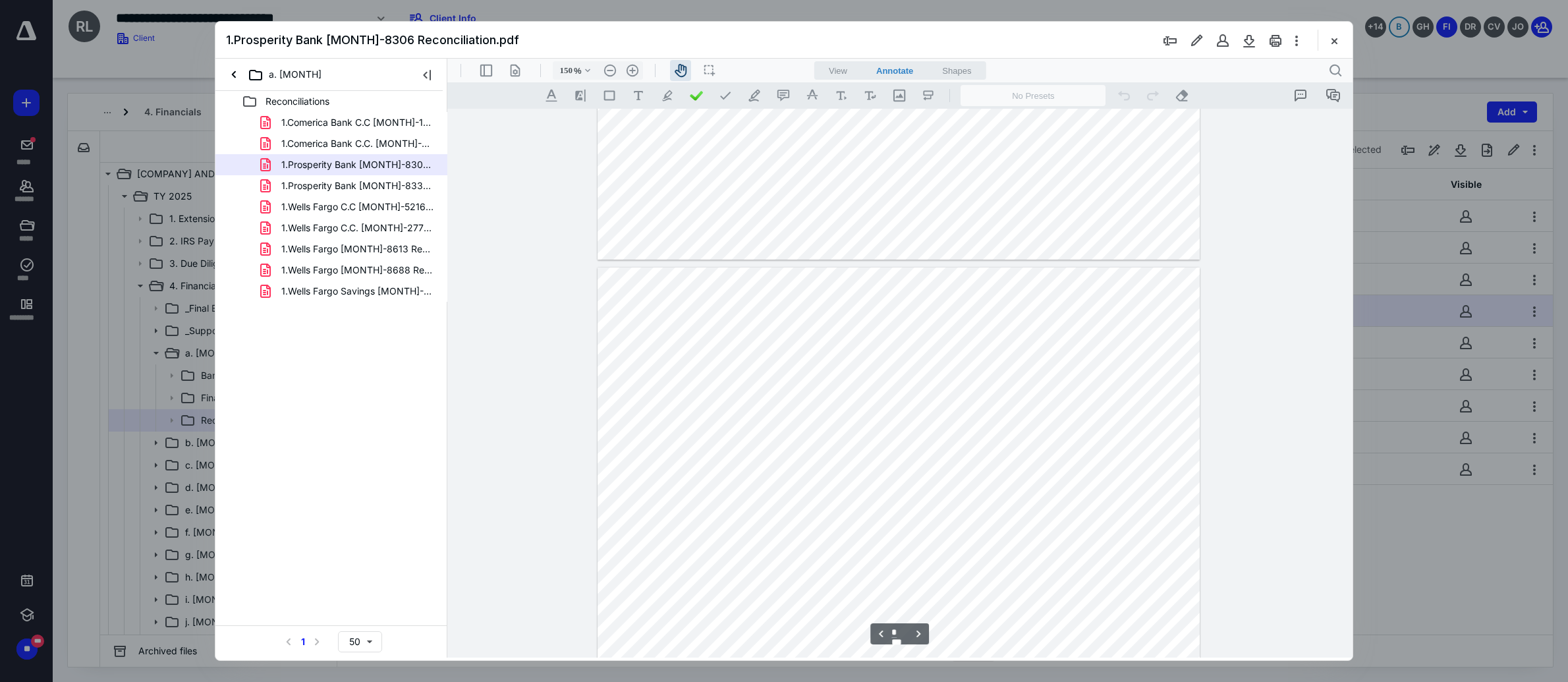scroll, scrollTop: 962, scrollLeft: 0, axis: vertical 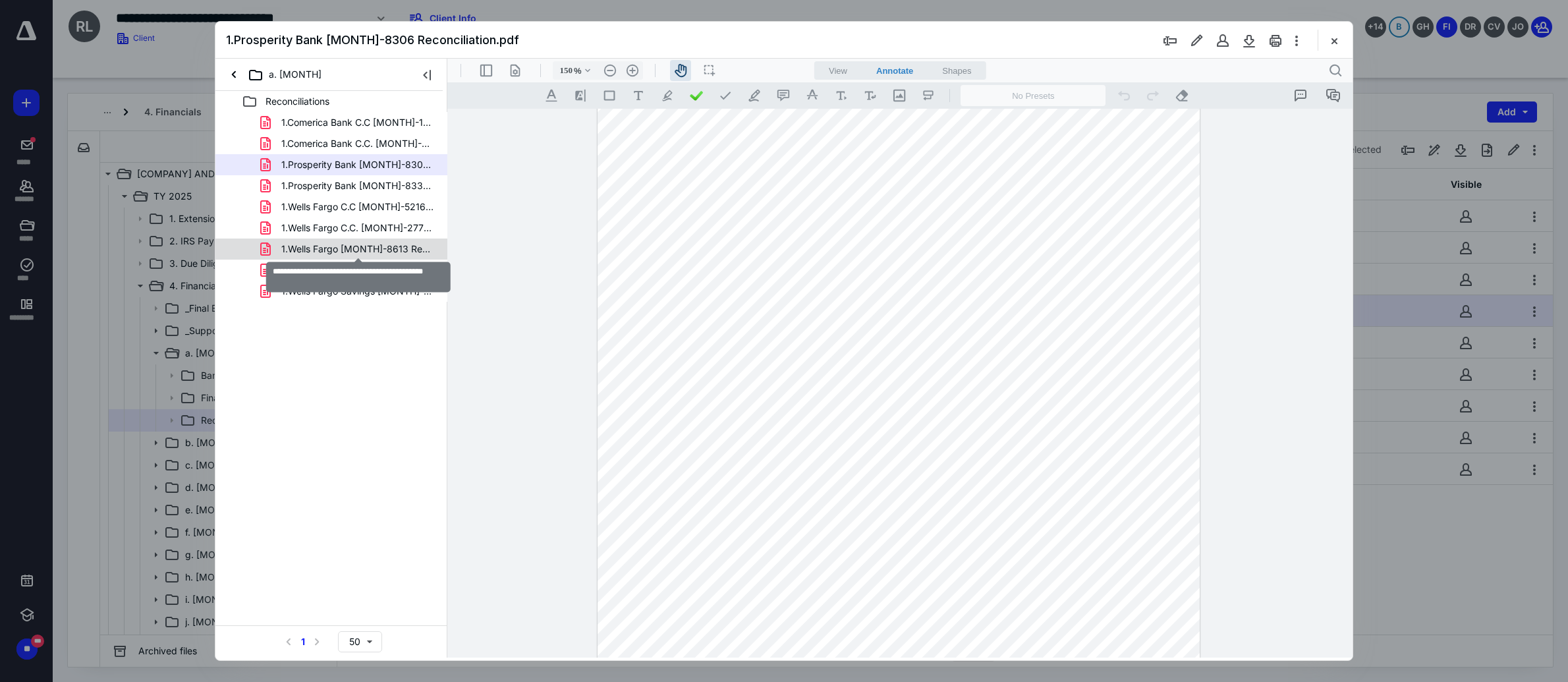 click on "1.Wells Fargo [MONTH]-8613 Reconciliation.pdf" at bounding box center [358, 249] 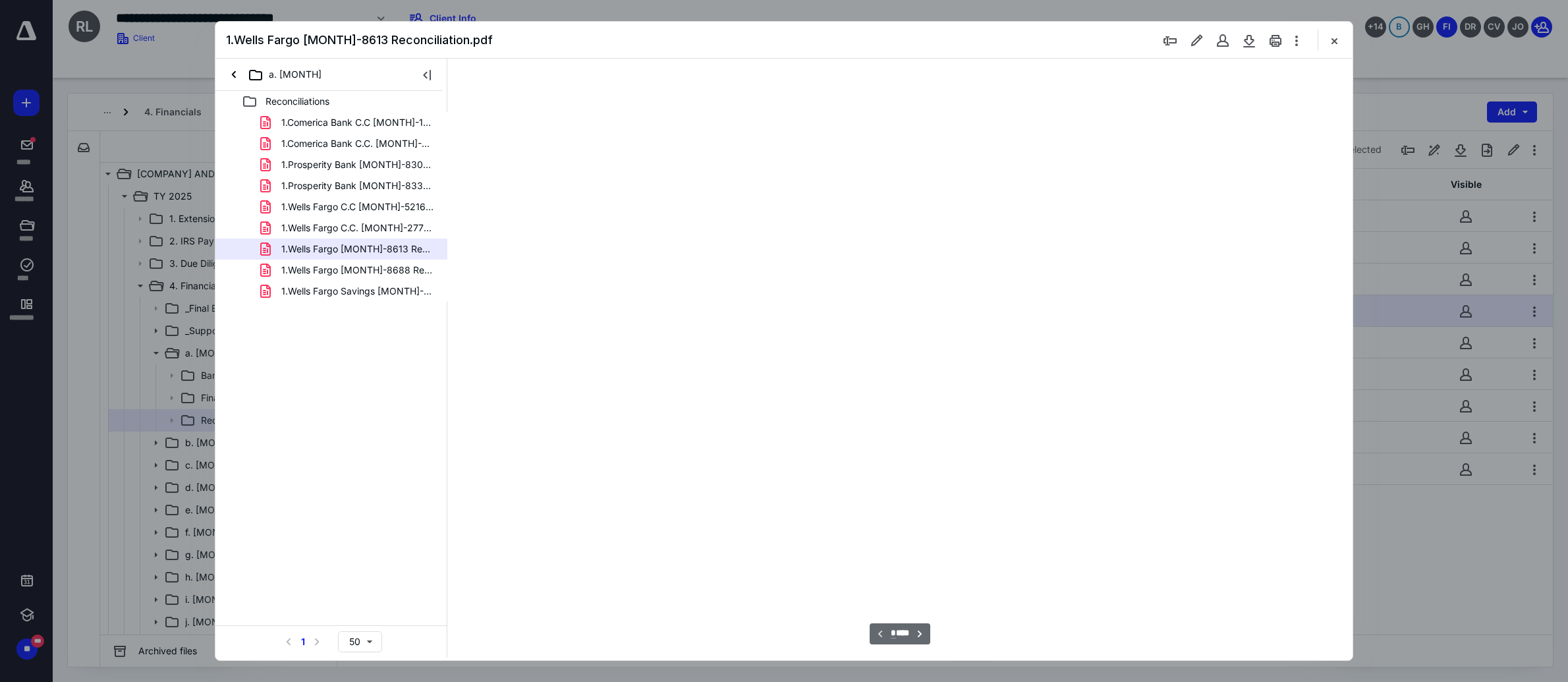 scroll, scrollTop: 0, scrollLeft: 0, axis: both 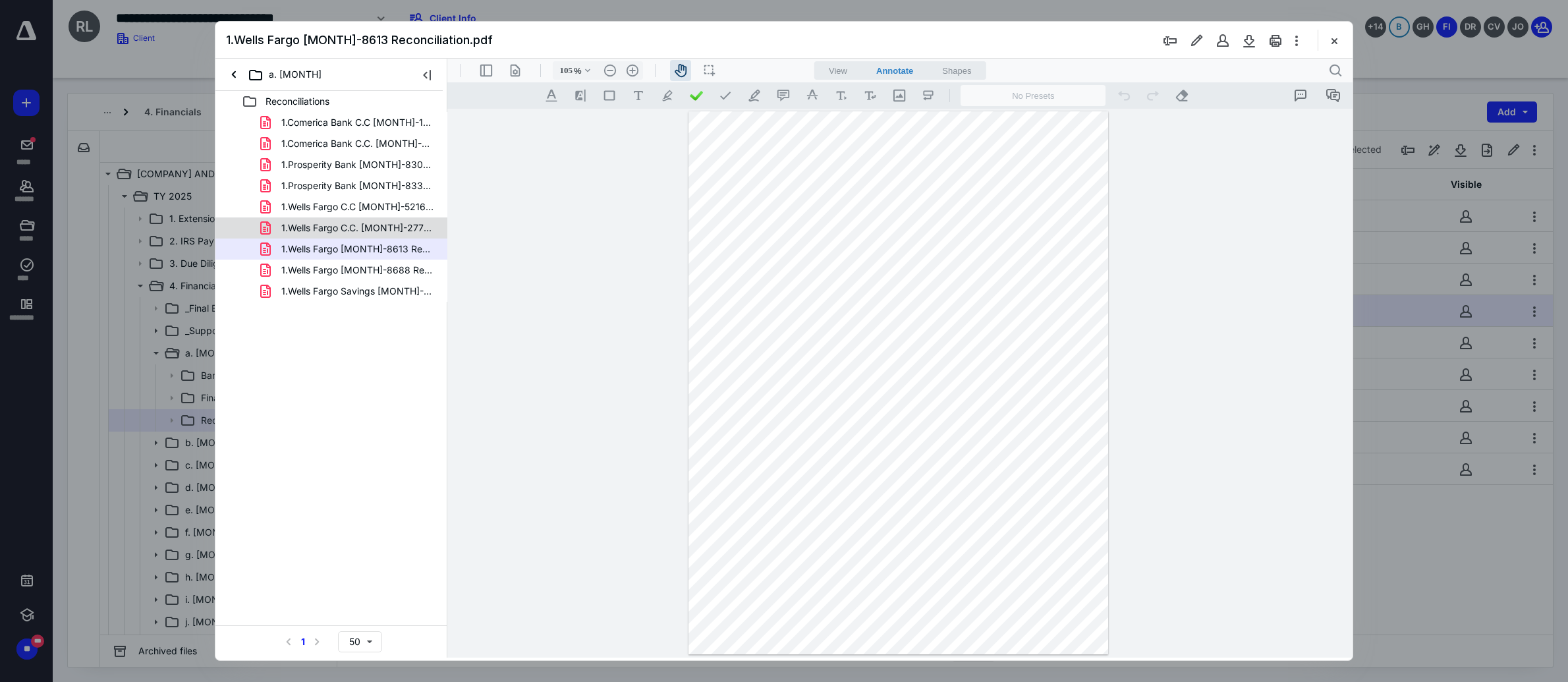click on "1.Wells Fargo C.C. [MONTH]-2772 Reconciliation.pdf" at bounding box center [350, 228] 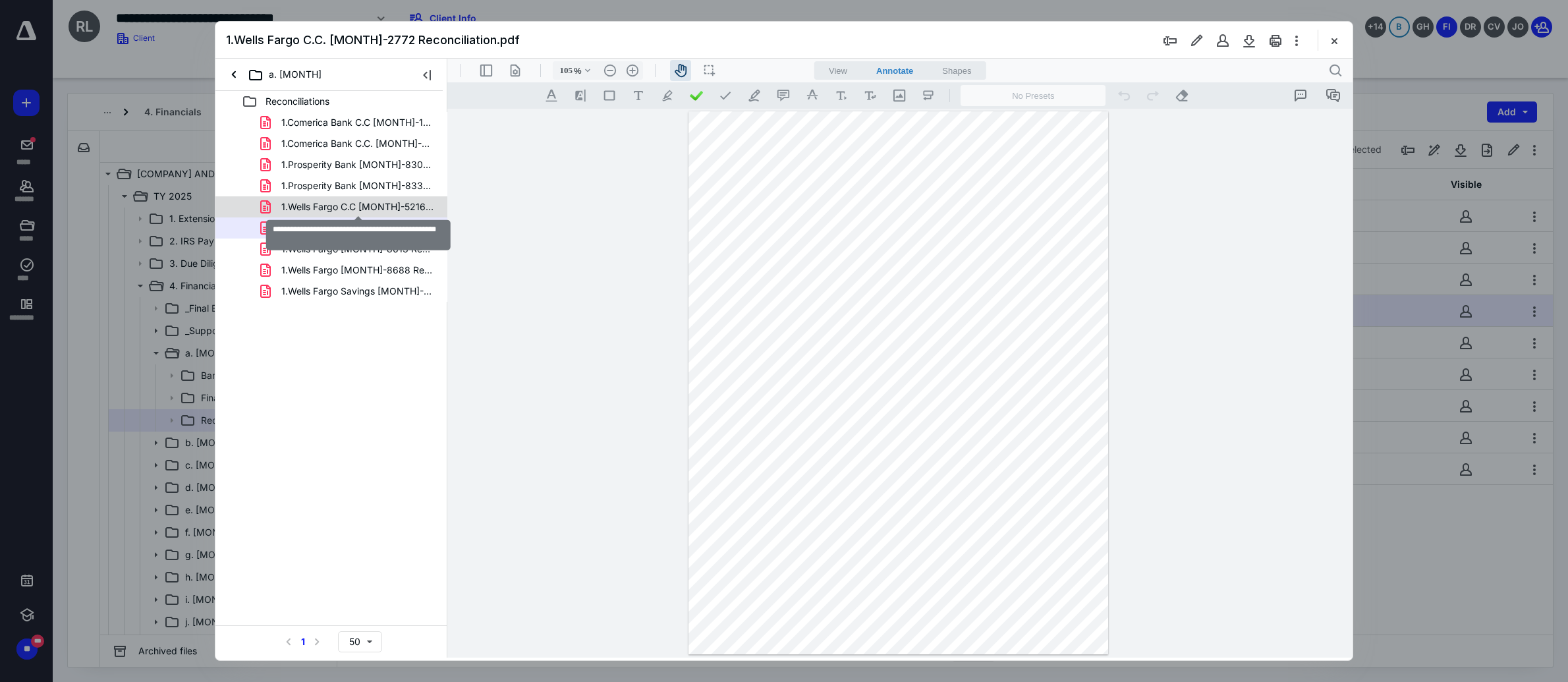 click on "1.Wells Fargo C.C [MONTH]-5216 Reconciliation.pdf" at bounding box center (358, 207) 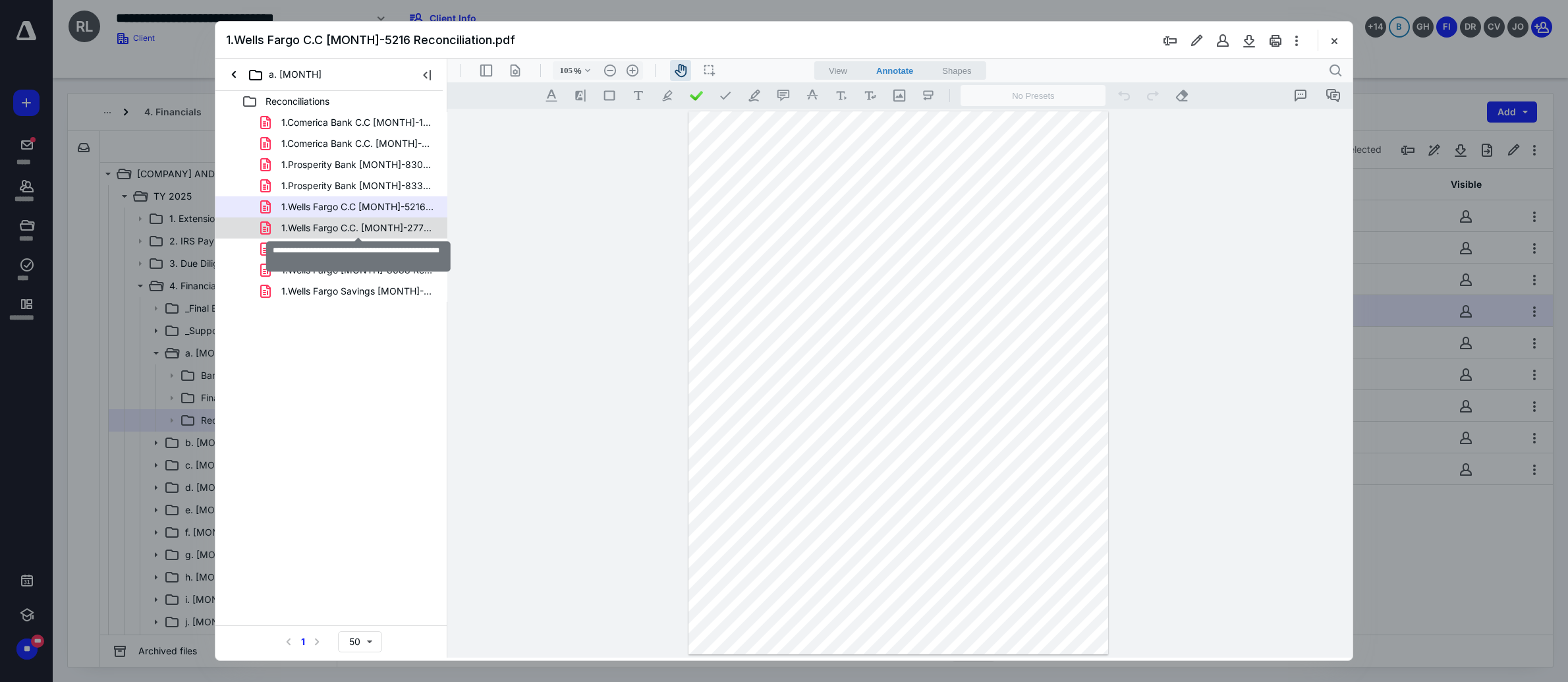 click on "1.Wells Fargo C.C. [MONTH]-2772 Reconciliation.pdf" at bounding box center (358, 228) 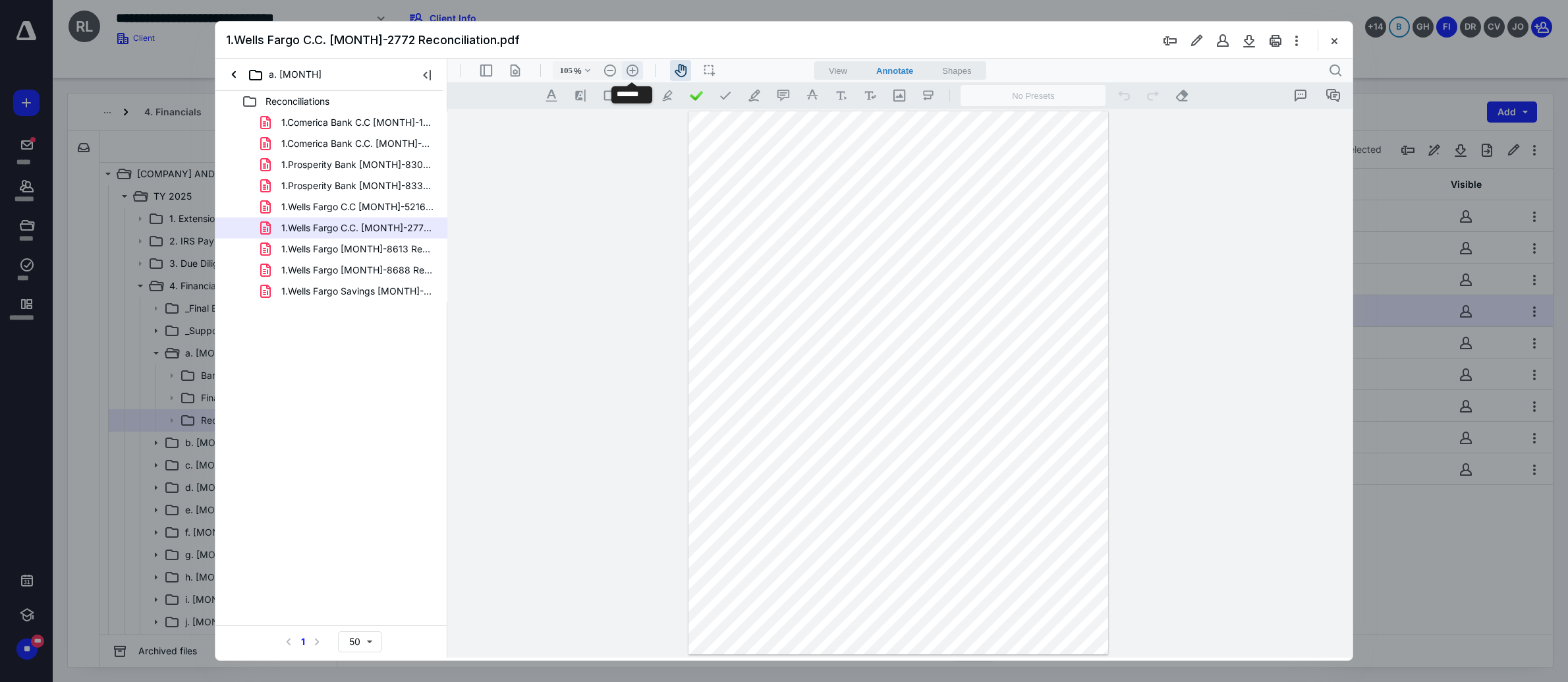 click on ".cls-1{fill:#abb0c4;} icon - header - zoom - in - line" at bounding box center (632, 71) 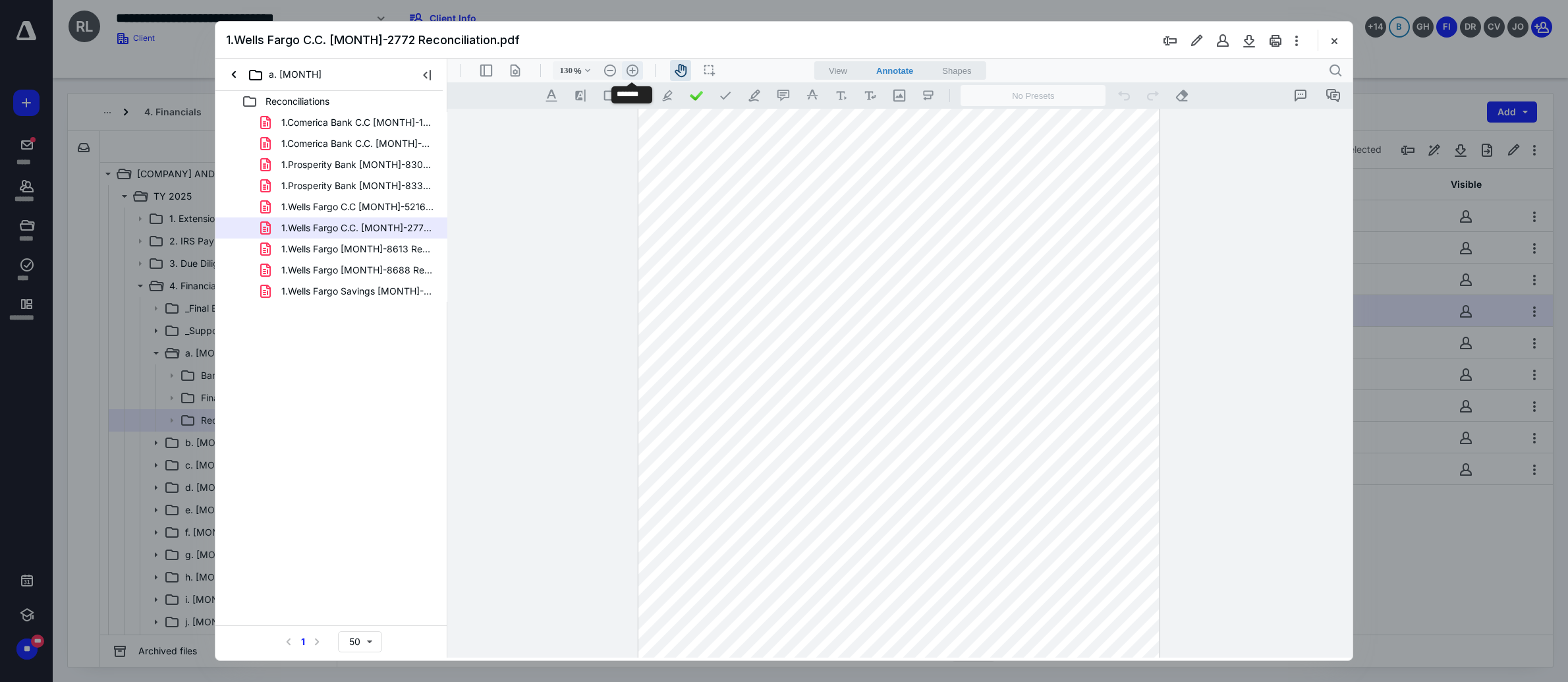 click on ".cls-1{fill:#abb0c4;} icon - header - zoom - in - line" at bounding box center [632, 71] 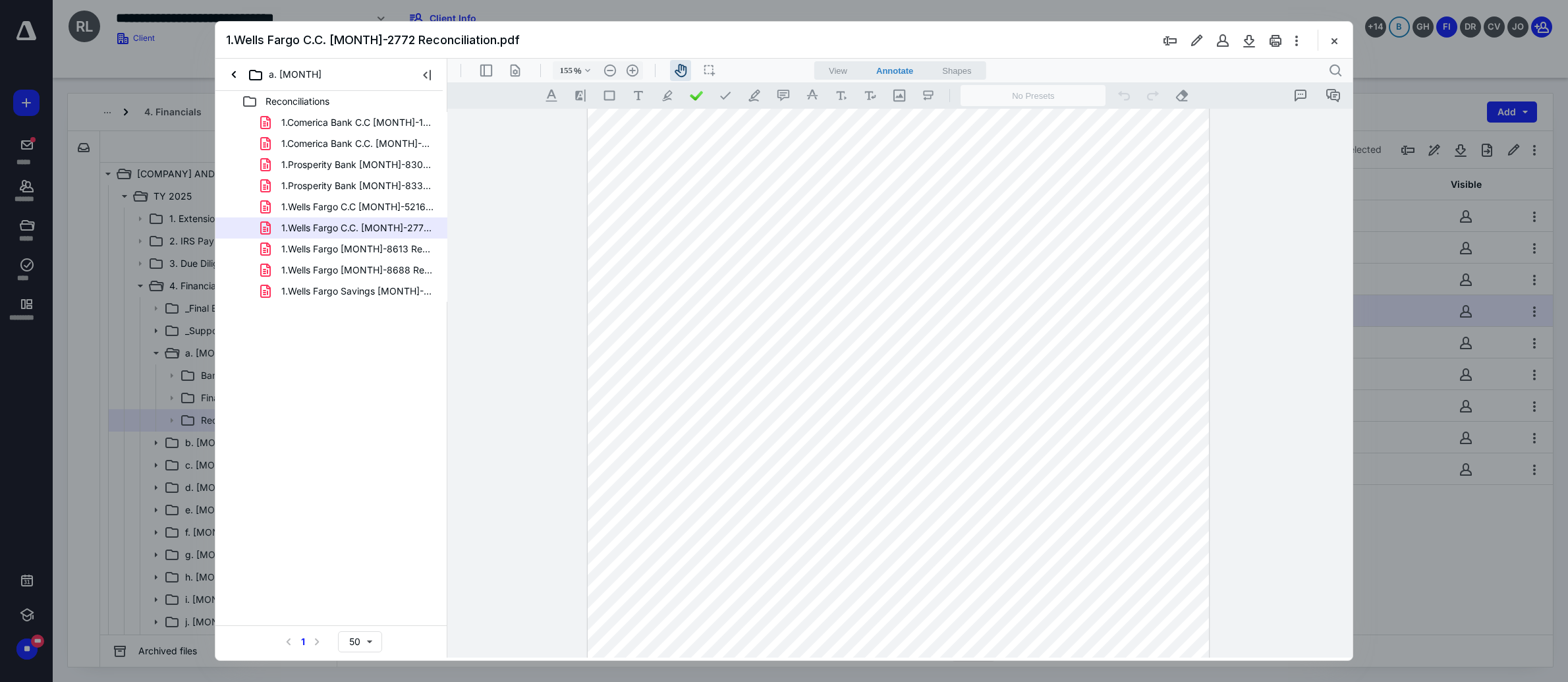 scroll, scrollTop: 120, scrollLeft: 0, axis: vertical 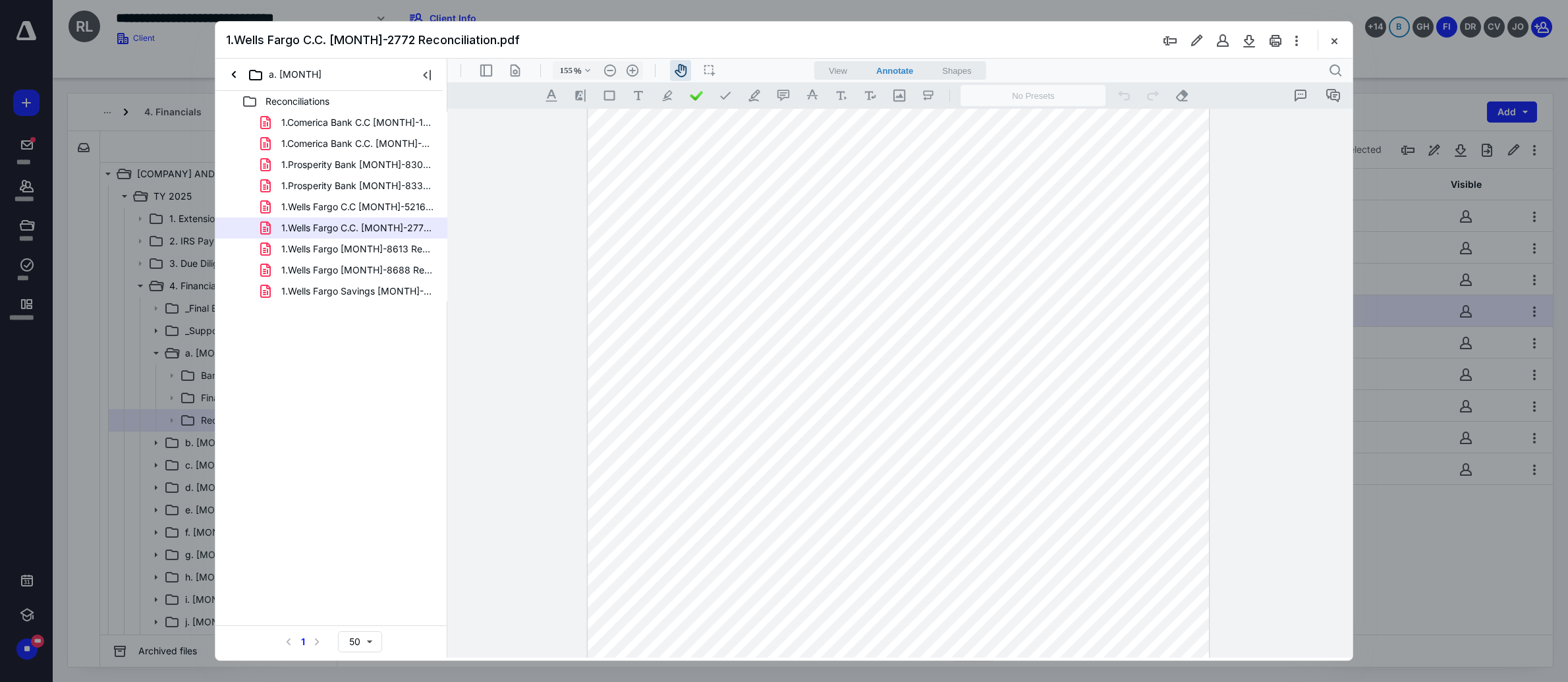 drag, startPoint x: 876, startPoint y: 507, endPoint x: 924, endPoint y: 426, distance: 94.15413 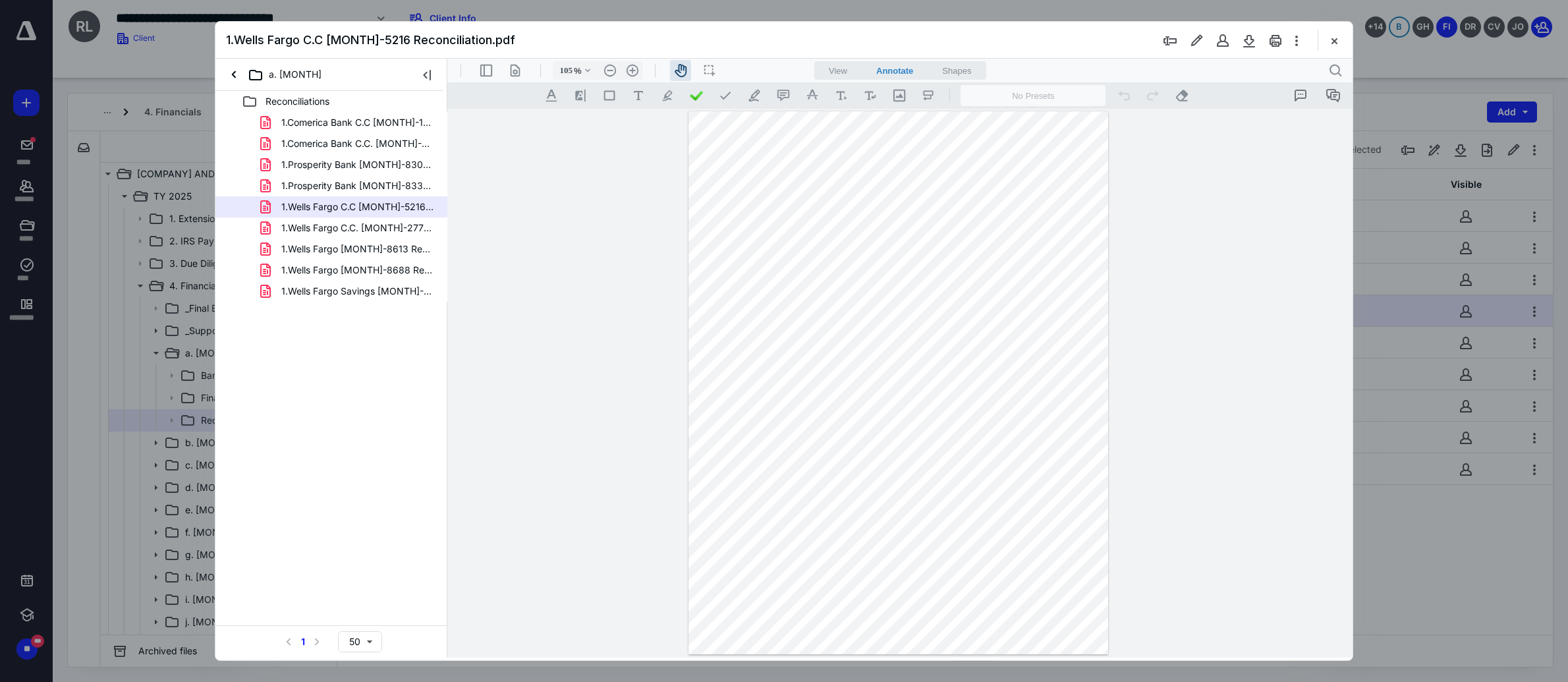 scroll, scrollTop: 0, scrollLeft: 0, axis: both 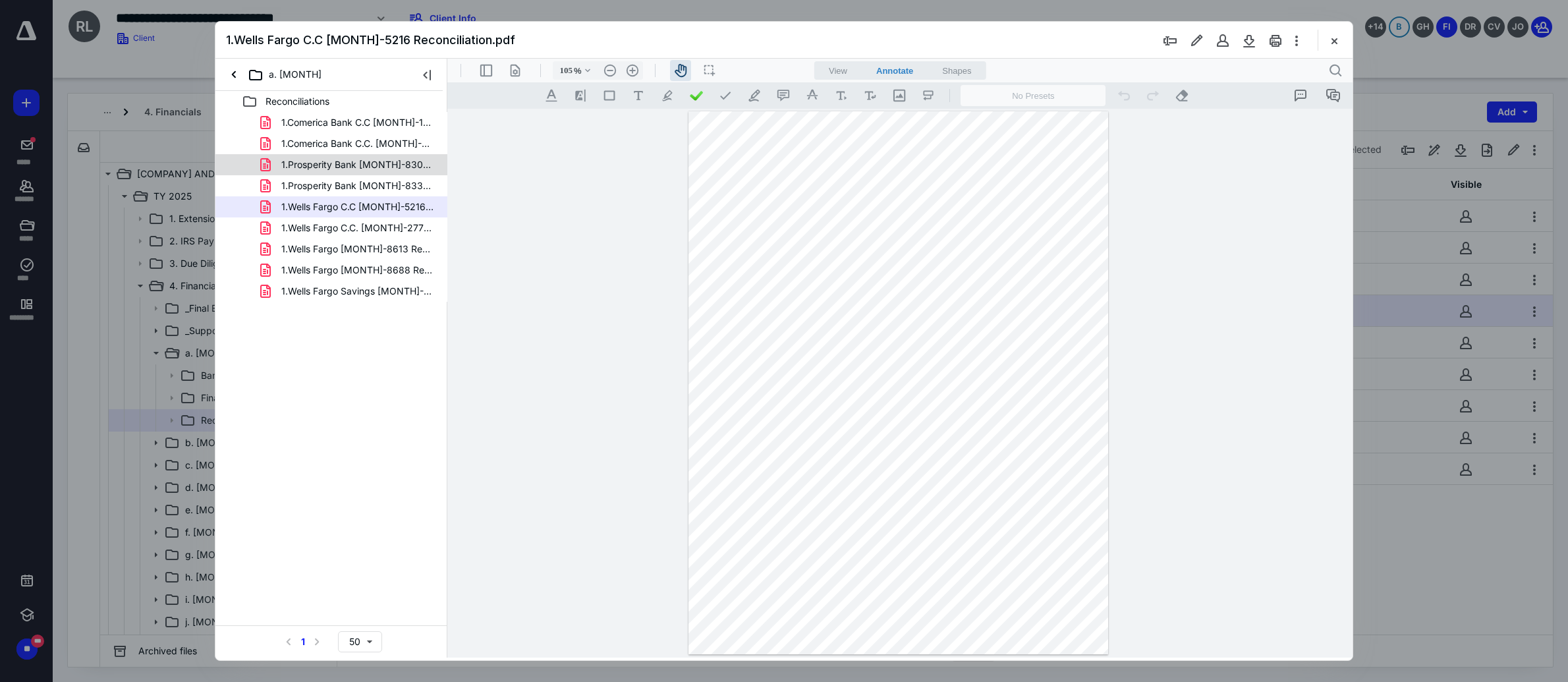 click on "1.Prosperity Bank [MONTH]-8306 Reconciliation.pdf" at bounding box center [358, 165] 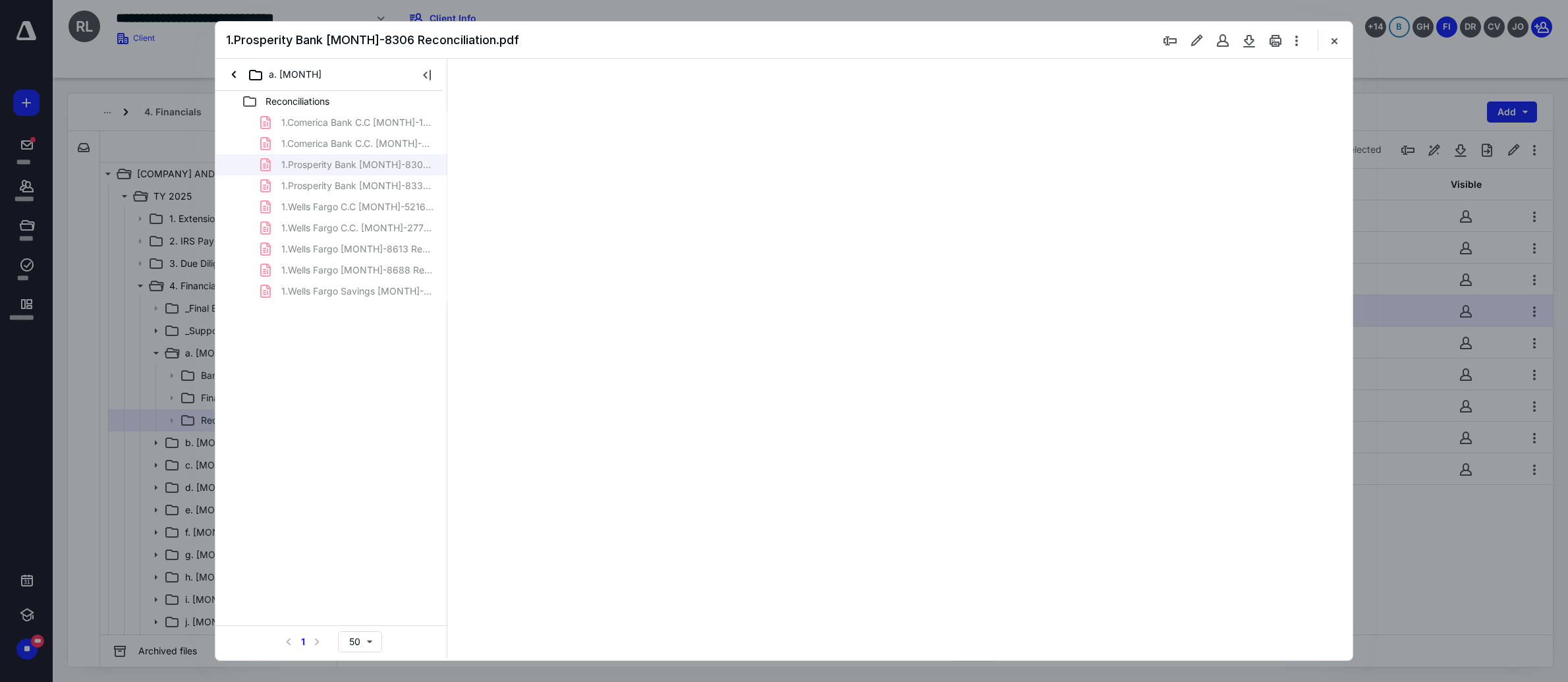 click on "1.Comerica Bank C.C  [MONTH]-1496 Reconciliation.pdf 1.Comerica Bank C.C. [MONTH]-6349 Recocniliation.pdf 1.Prosperity Bank [MONTH]-8306 Reconciliation.pdf 1.Prosperity Bank [MONTH]-8330 Reconciliation.pdf 1.Wells Fargo C.C [MONTH]-5216 Reconciliation.pdf 1.Wells Fargo C.C. [MONTH]-2772 Reconciliation.pdf 1.Wells Fargo [MONTH]-8613 Reconciliation.pdf 1.Wells Fargo [MONTH]-8688 Reconciliation.pdf 1.Wells Fargo Savings [MONTH]-1513 Reconciliation.pdf" at bounding box center [331, 207] 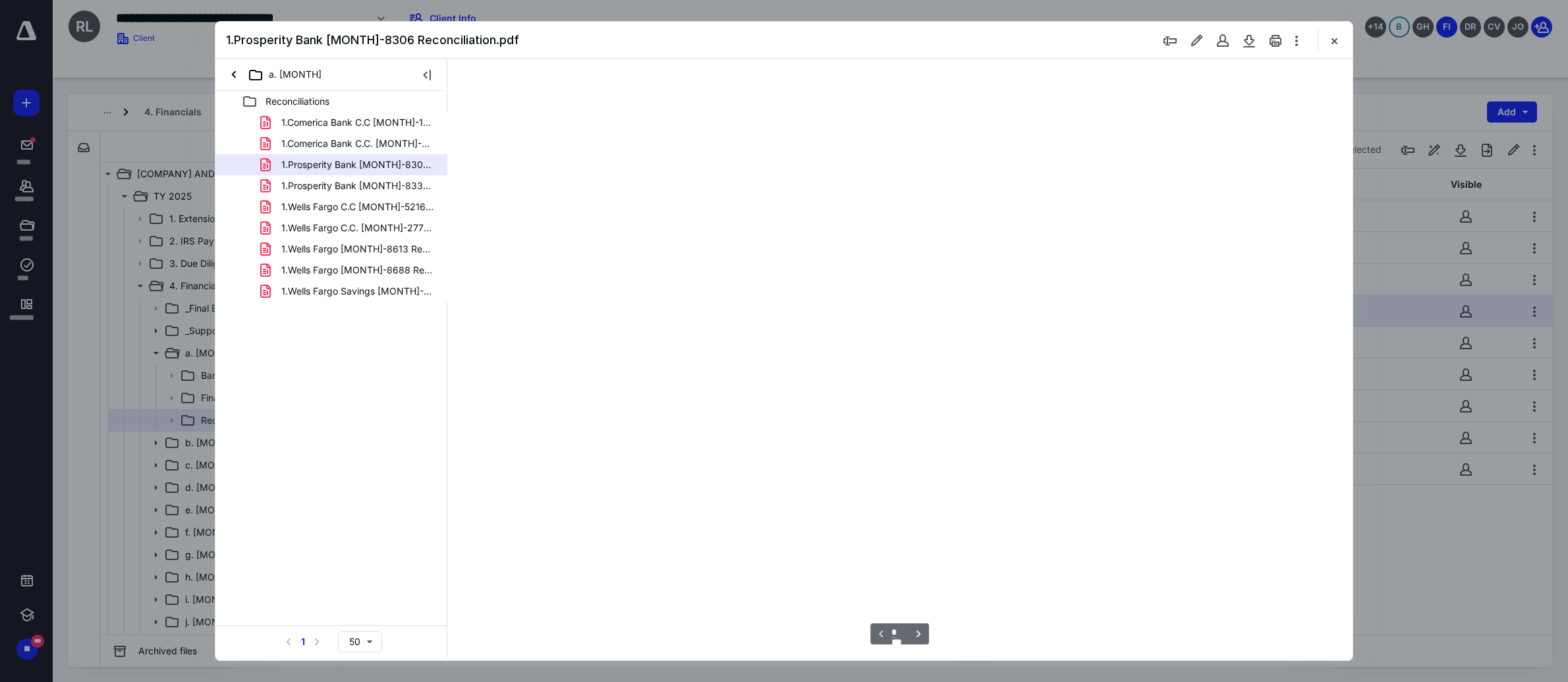 scroll, scrollTop: 53, scrollLeft: 0, axis: vertical 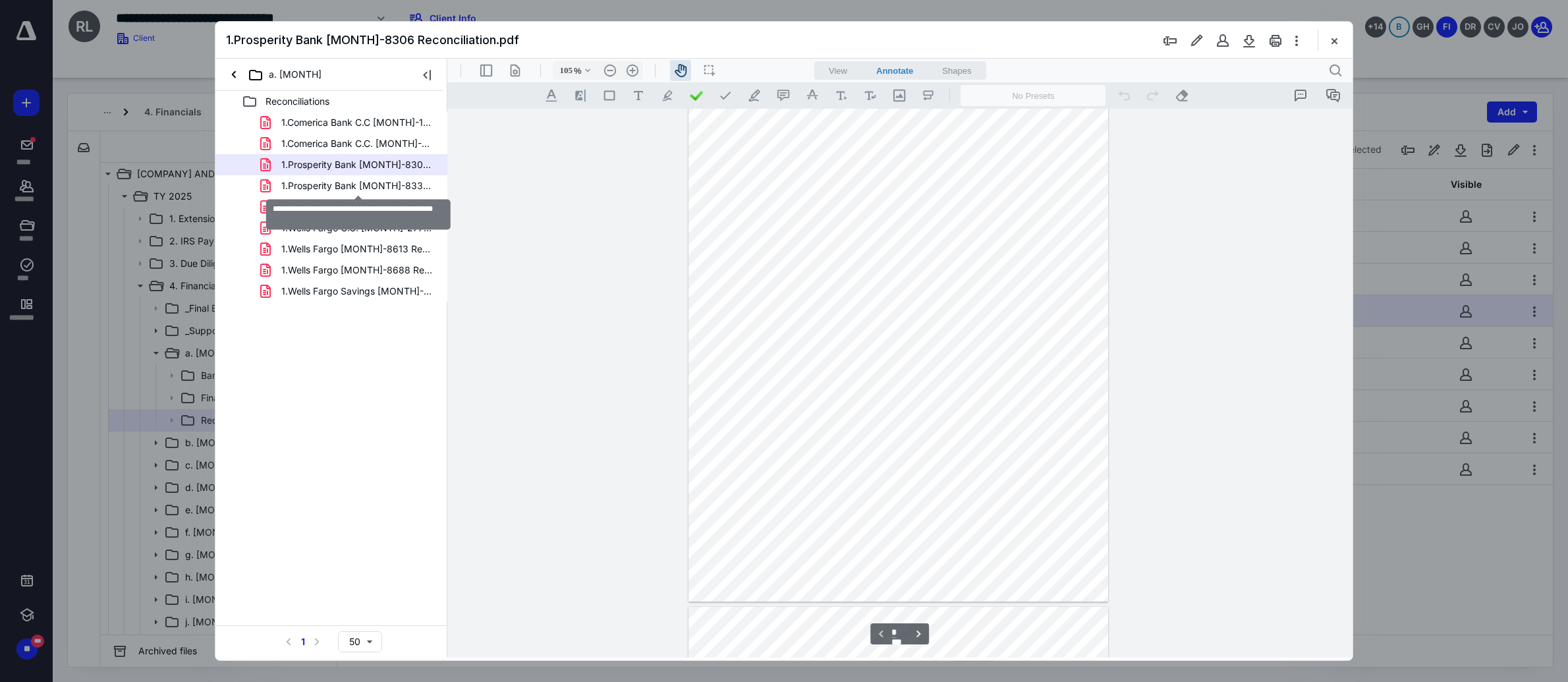 click on "1.Prosperity Bank [MONTH]-8330 Reconciliation.pdf" at bounding box center (358, 186) 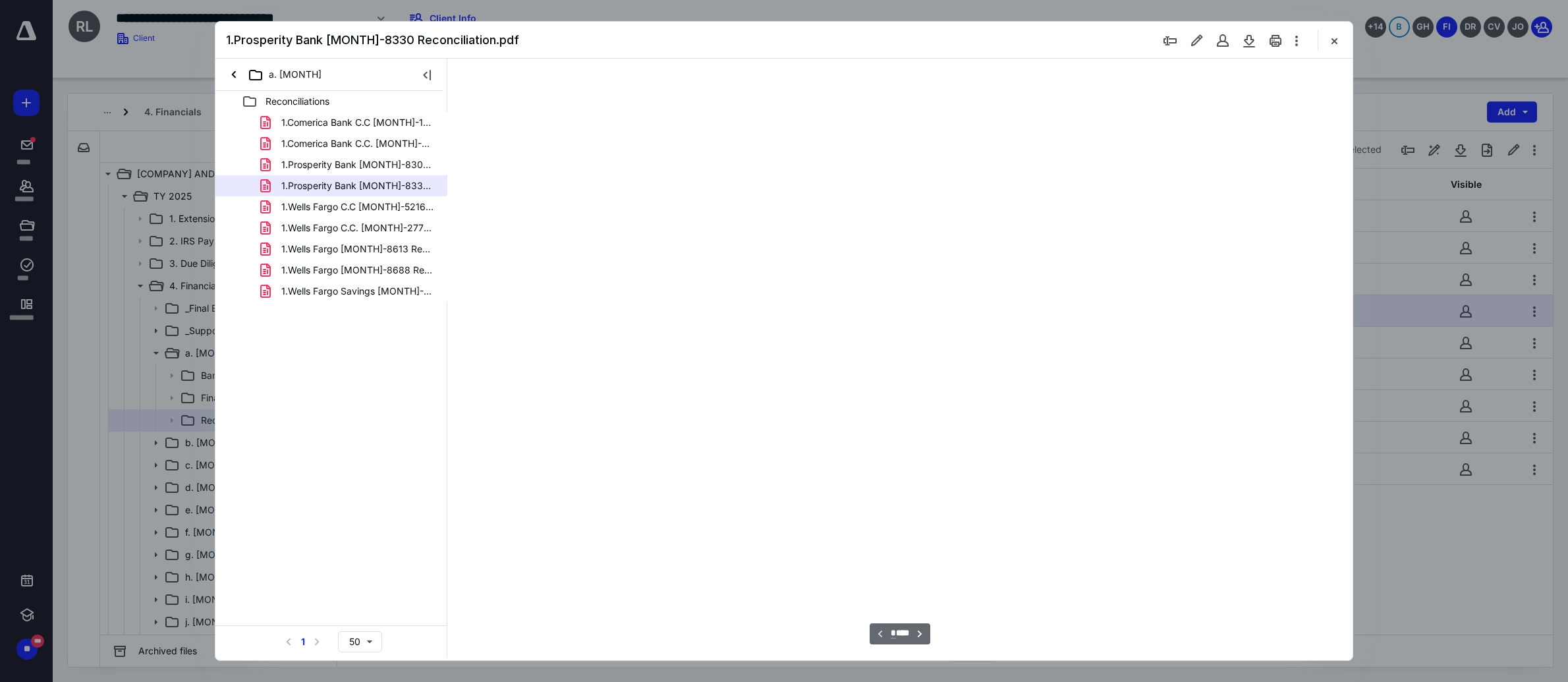 scroll, scrollTop: 53, scrollLeft: 0, axis: vertical 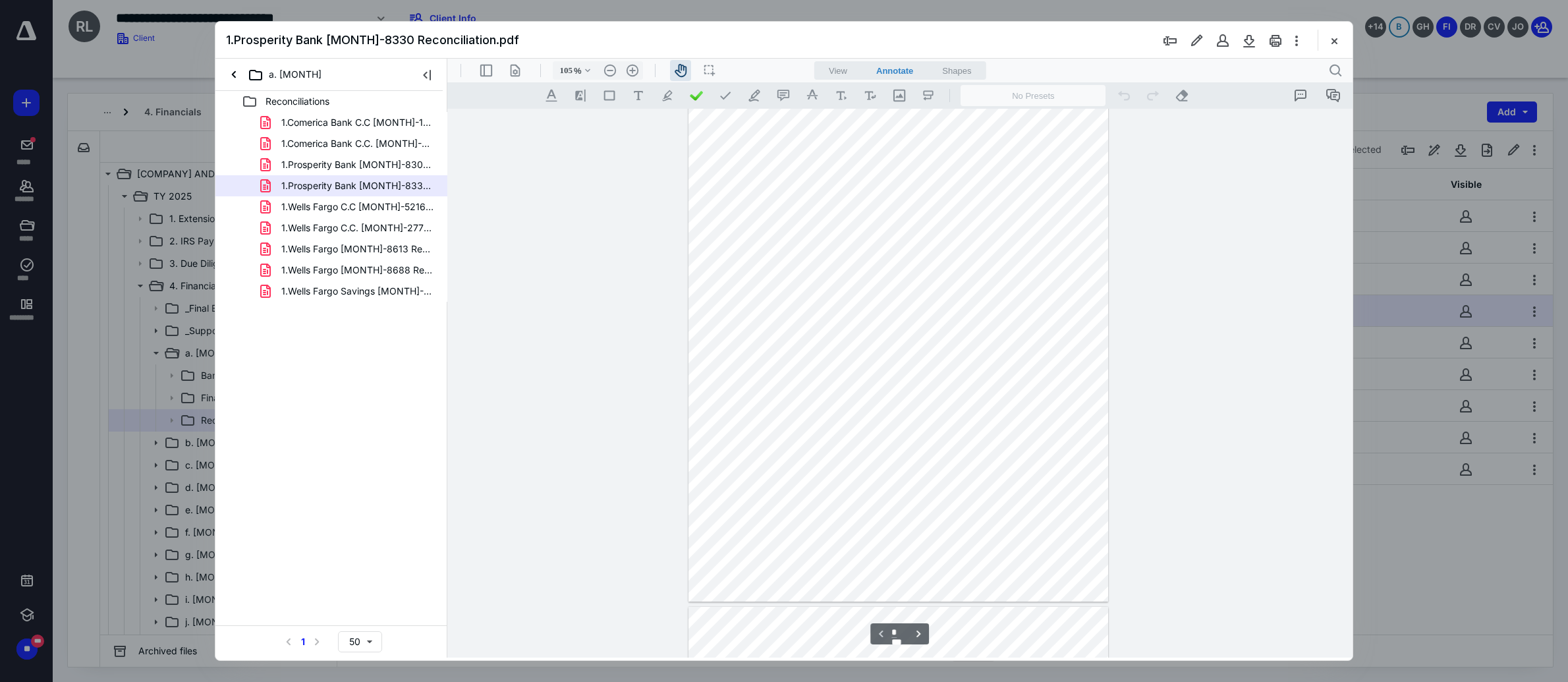 click on "105 % .cls-1{fill:#abb0c4;} icon - chevron - down .cls-1{fill:#abb0c4;} icon - header - zoom - out - line Current zoom is   105 % .cls-1{fill:#abb0c4;} icon - header - zoom - in - line" at bounding box center [598, 71] 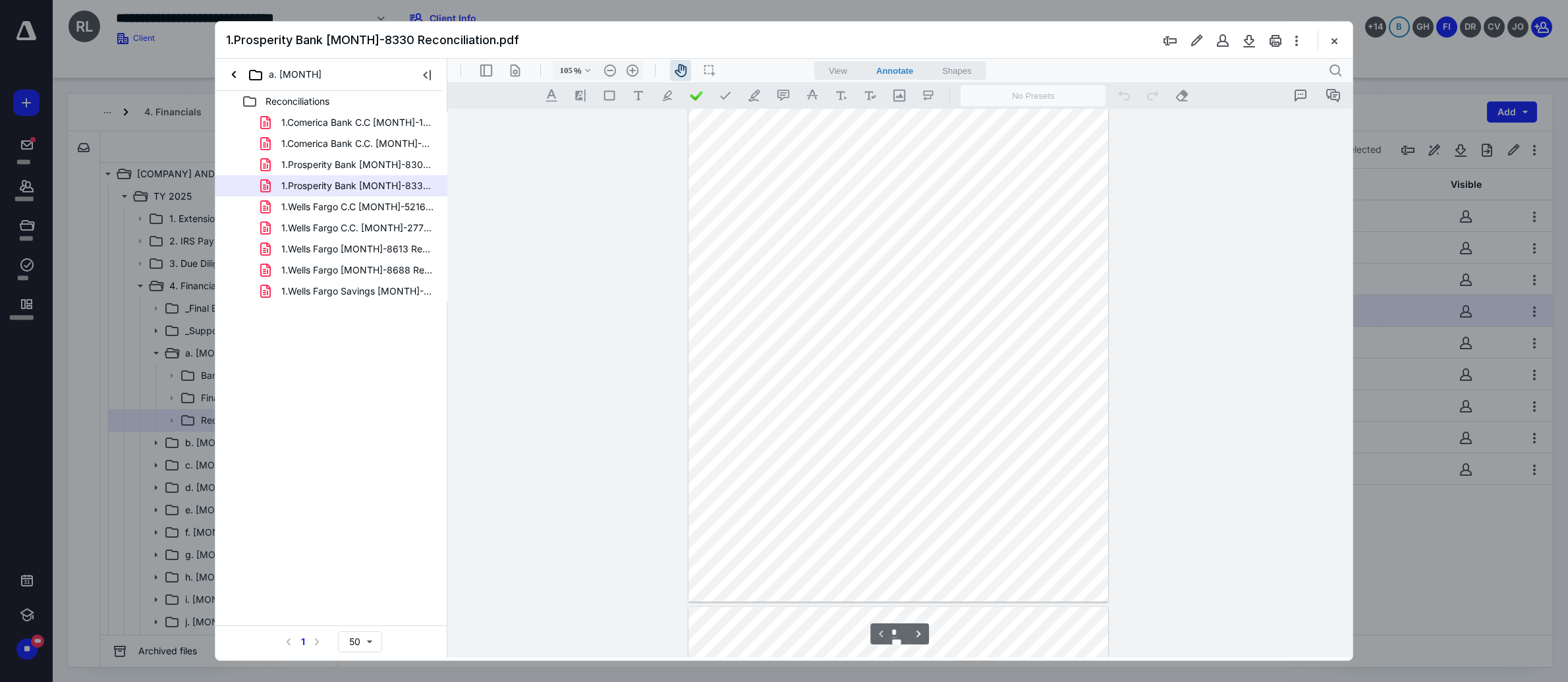 scroll, scrollTop: 0, scrollLeft: 0, axis: both 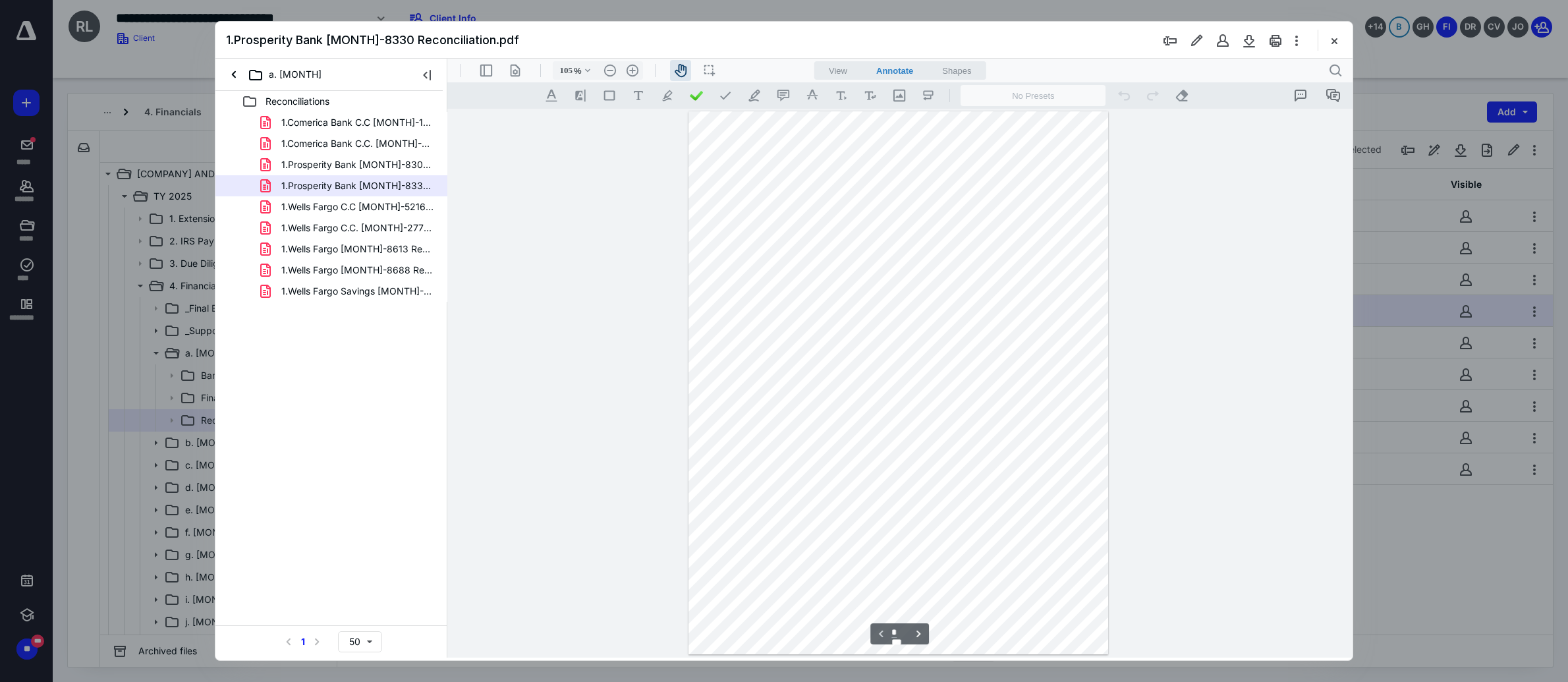 click at bounding box center [898, 383] 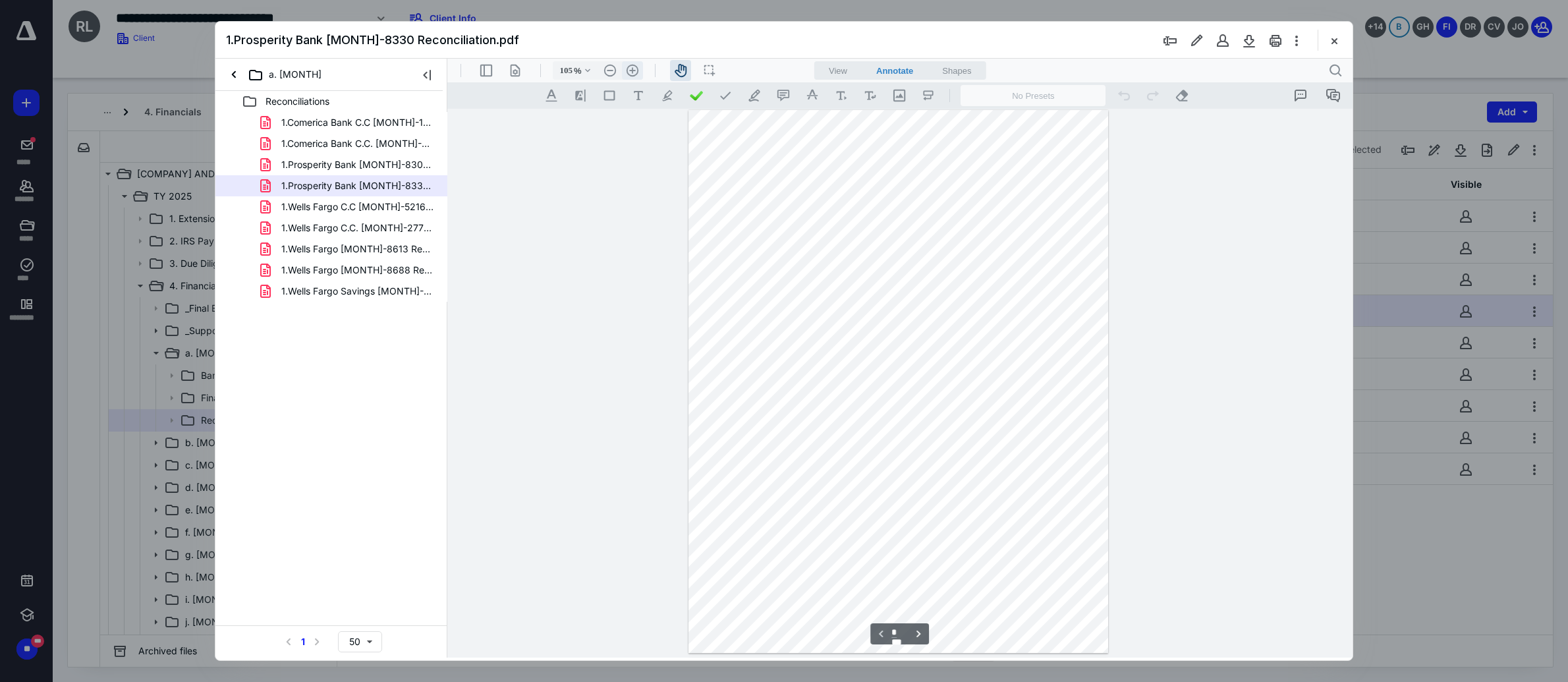 click on ".cls-1{fill:#abb0c4;} icon - header - zoom - in - line" at bounding box center (632, 71) 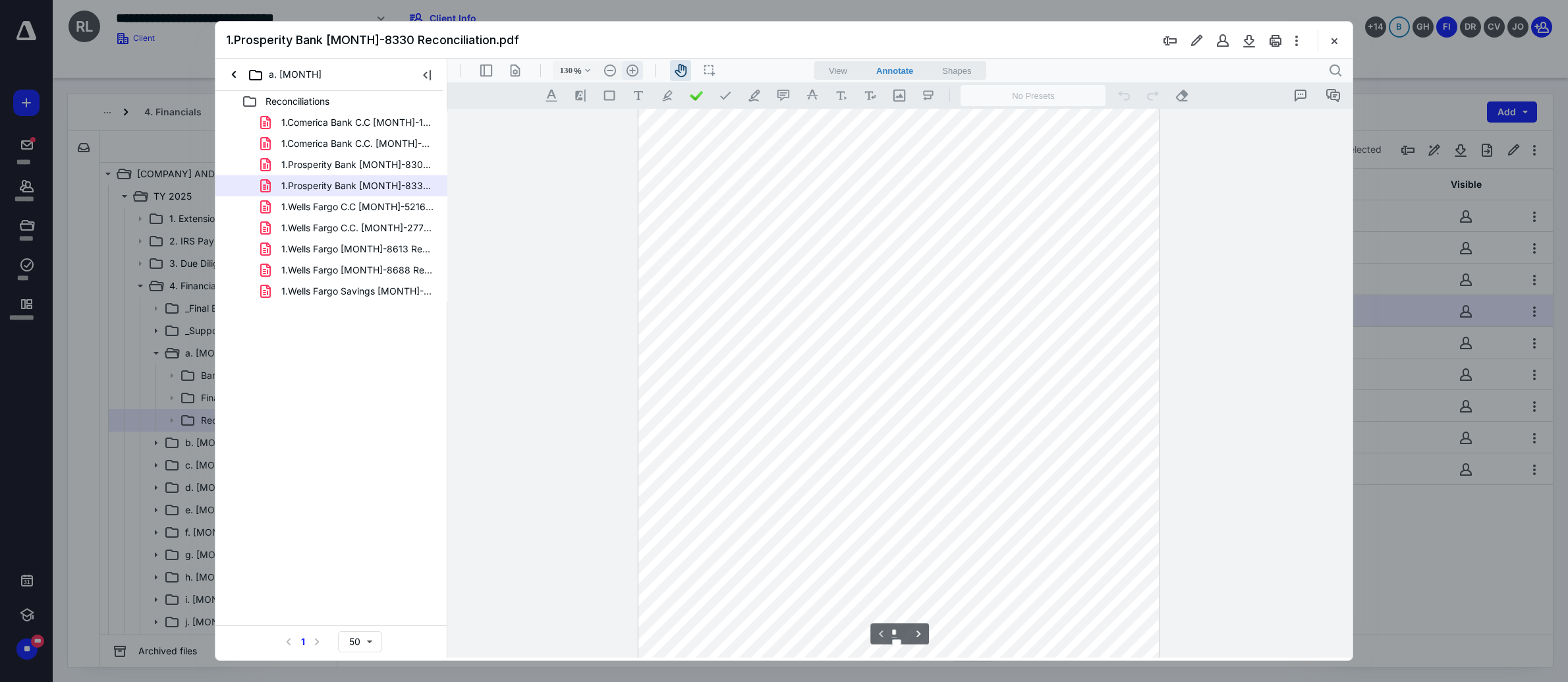 click on ".cls-1{fill:#abb0c4;} icon - header - zoom - in - line" at bounding box center (632, 71) 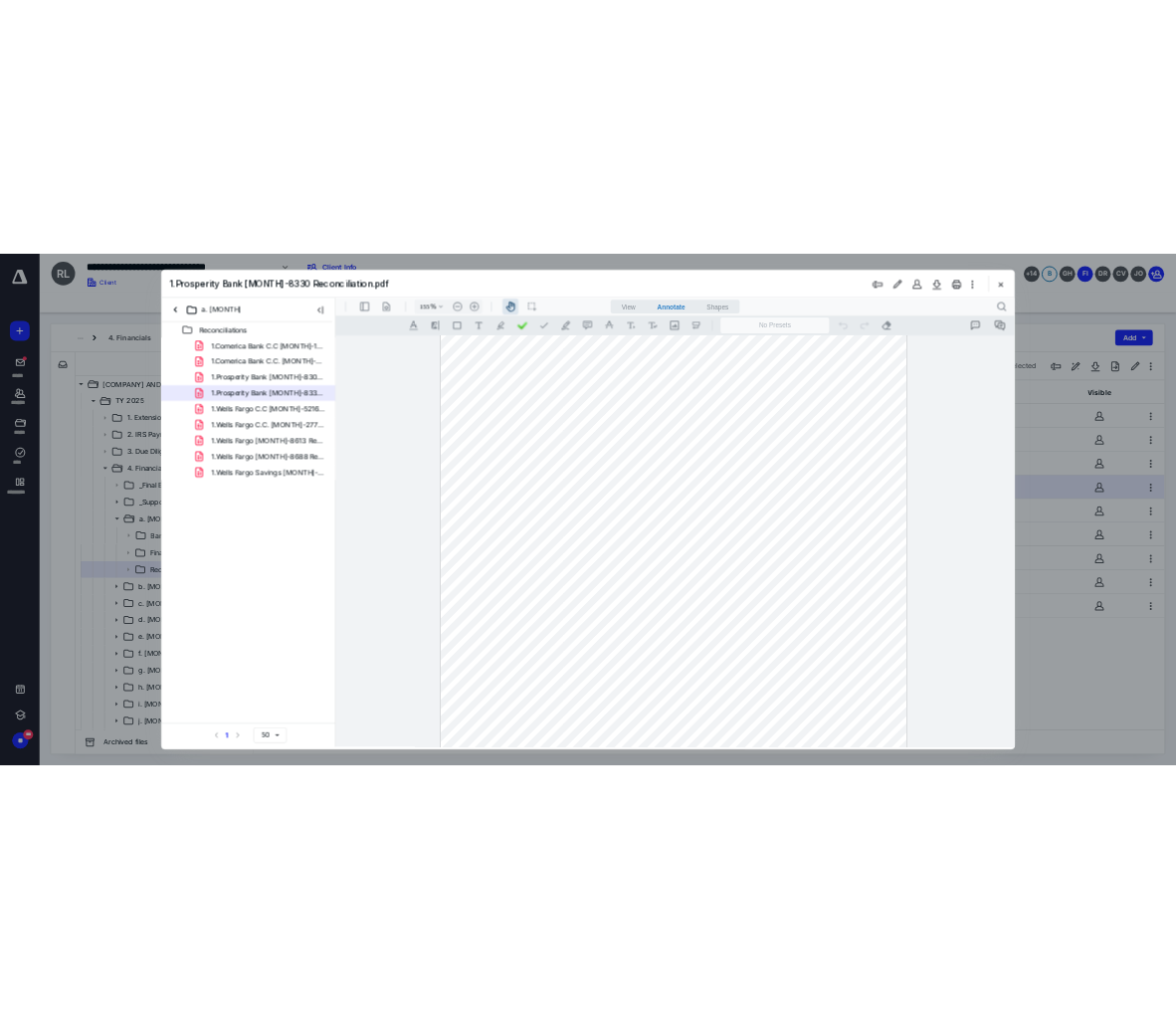 scroll, scrollTop: 184, scrollLeft: 0, axis: vertical 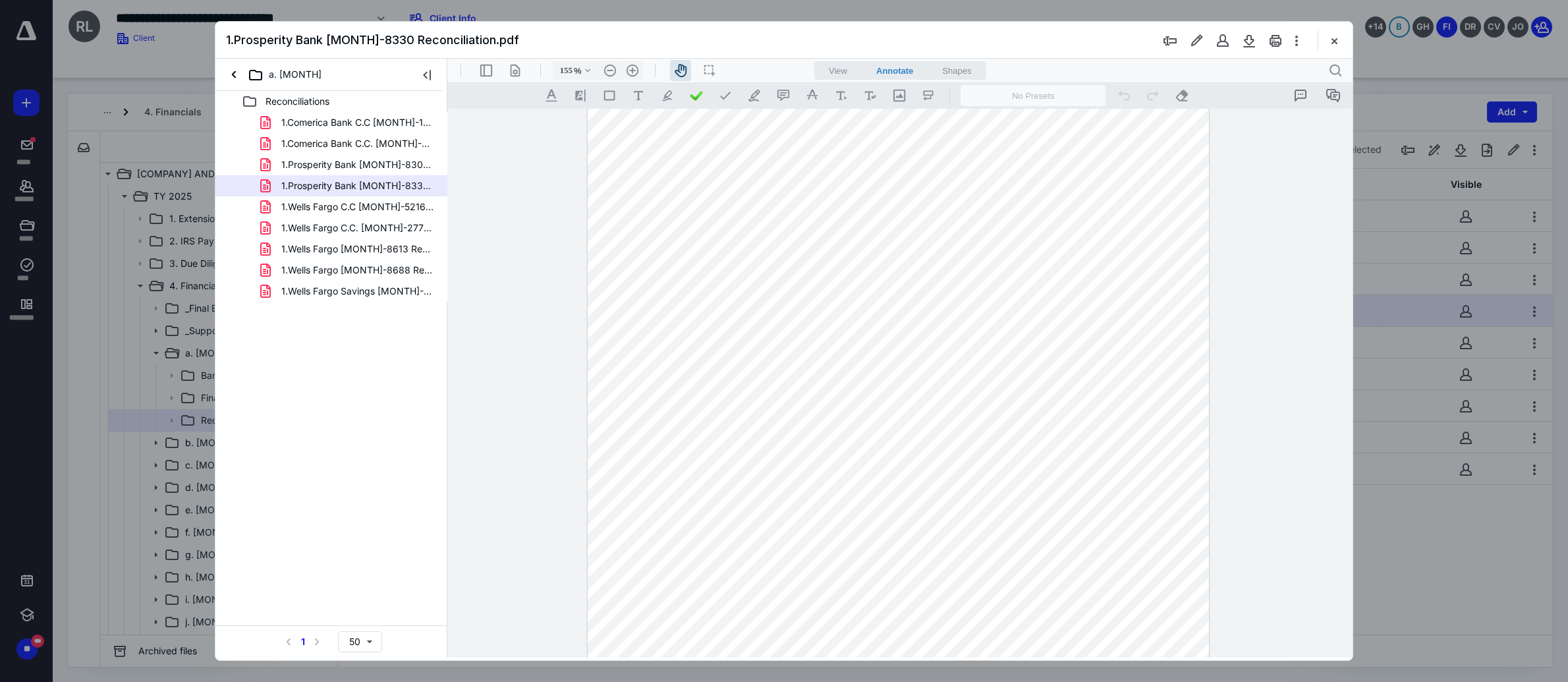 click at bounding box center (784, 341) 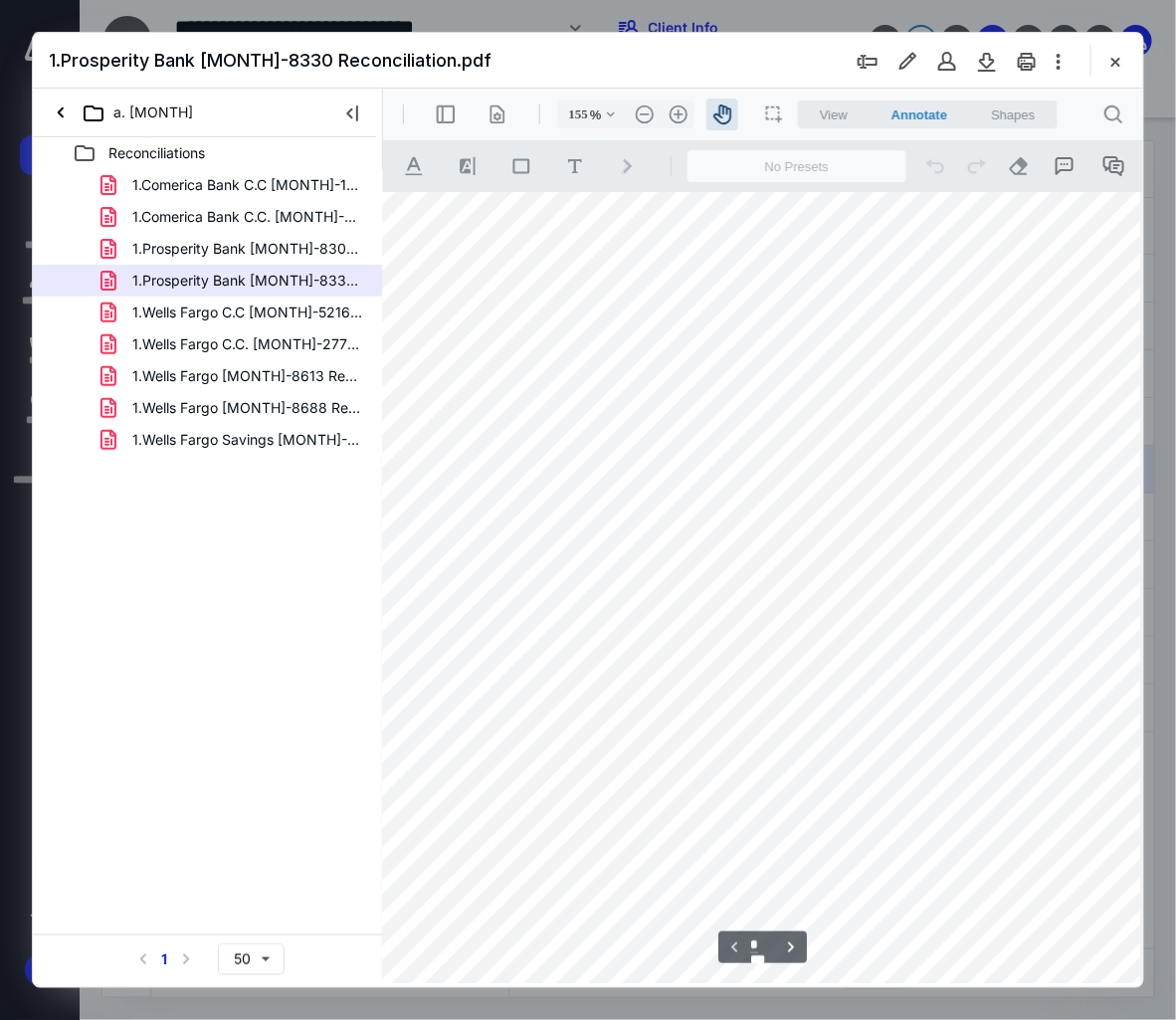 scroll, scrollTop: 204, scrollLeft: 28, axis: both 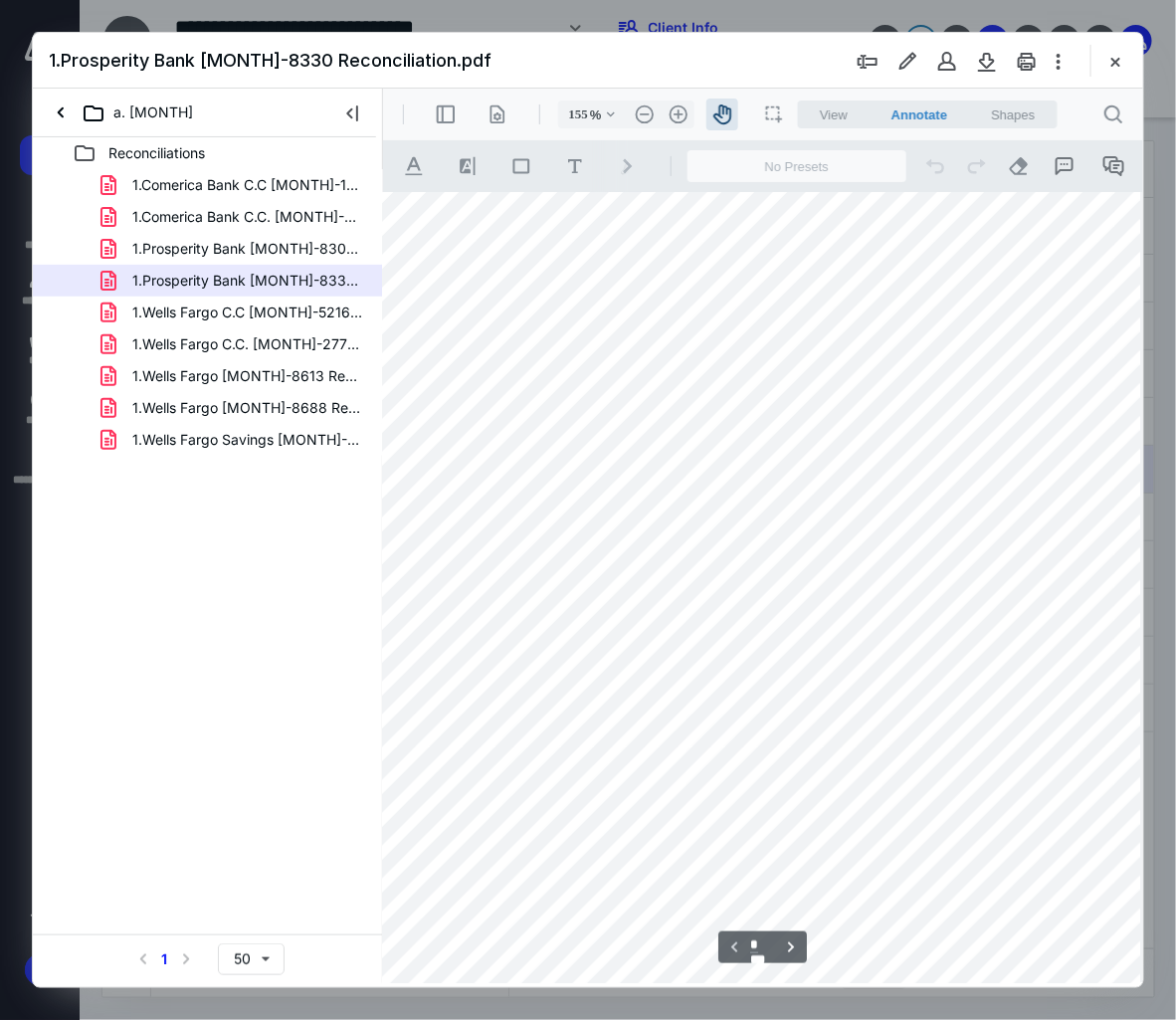 drag, startPoint x: 817, startPoint y: 699, endPoint x: 788, endPoint y: 679, distance: 35.22783 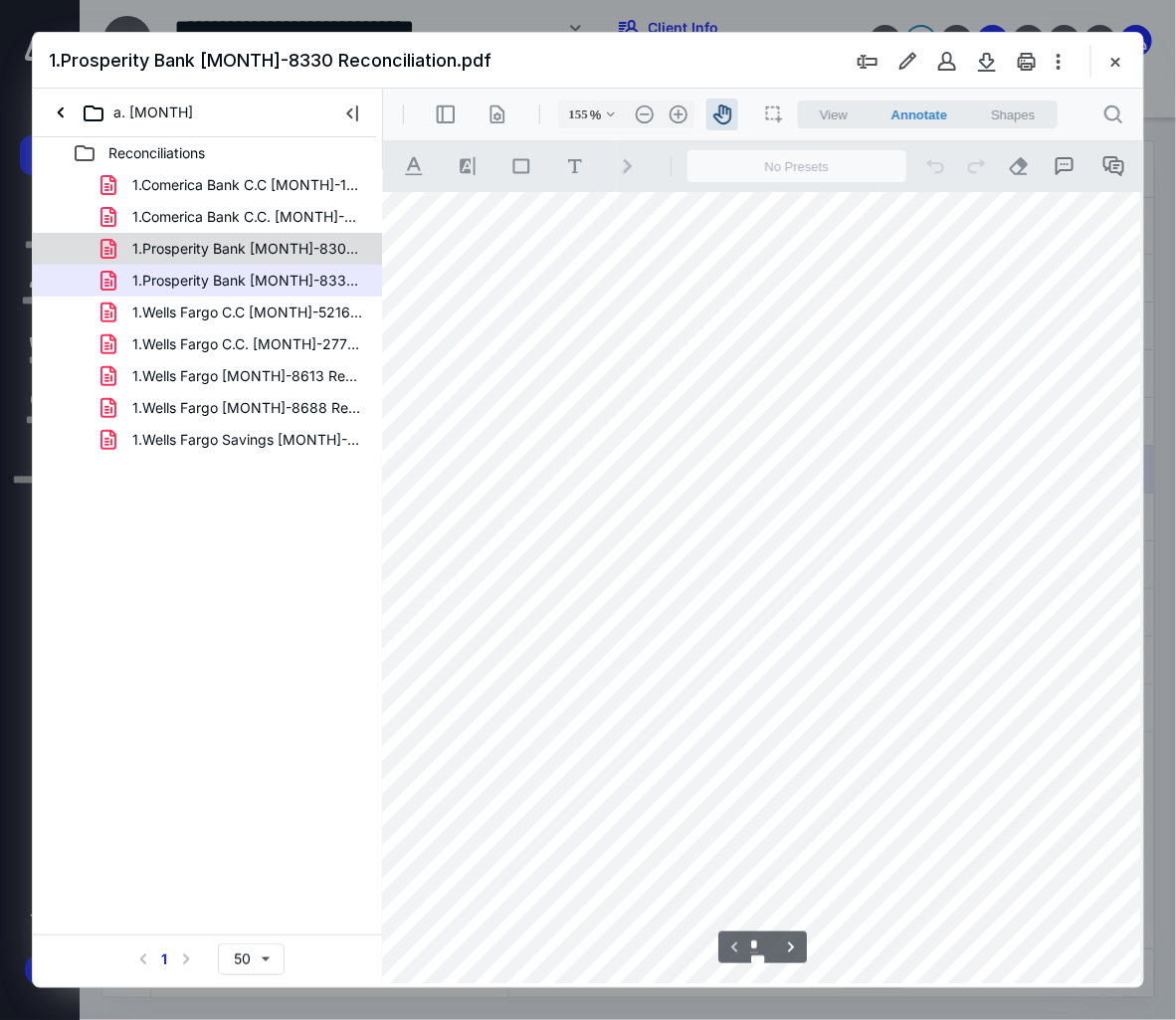 click on "1.Prosperity Bank [MONTH]-8306 Reconciliation.pdf" at bounding box center [248, 249] 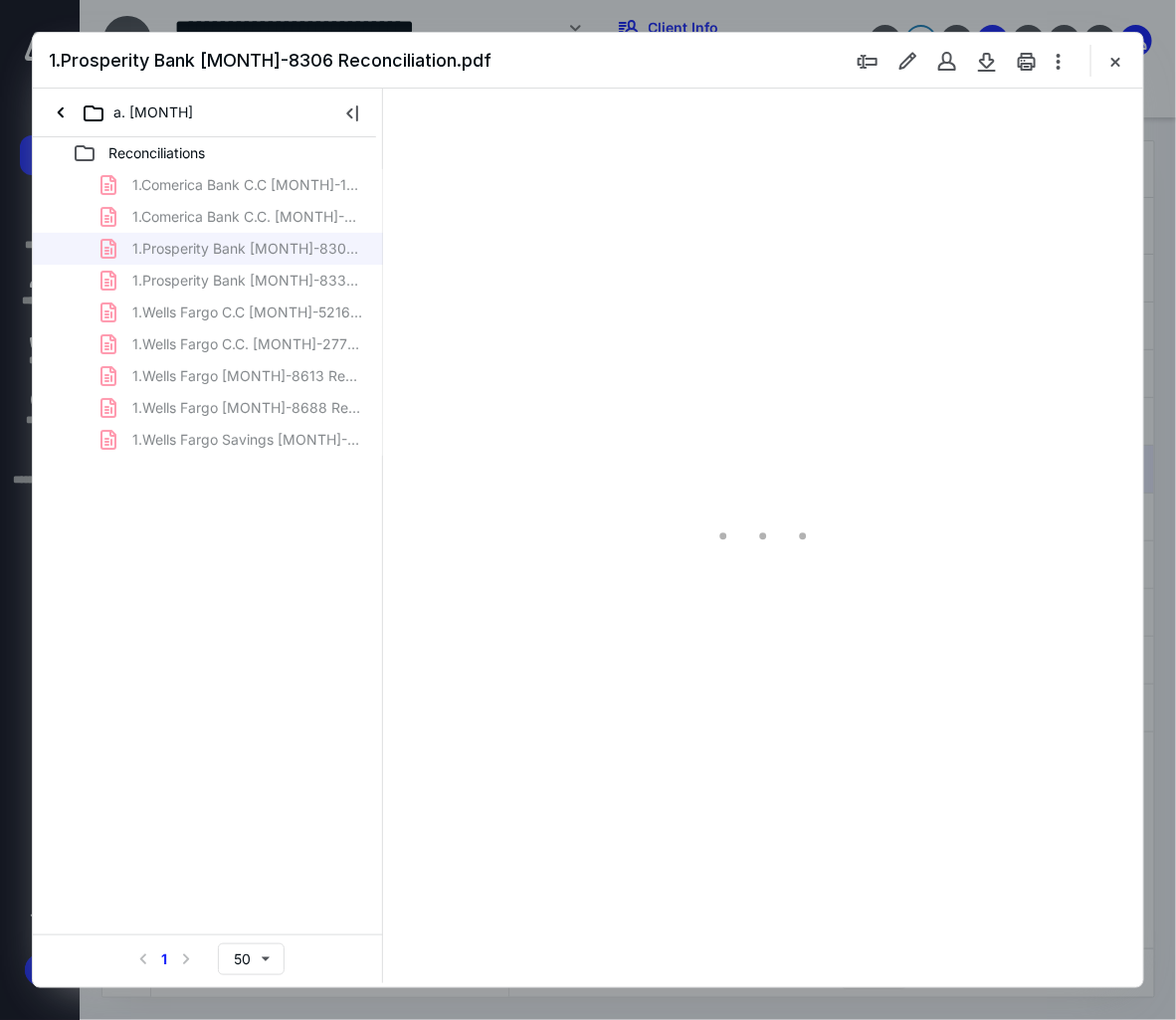 scroll, scrollTop: 106, scrollLeft: 0, axis: vertical 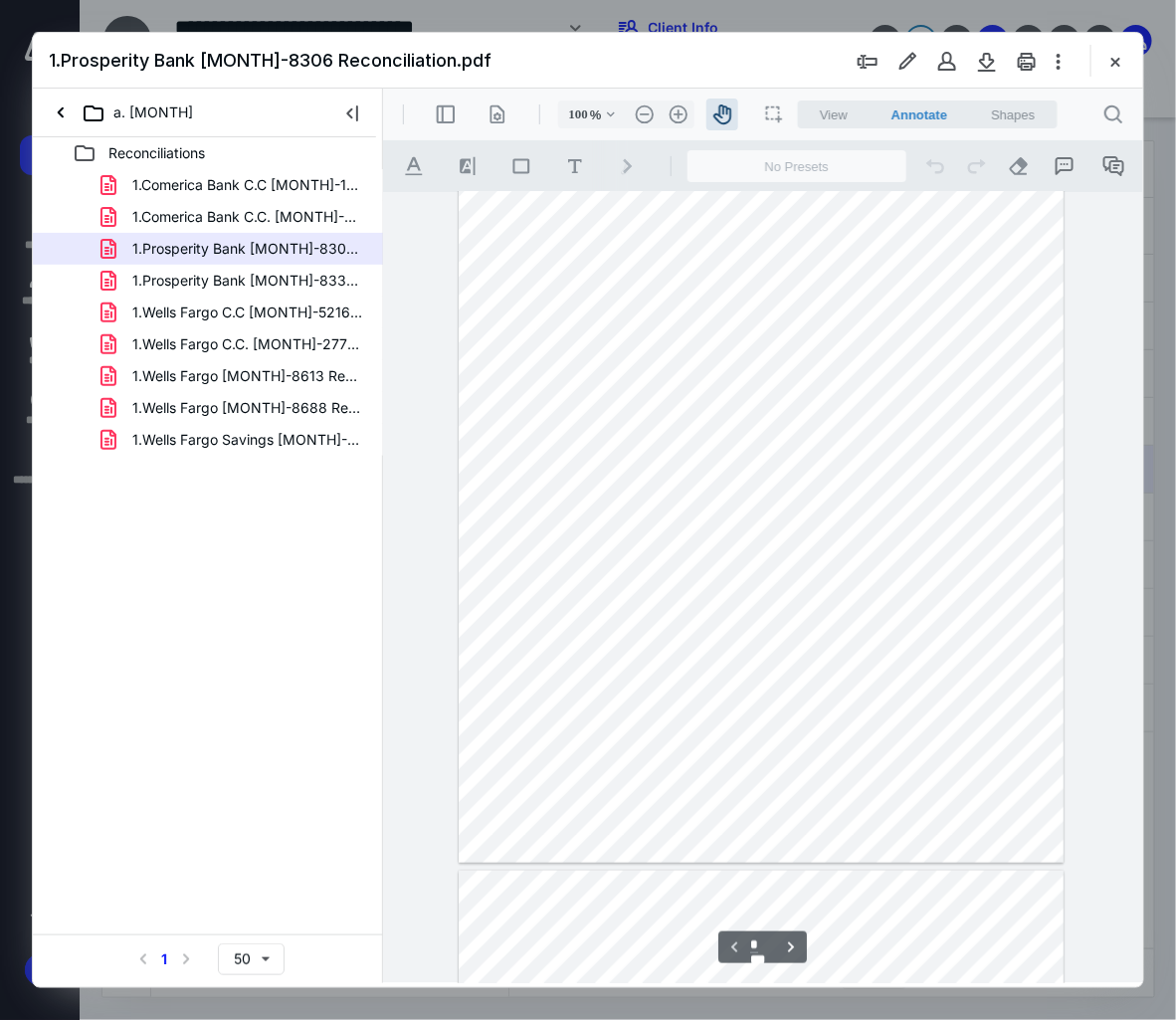 drag, startPoint x: 936, startPoint y: 558, endPoint x: 876, endPoint y: 548, distance: 60.82763 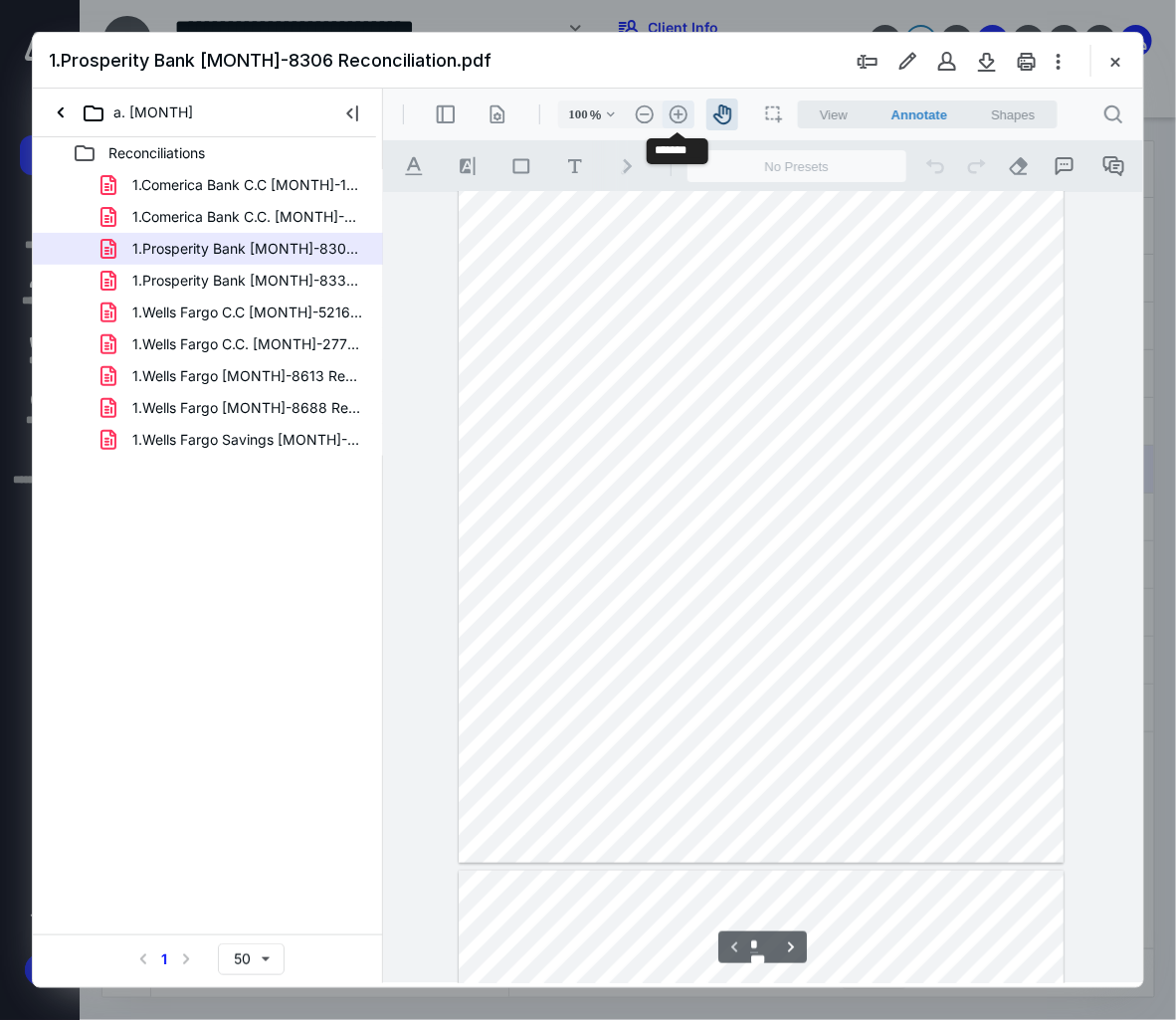 click on ".cls-1{fill:#abb0c4;} icon - header - zoom - in - line" at bounding box center (678, 113) 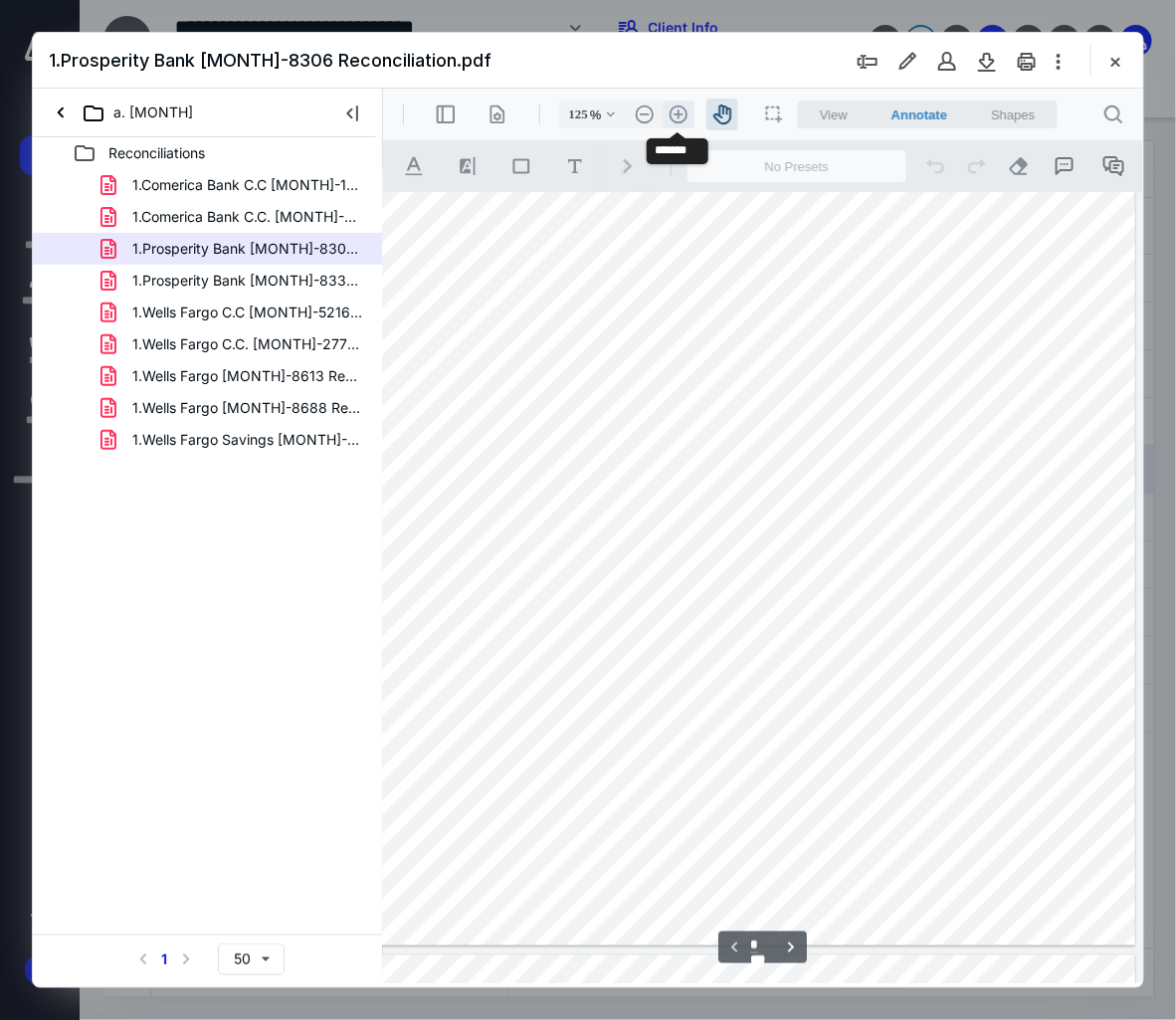 click on ".cls-1{fill:#abb0c4;} icon - header - zoom - in - line" at bounding box center (678, 113) 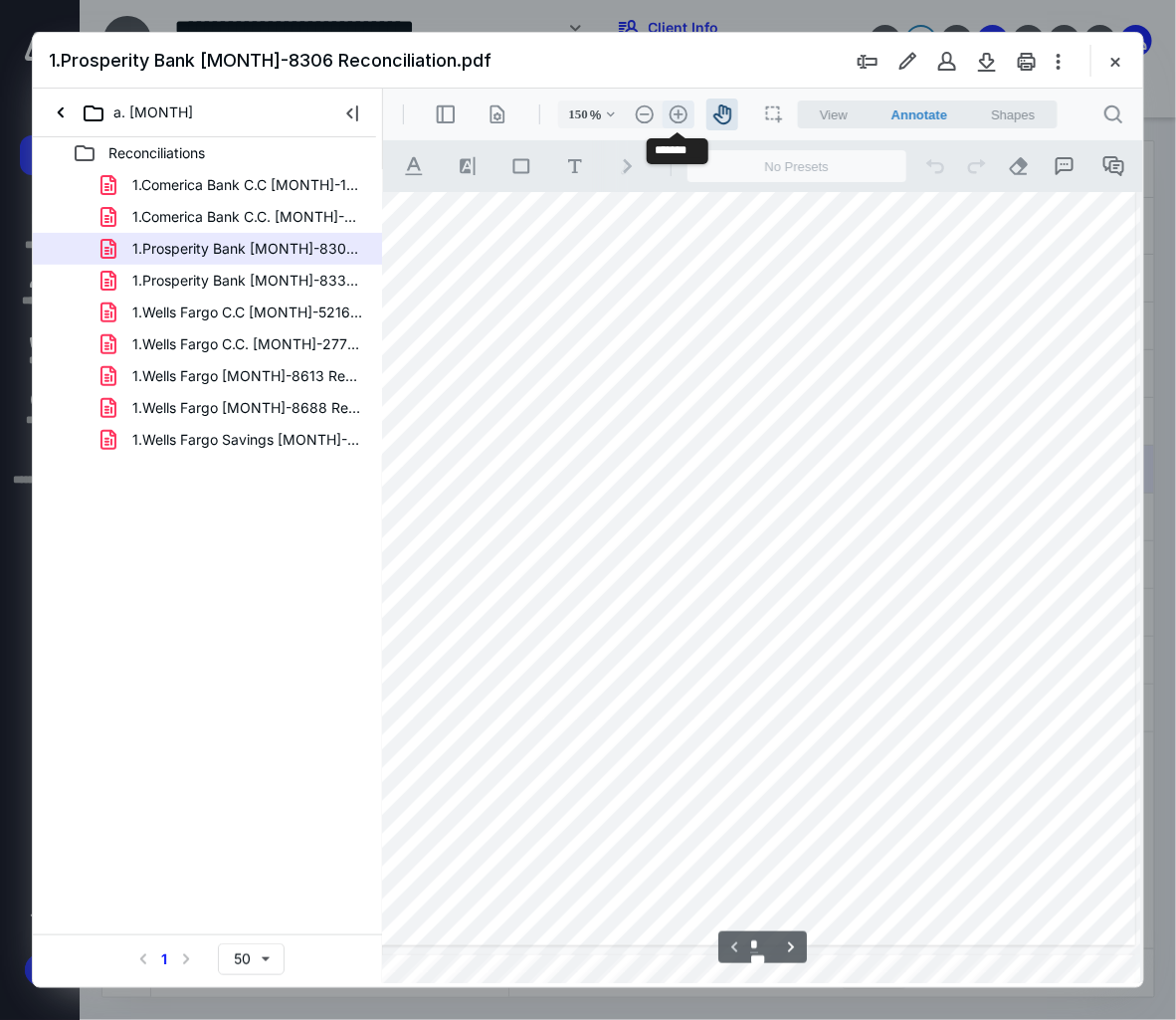 scroll, scrollTop: 348, scrollLeft: 88, axis: both 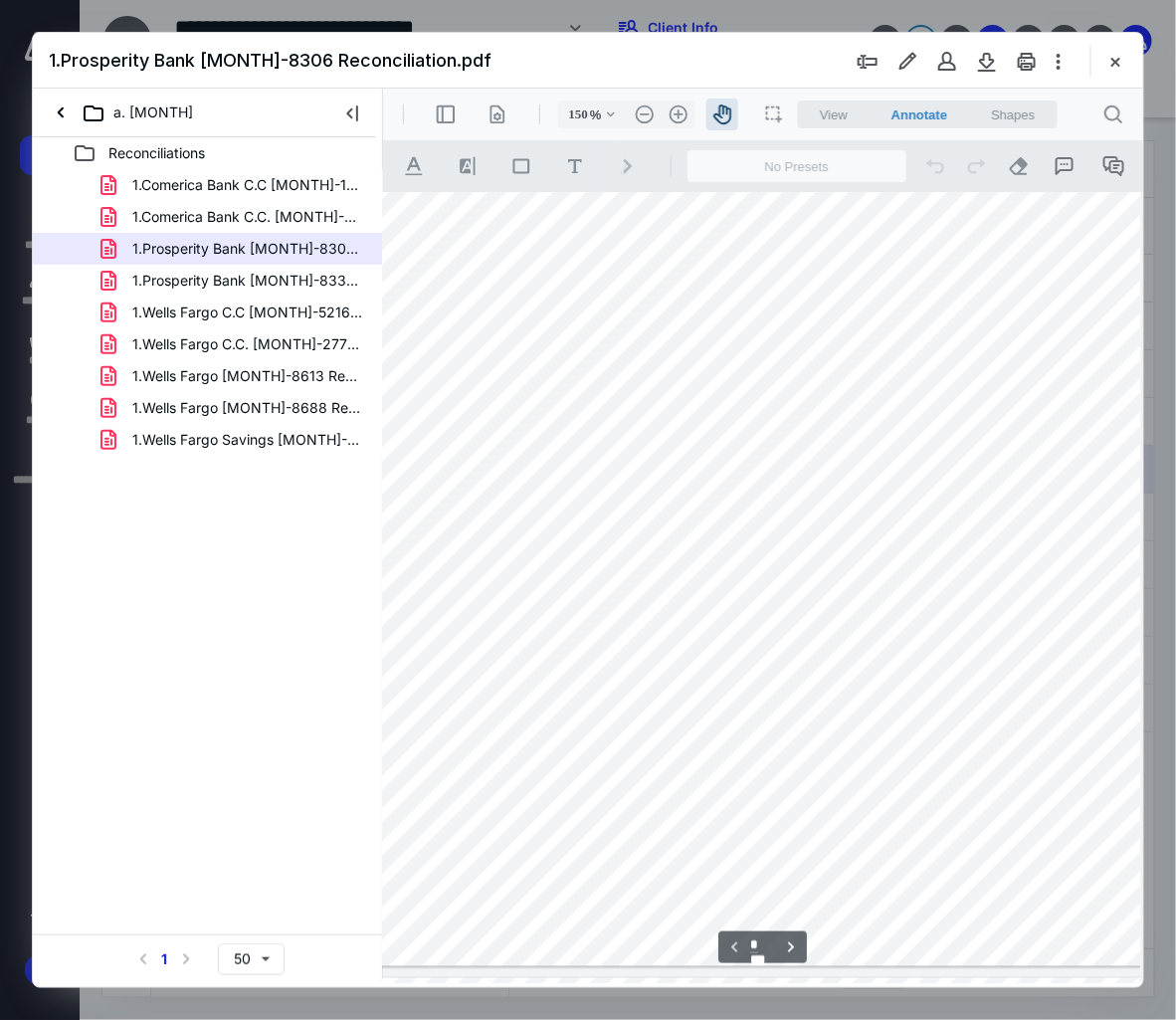 drag, startPoint x: 796, startPoint y: 577, endPoint x: 759, endPoint y: 519, distance: 68.7968 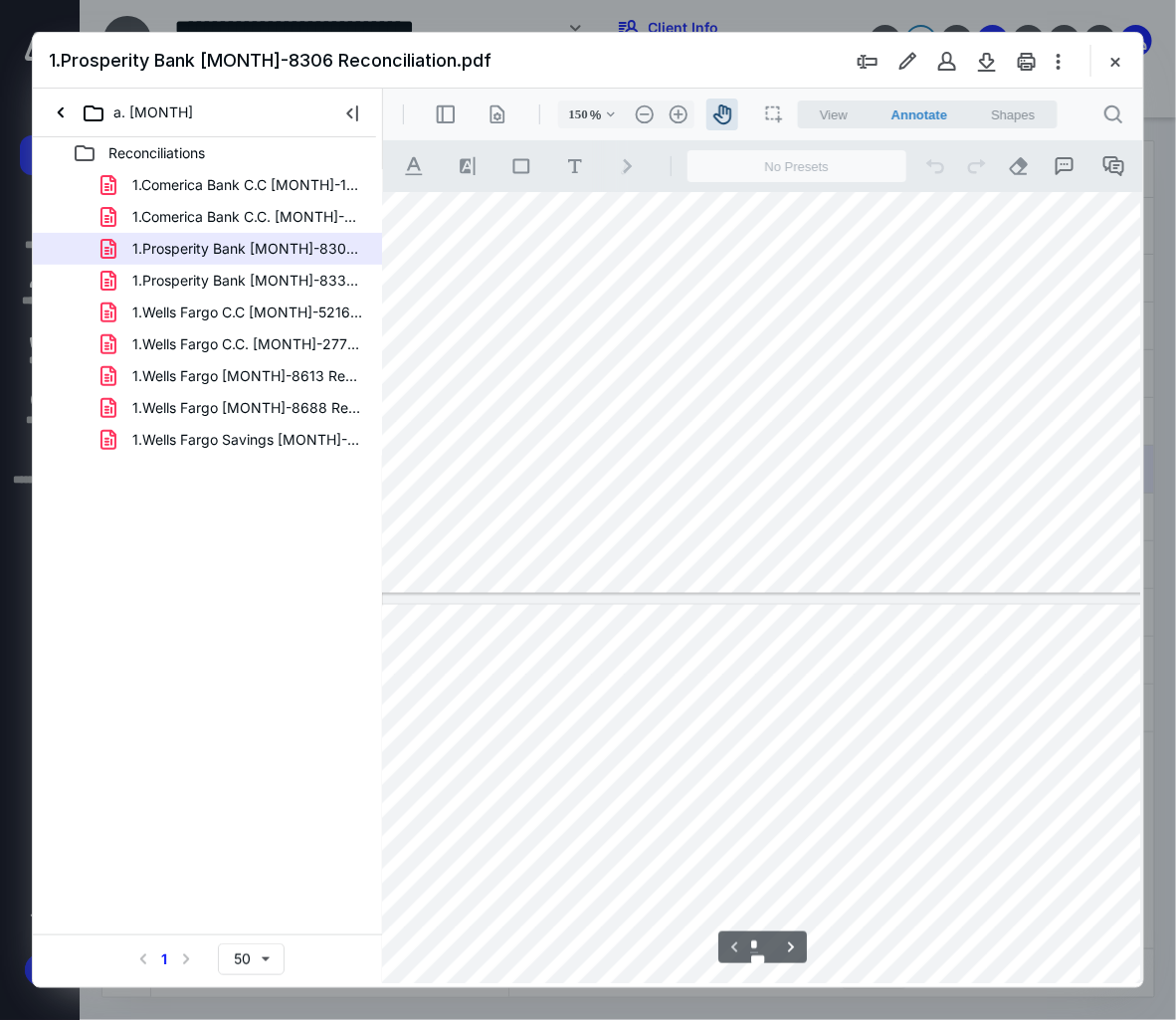type on "*" 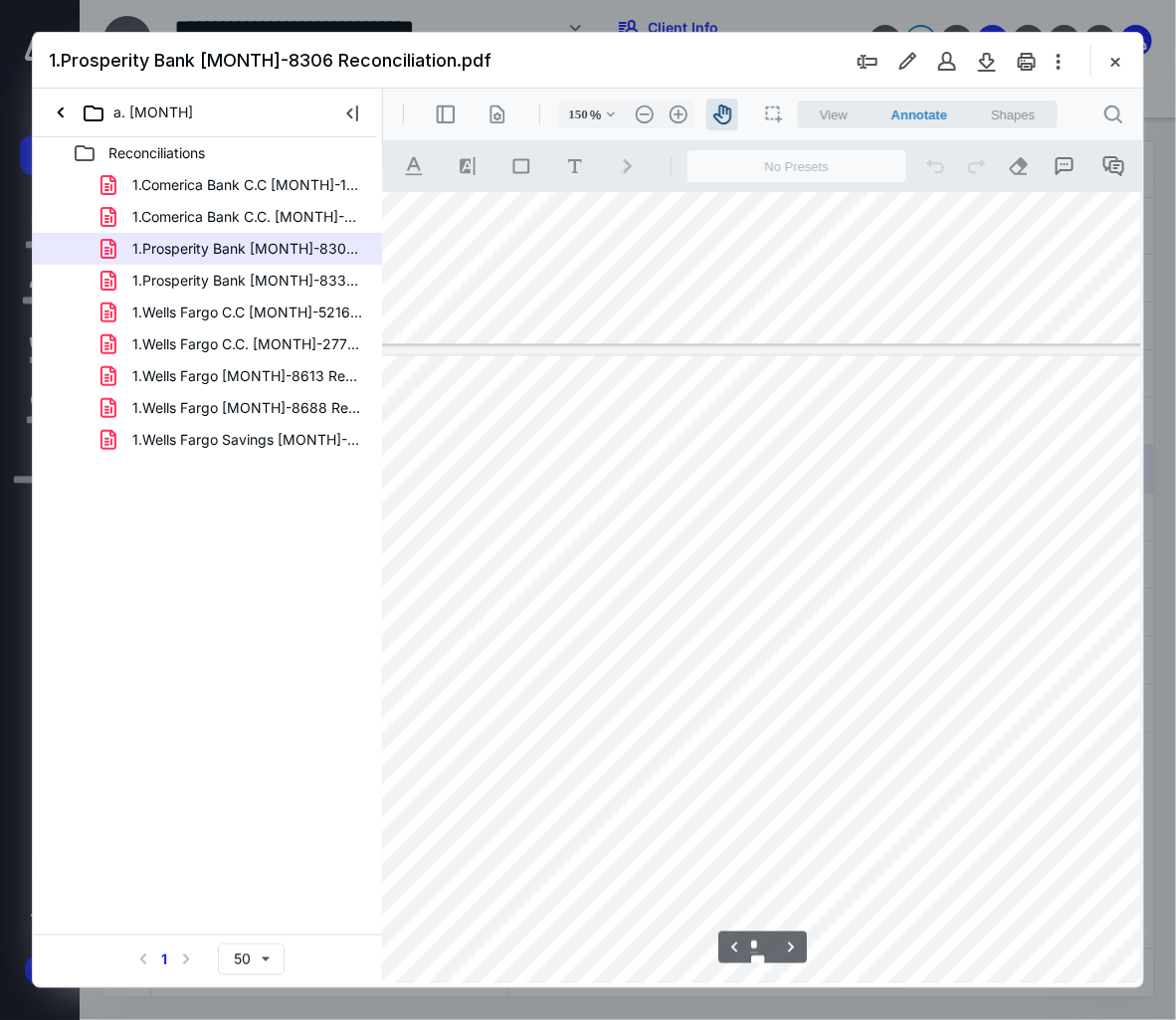 scroll, scrollTop: 907, scrollLeft: 155, axis: both 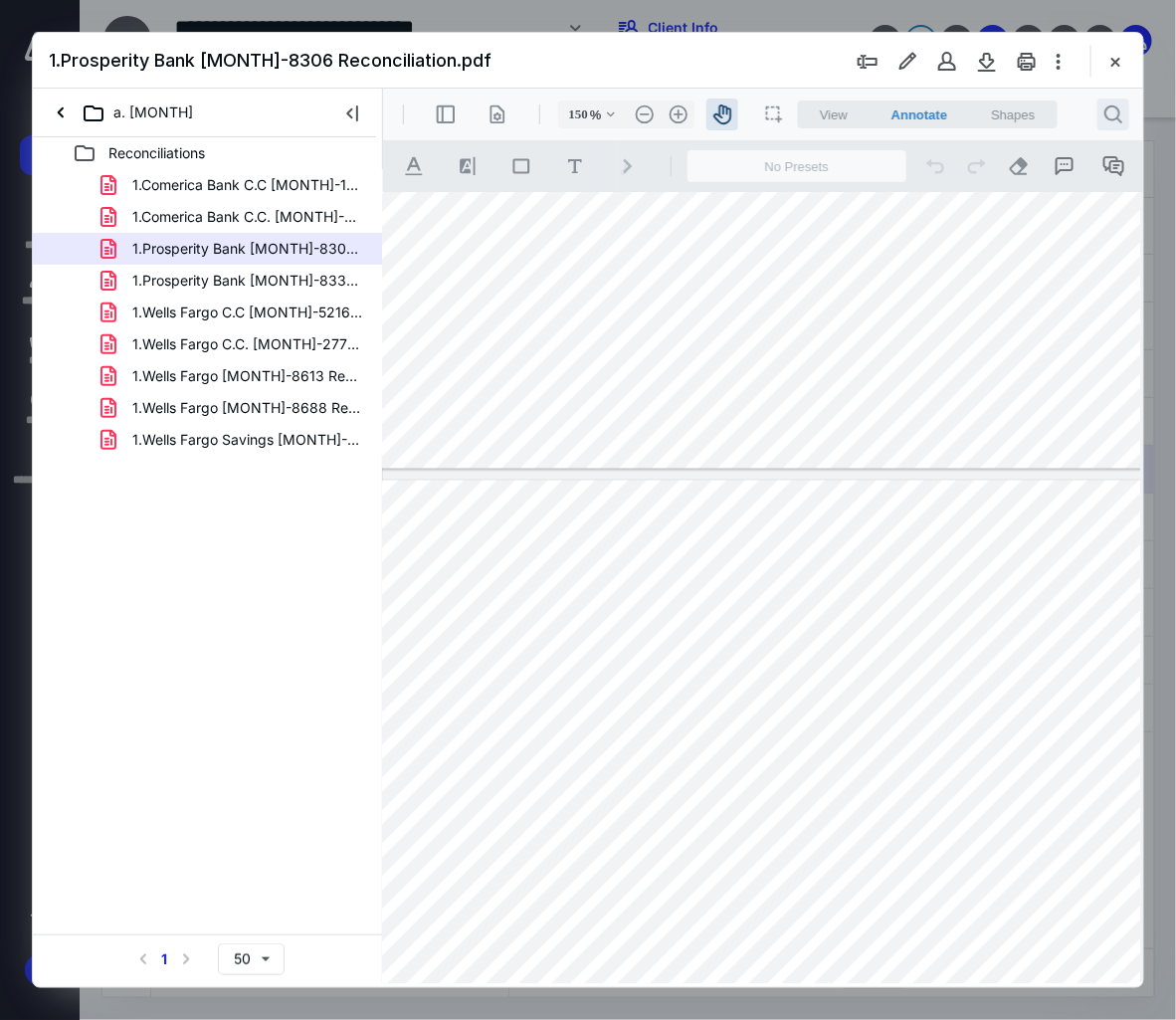 click on ".cls-1{fill:#abb0c4;} icon - header - search" at bounding box center [1112, 113] 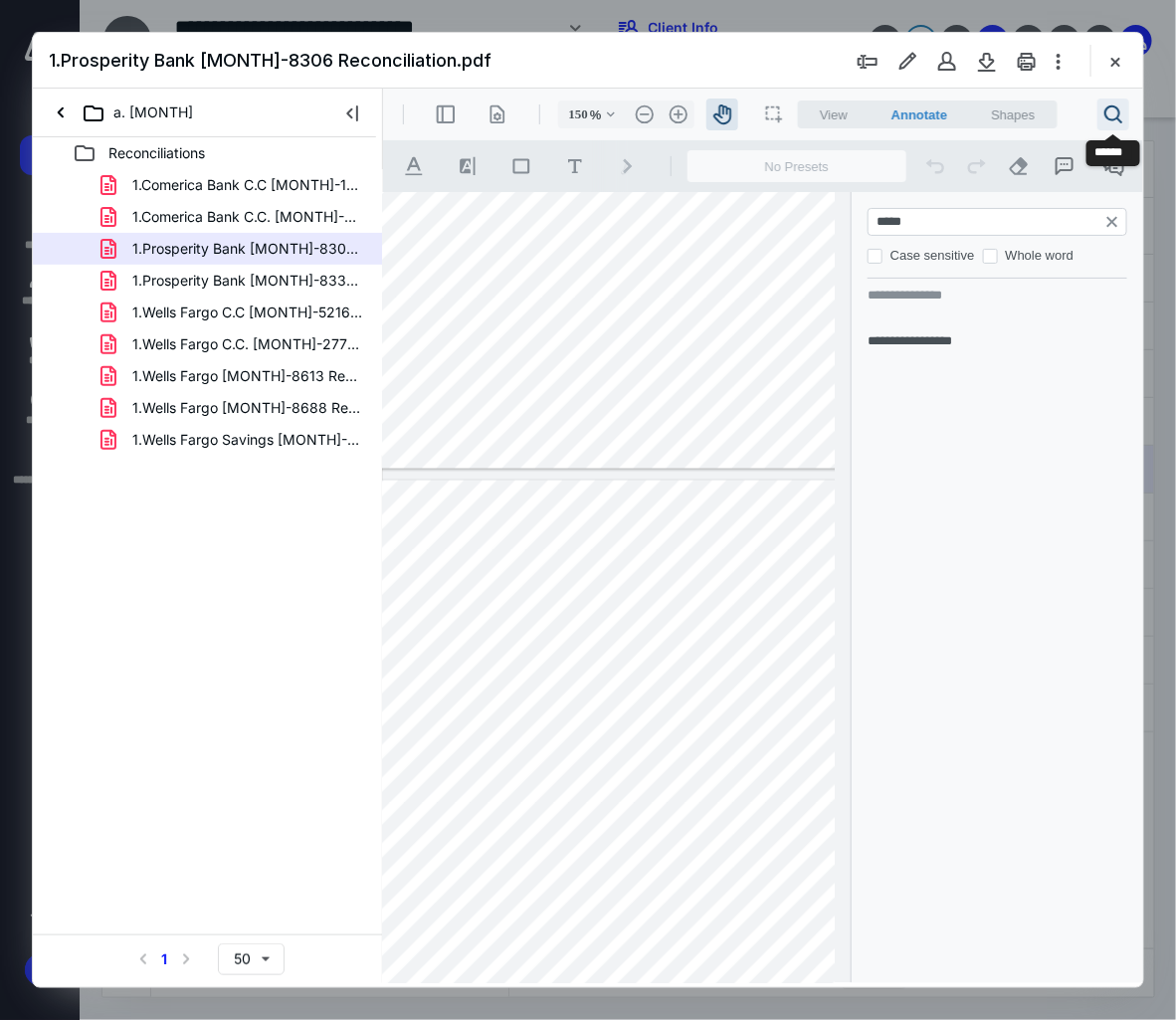 click on ".cls-1{fill:#abb0c4;} icon - header - search" at bounding box center [1112, 113] 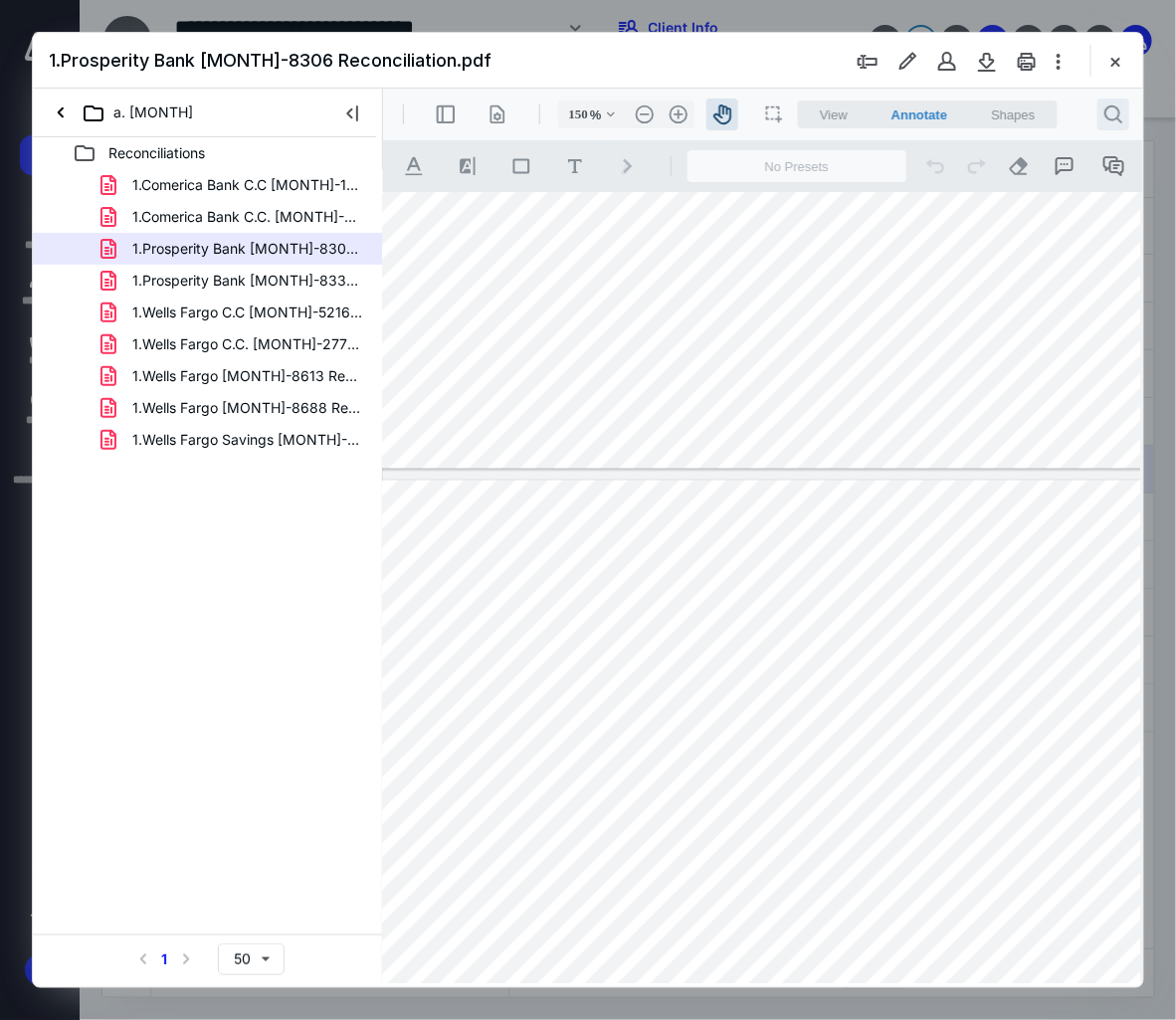 click on ".cls-1{fill:#abb0c4;} icon - header - search" at bounding box center (1112, 113) 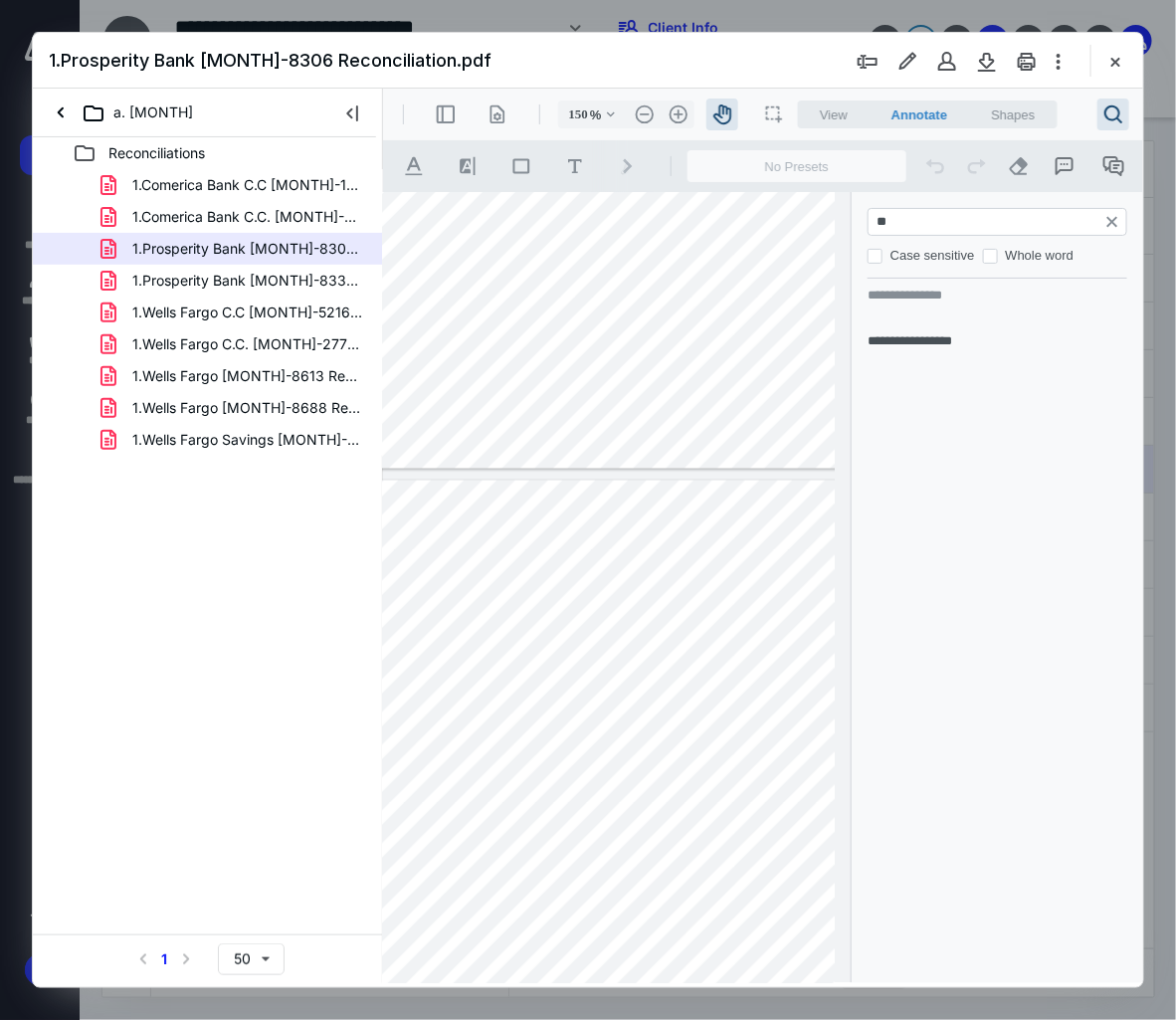type on "*" 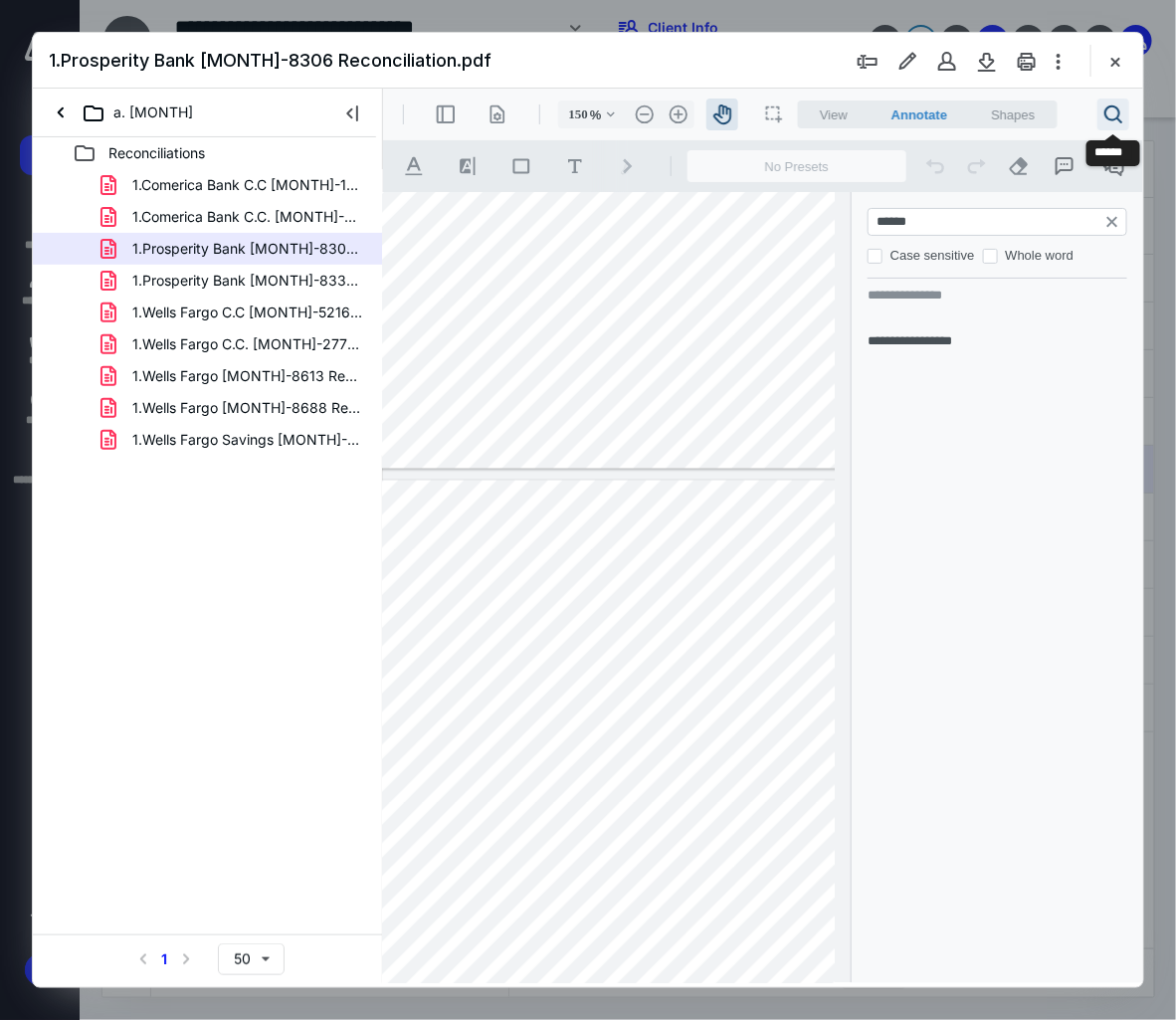 type on "******" 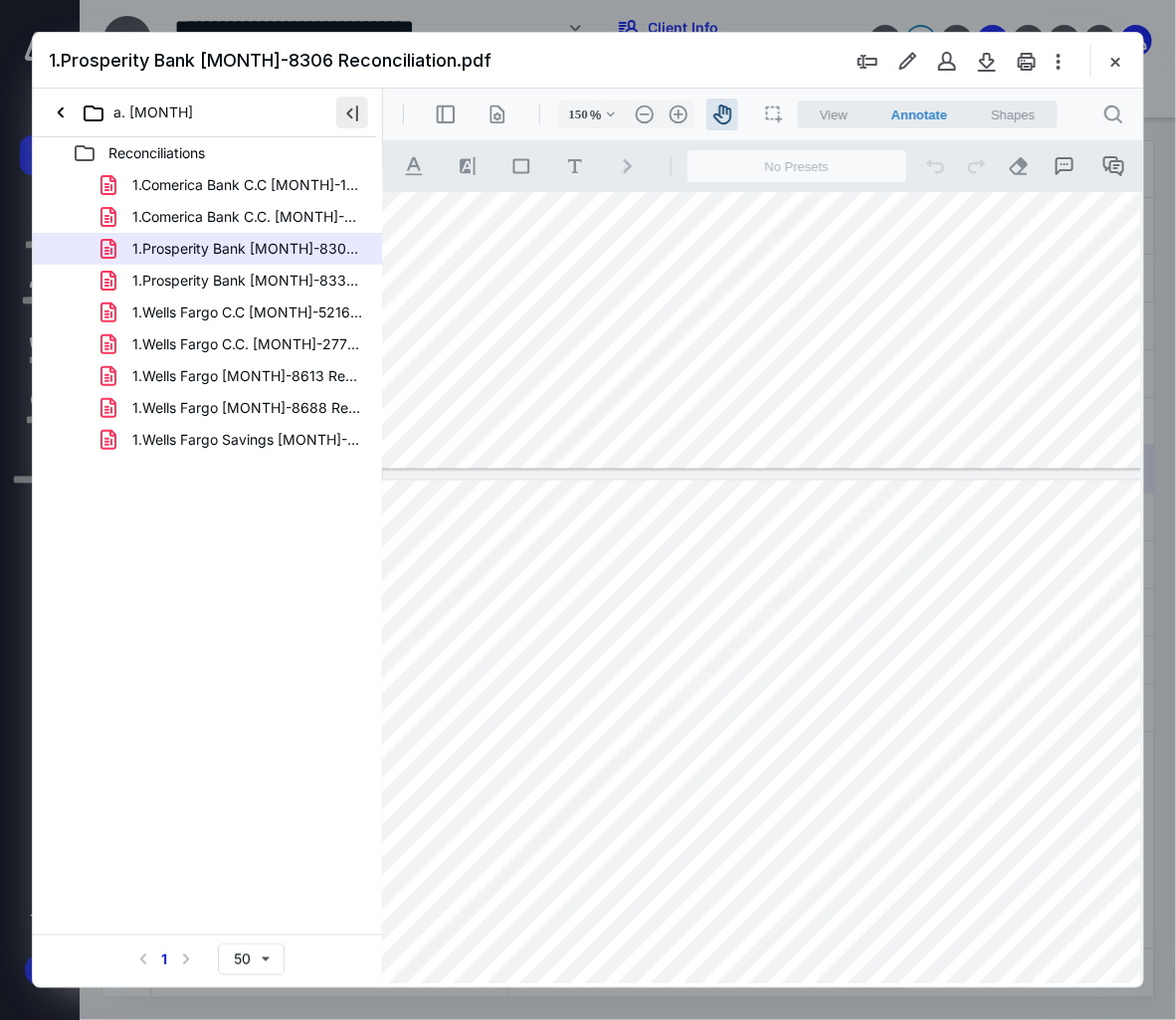 click at bounding box center [352, 112] 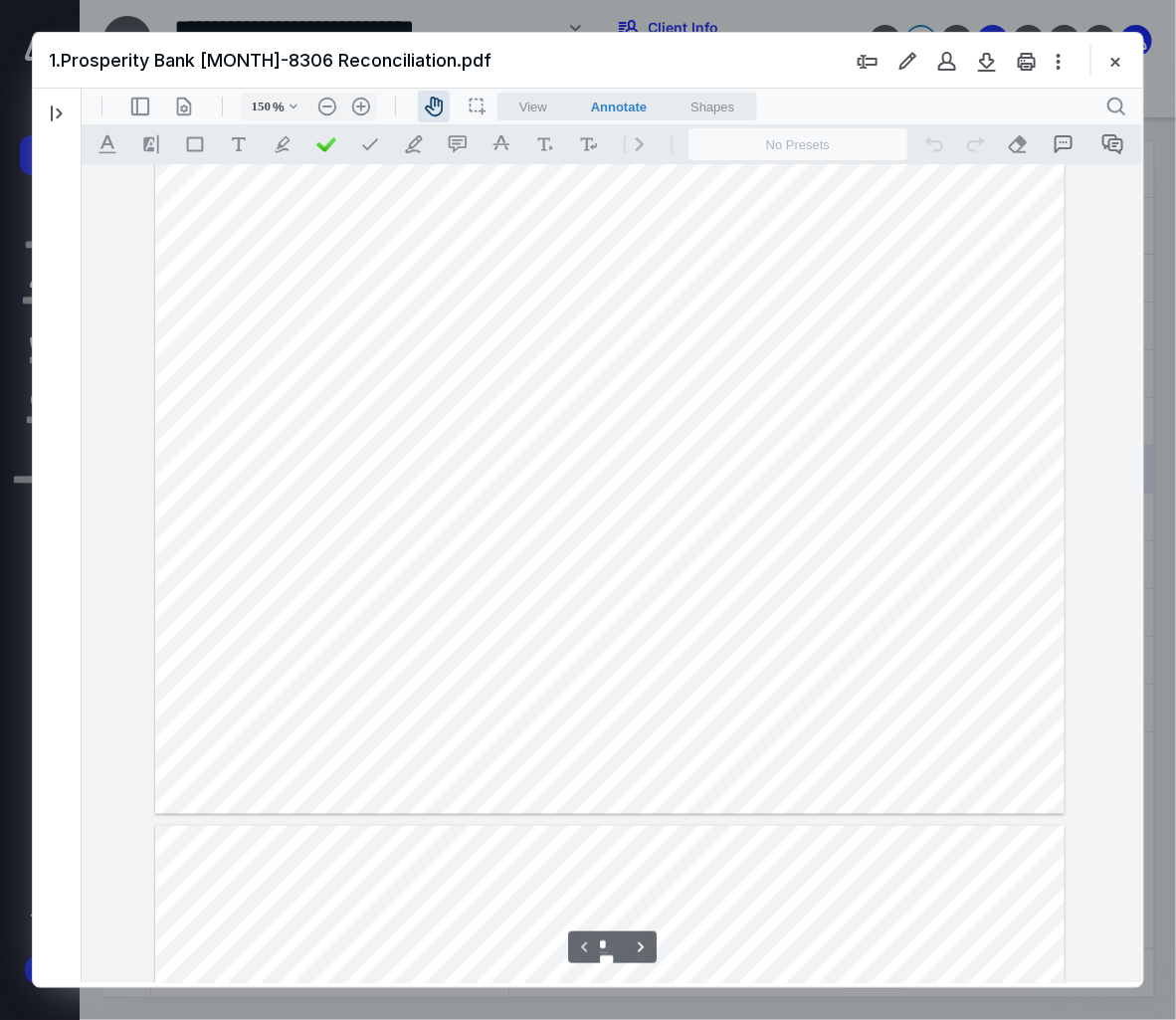 scroll, scrollTop: 658, scrollLeft: 0, axis: vertical 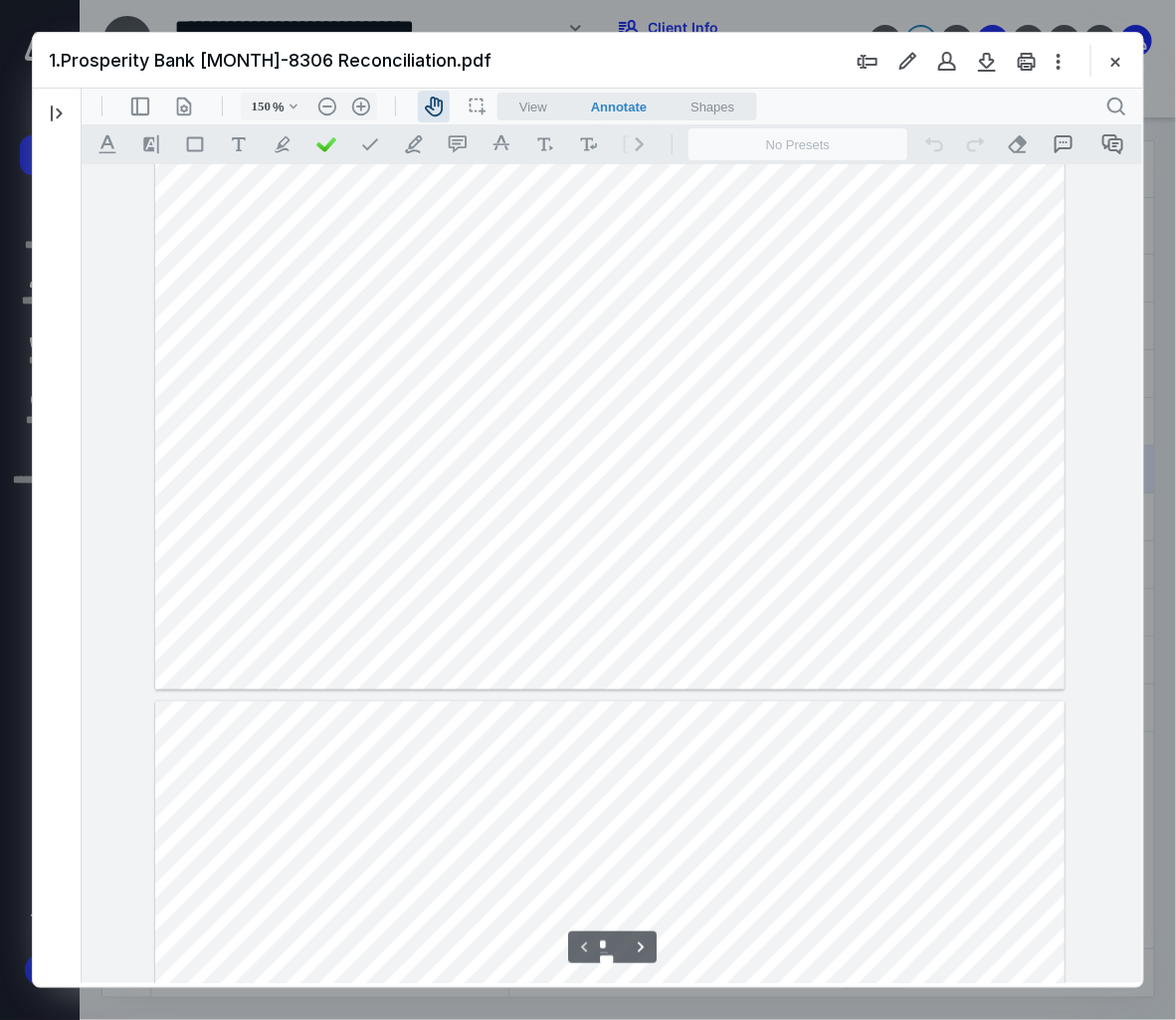 type on "*" 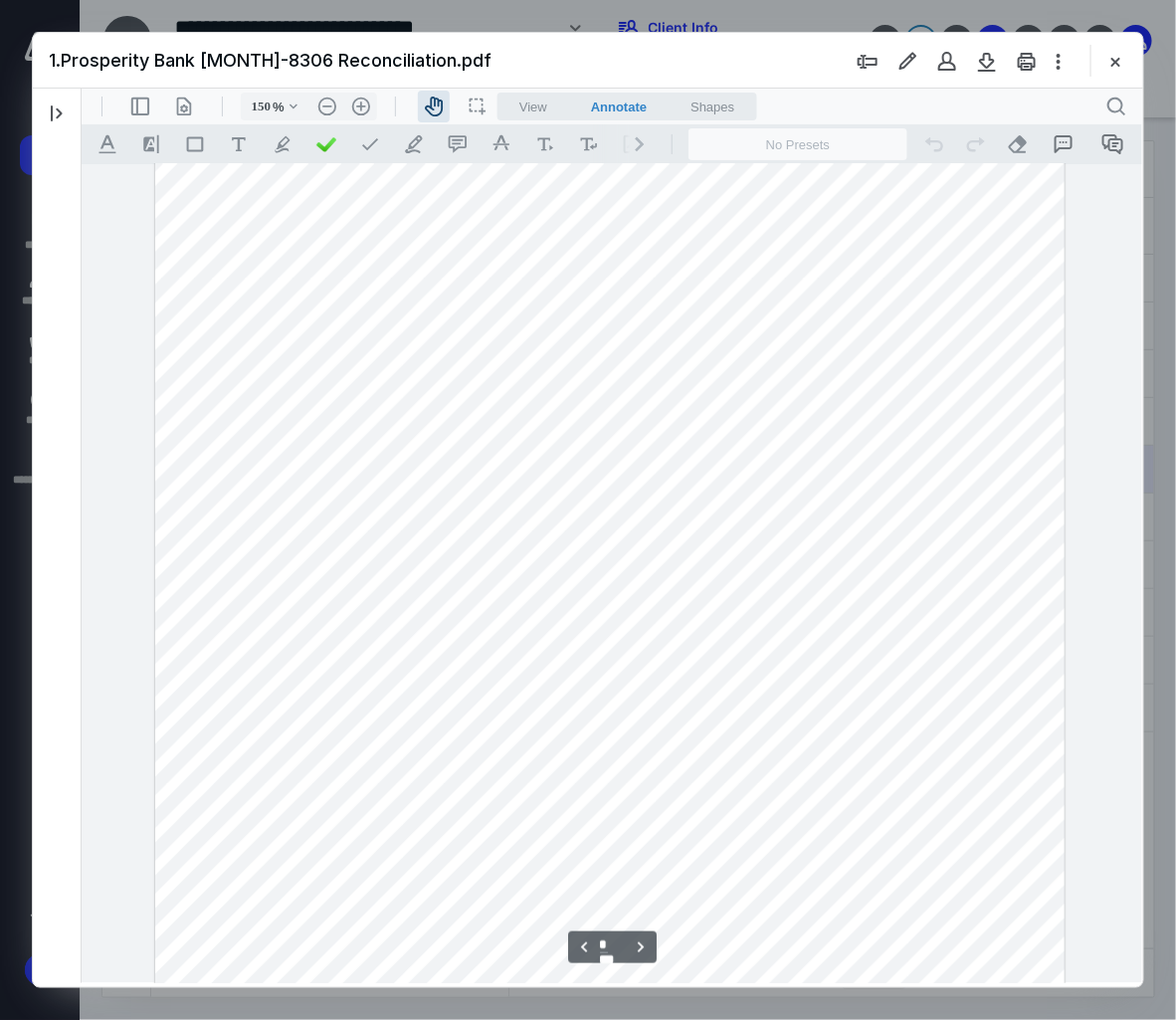 scroll, scrollTop: 1653, scrollLeft: 0, axis: vertical 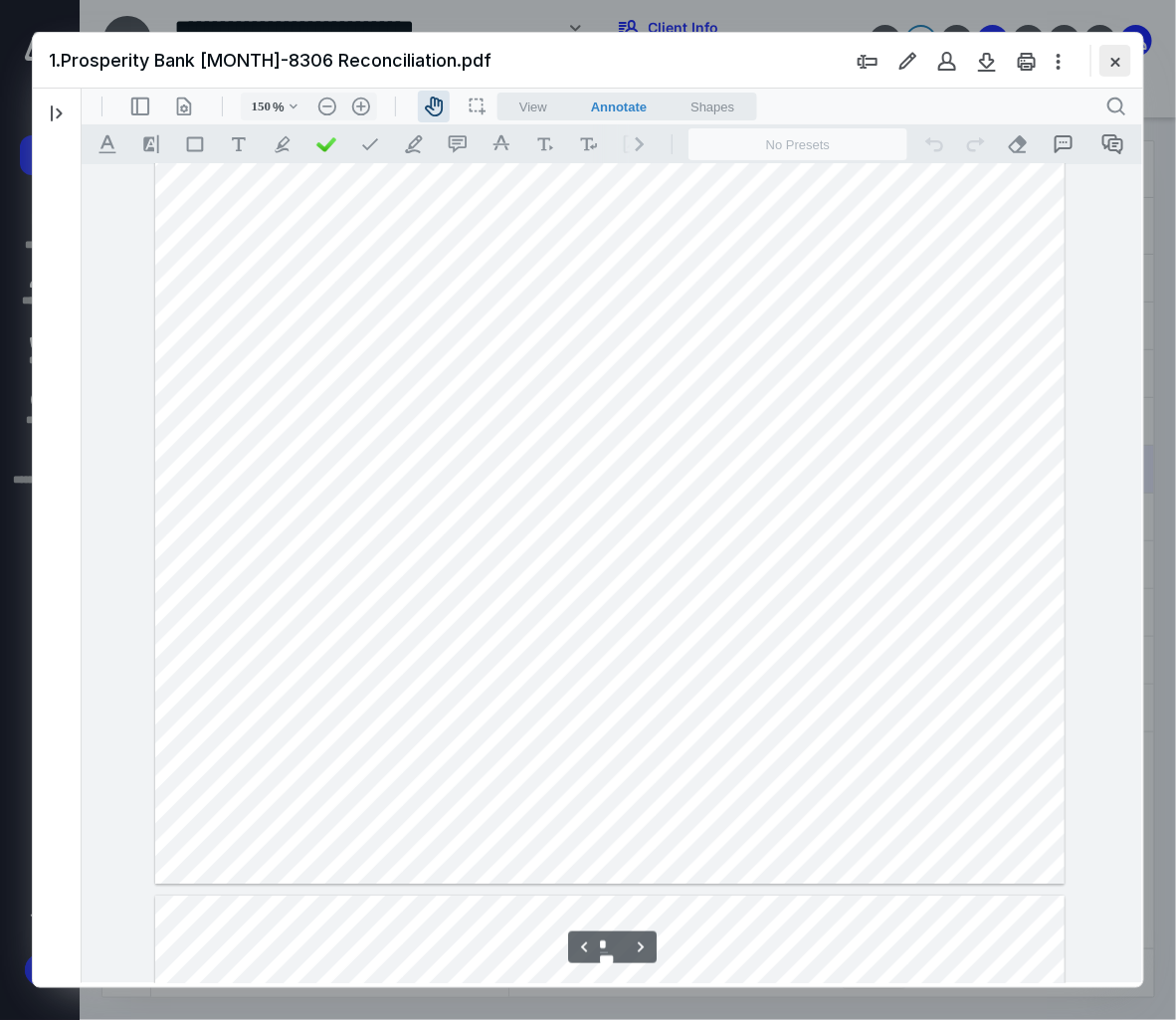 click at bounding box center (1115, 61) 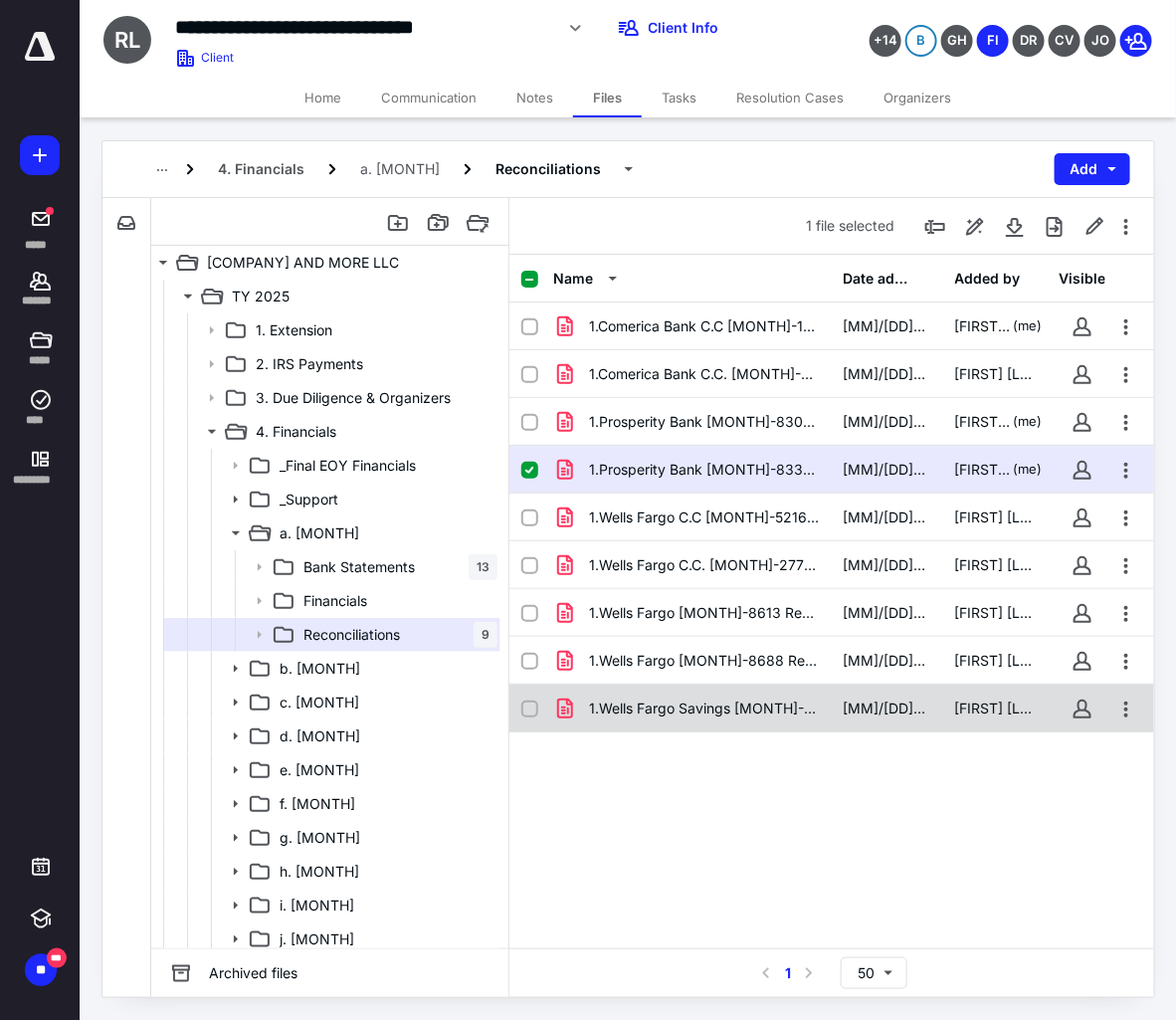 click on "1.Wells Fargo Savings [MONTH]-1513 Reconciliation.pdf" at bounding box center (692, 709) 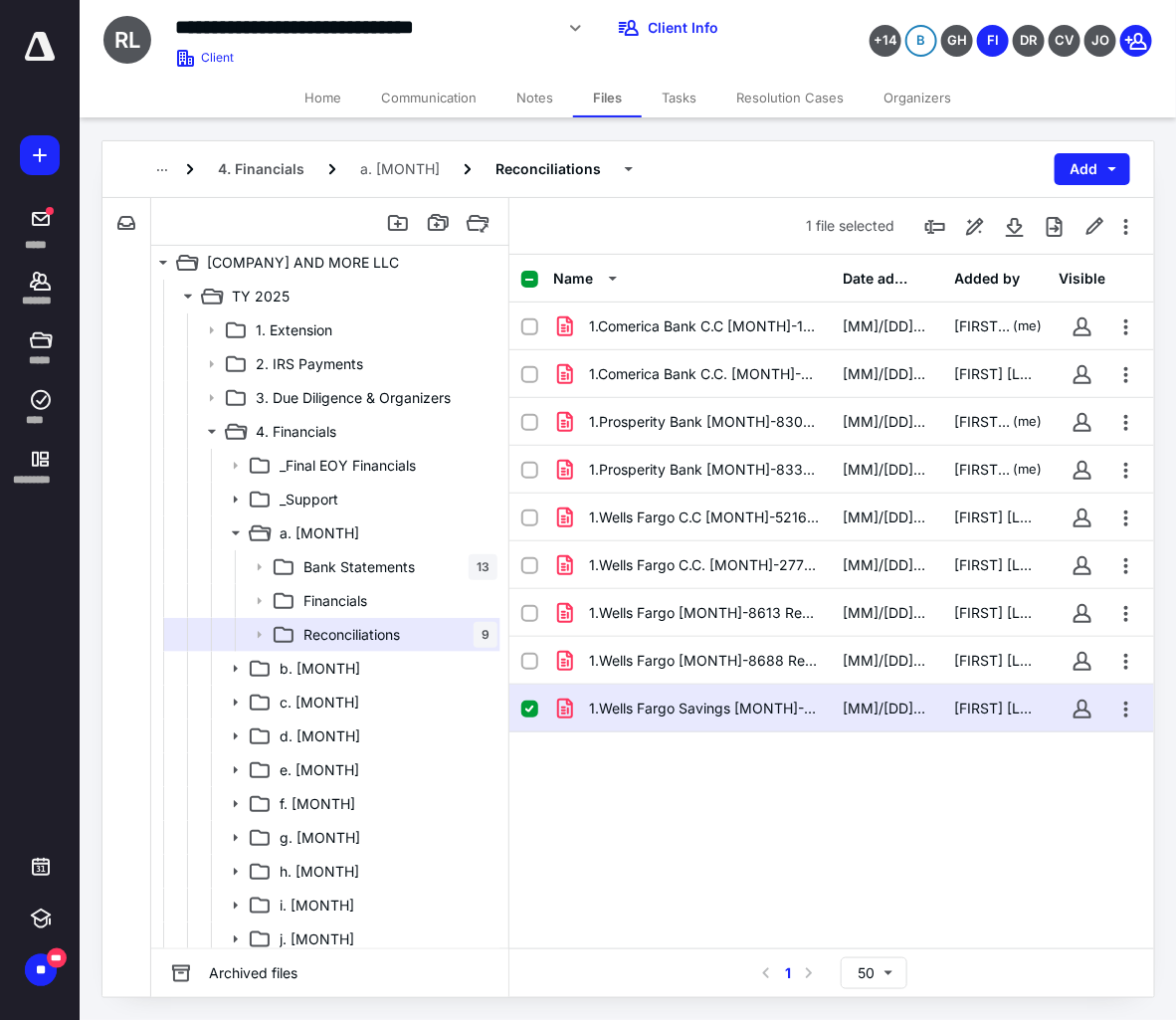 click on "1.Wells Fargo Savings [MONTH]-1513 Reconciliation.pdf" at bounding box center [692, 709] 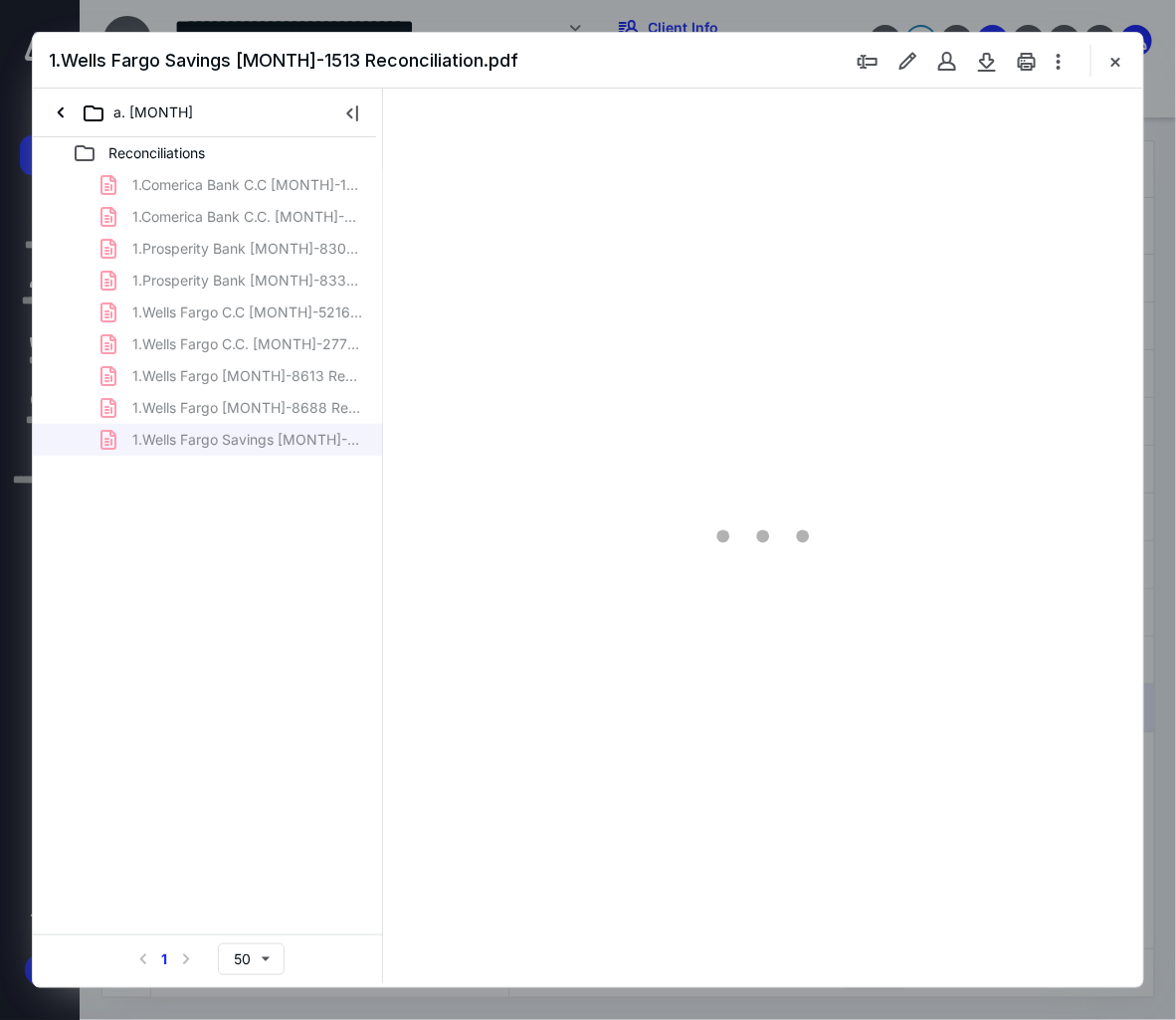 scroll, scrollTop: 0, scrollLeft: 0, axis: both 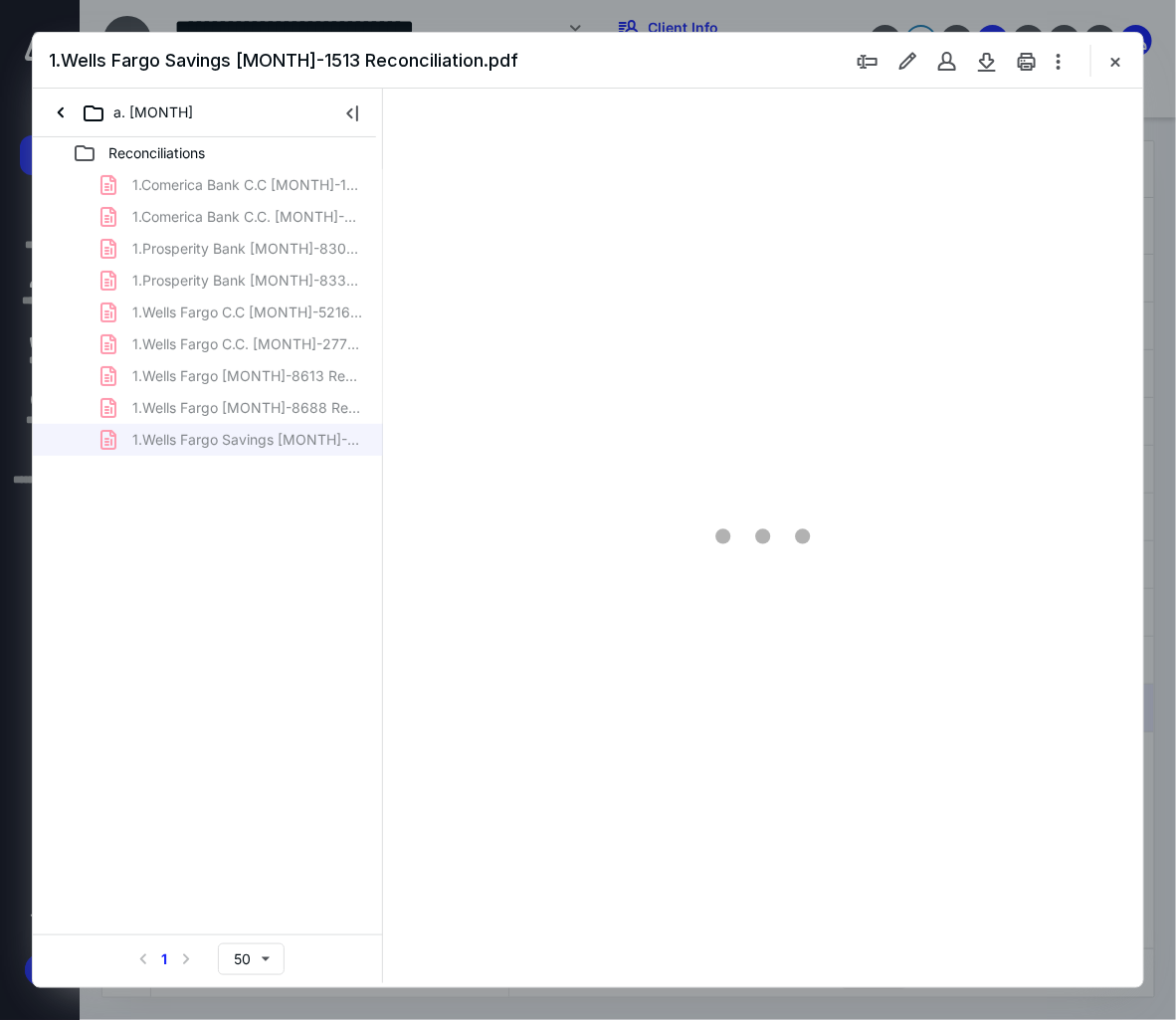 type on "100" 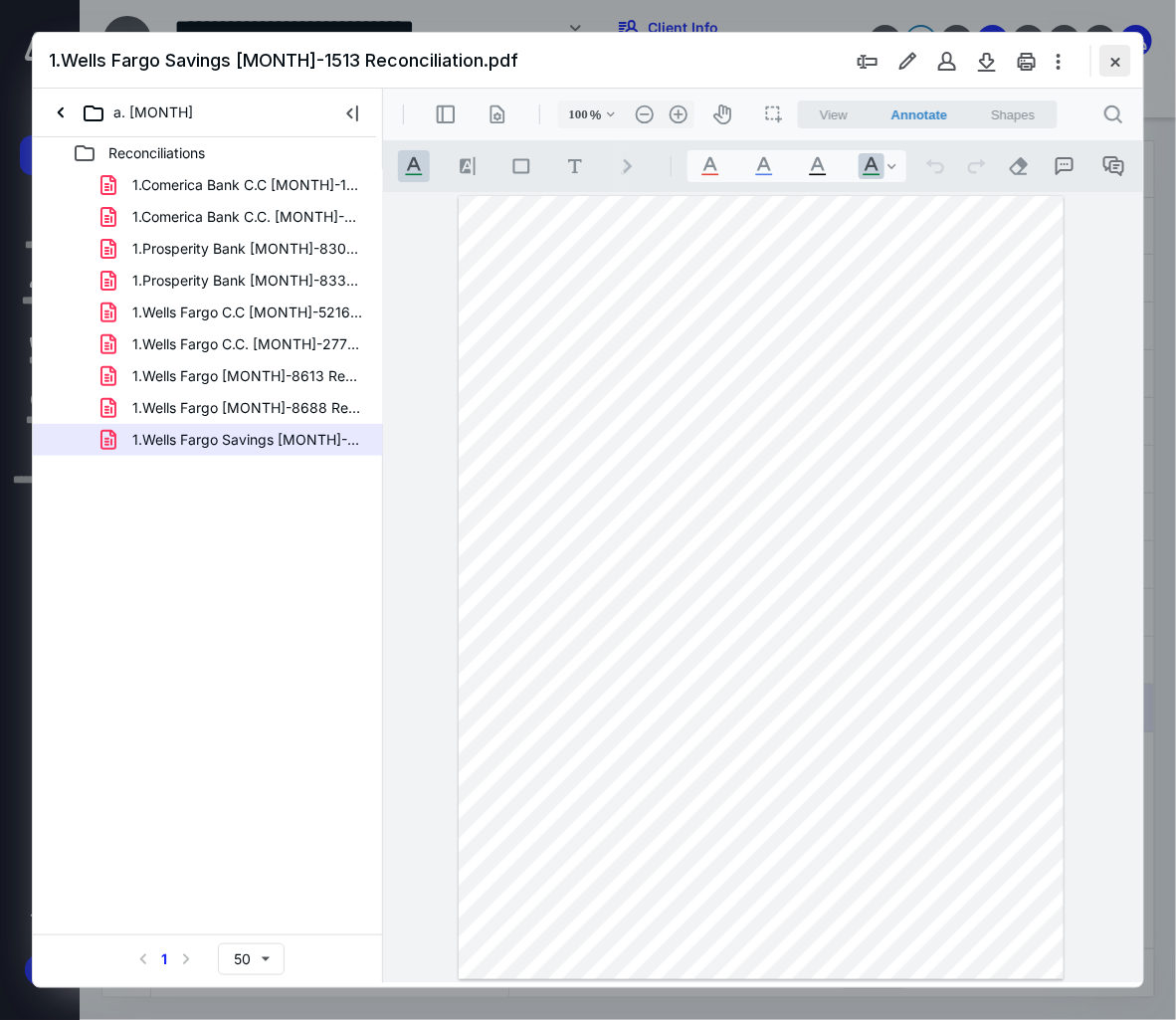 click at bounding box center [1115, 61] 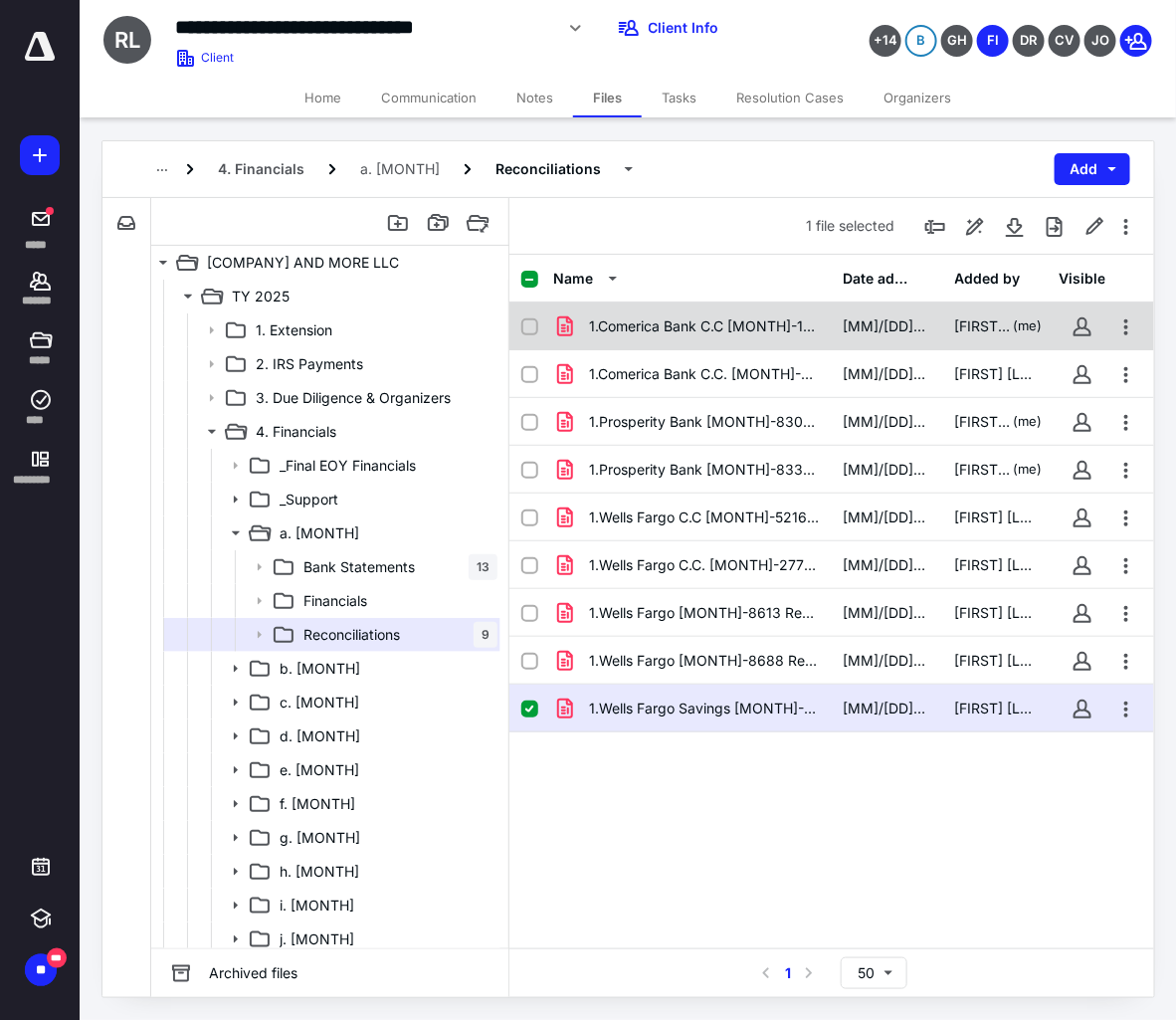 click on "1.Comerica Bank C.C  [MONTH]-1496 Reconciliation.pdf [MM]/[DD]/[YYYY] [FIRST] [LAST]  (me)" at bounding box center (832, 326) 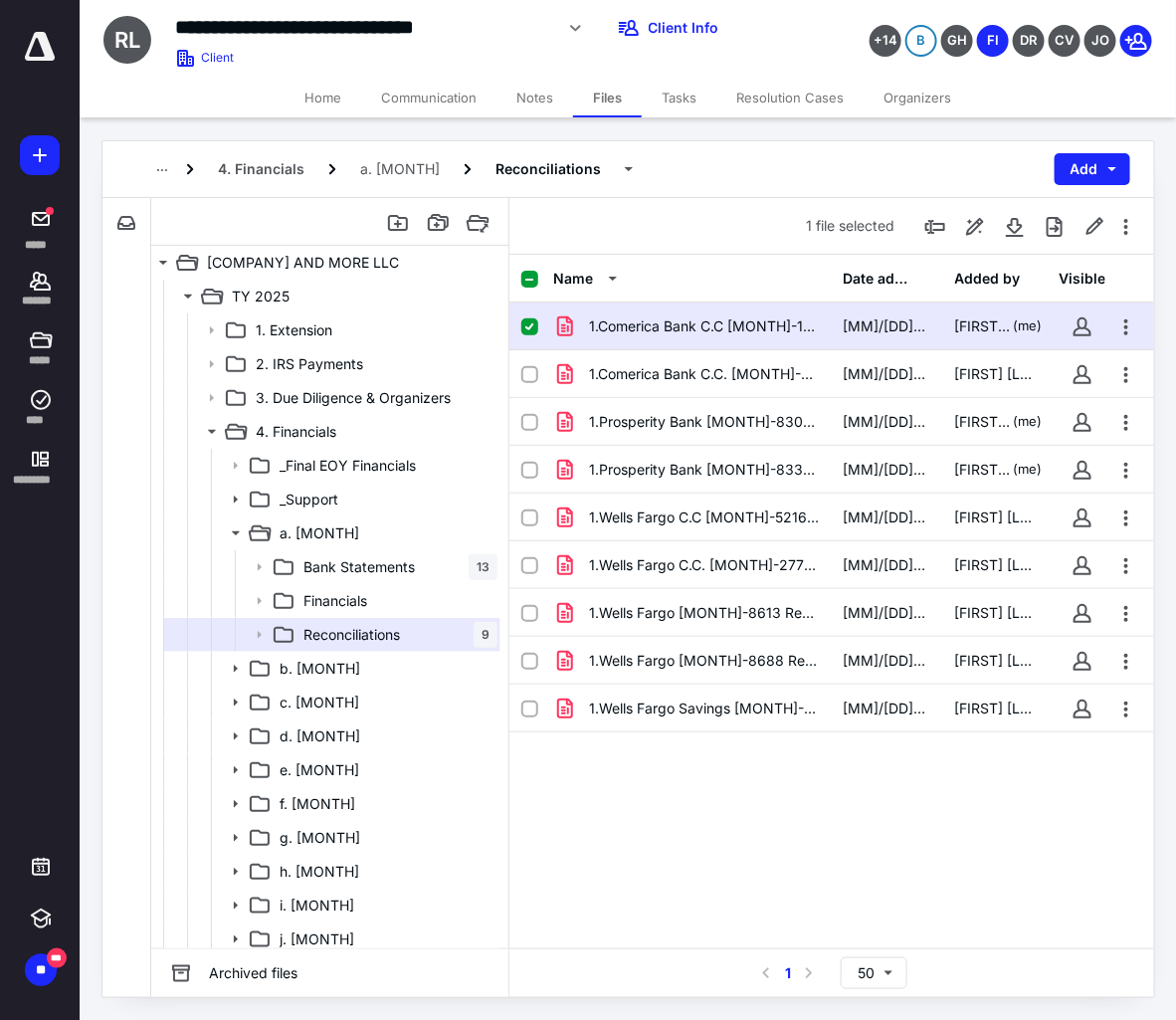 click on "1.Comerica Bank C.C  [MONTH]-1496 Reconciliation.pdf [MM]/[DD]/[YYYY] [FIRST] [LAST]  (me)" at bounding box center [832, 326] 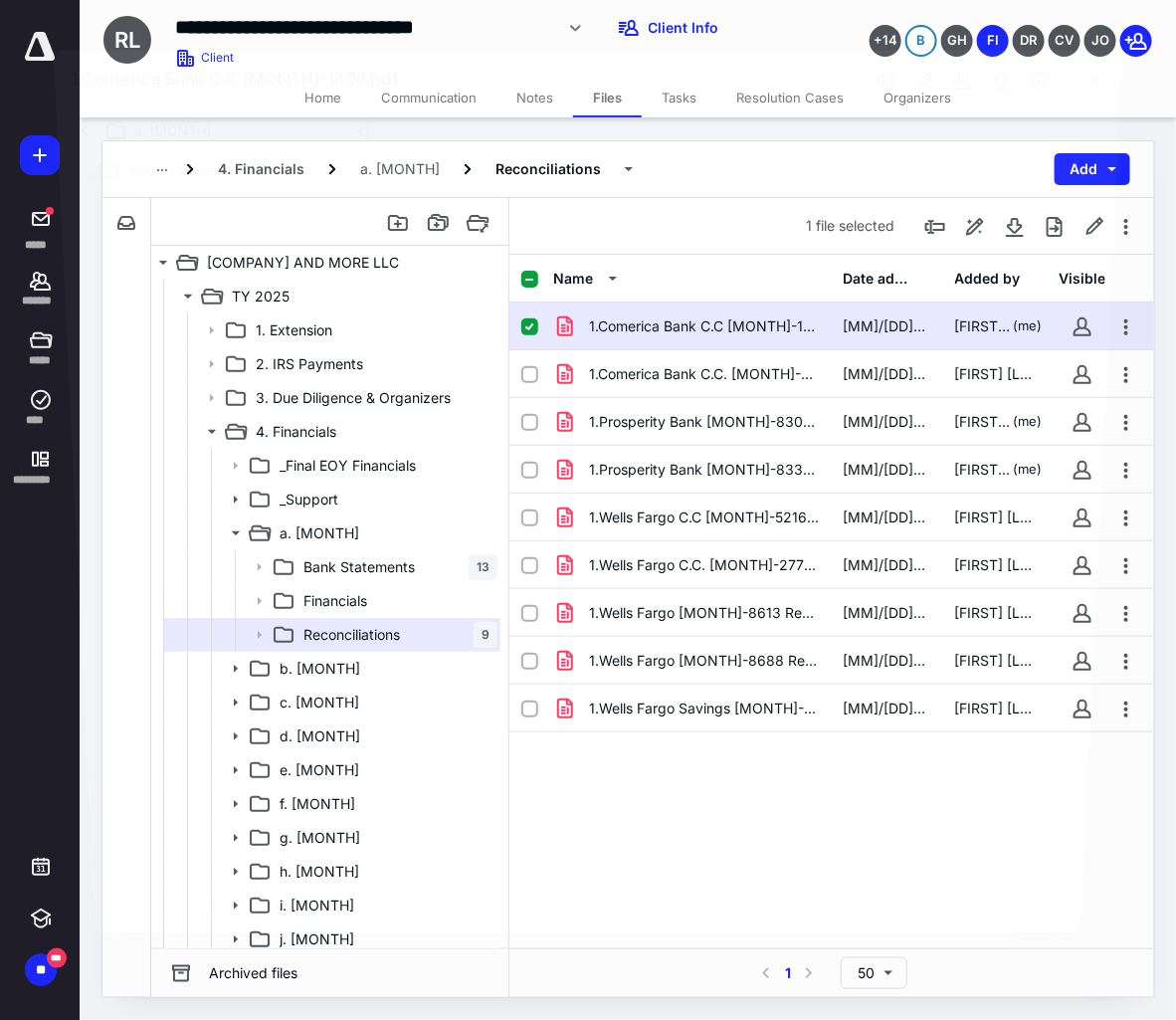 click at bounding box center (755, 517) 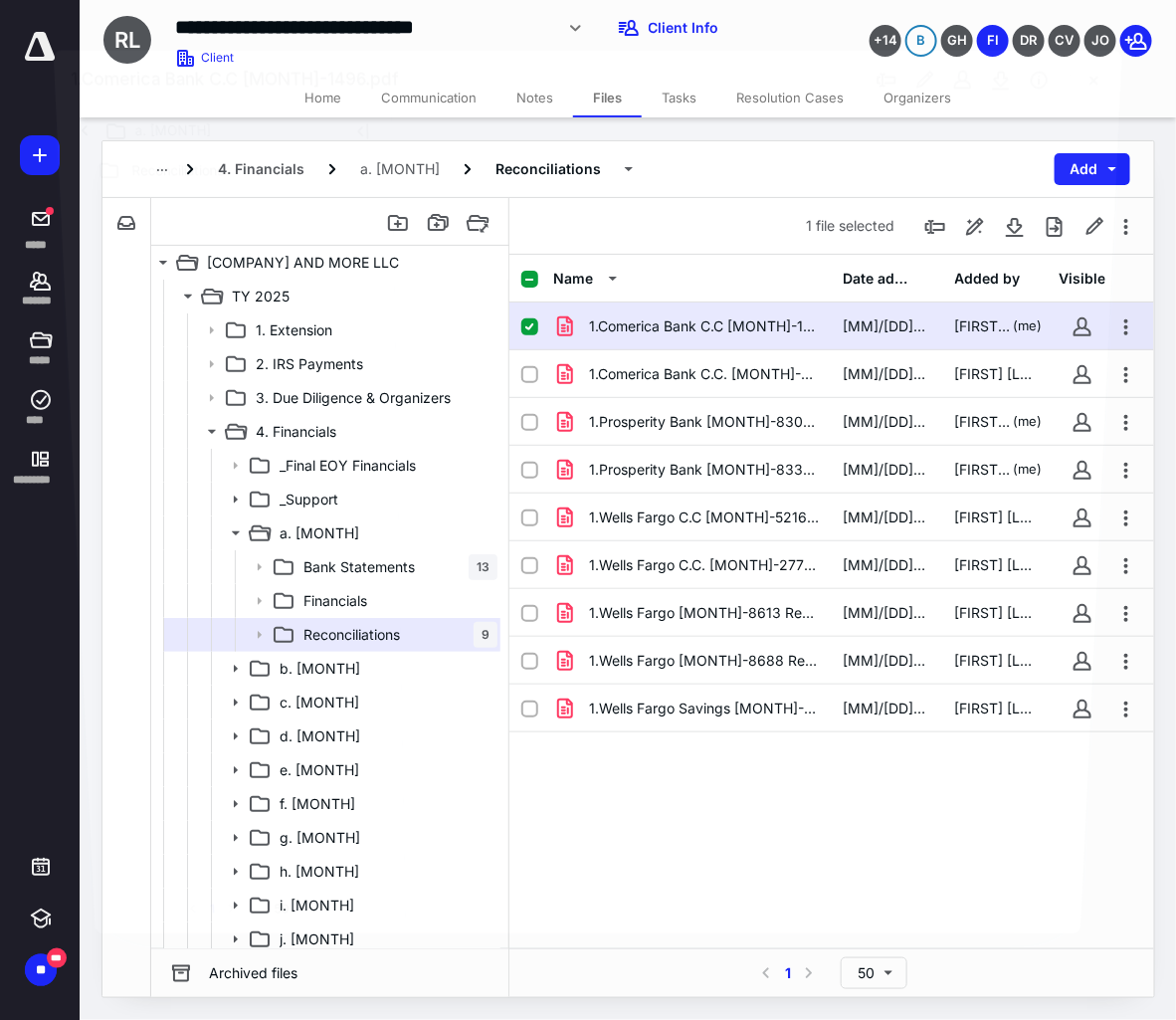 click at bounding box center (755, 517) 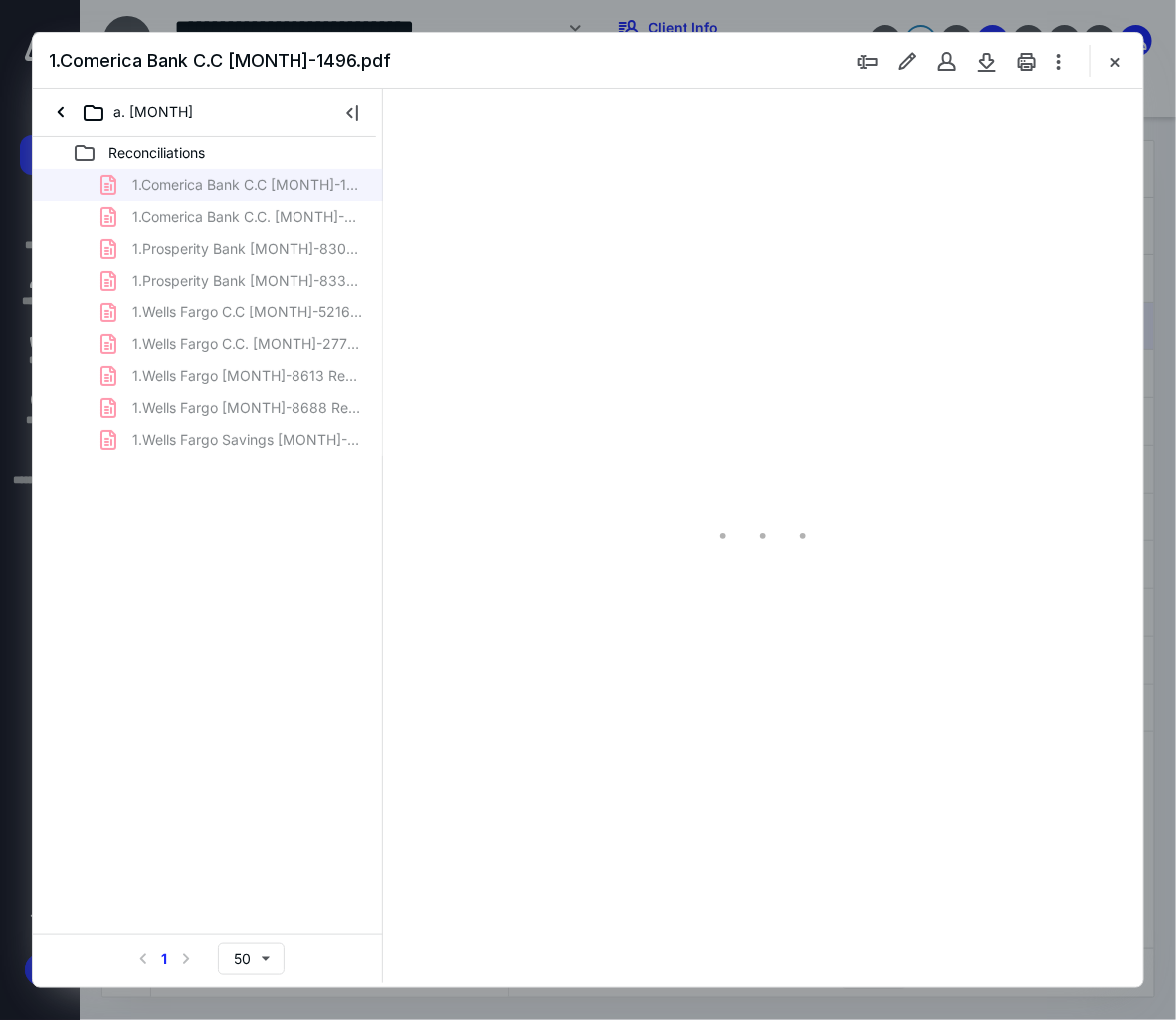 scroll, scrollTop: 0, scrollLeft: 0, axis: both 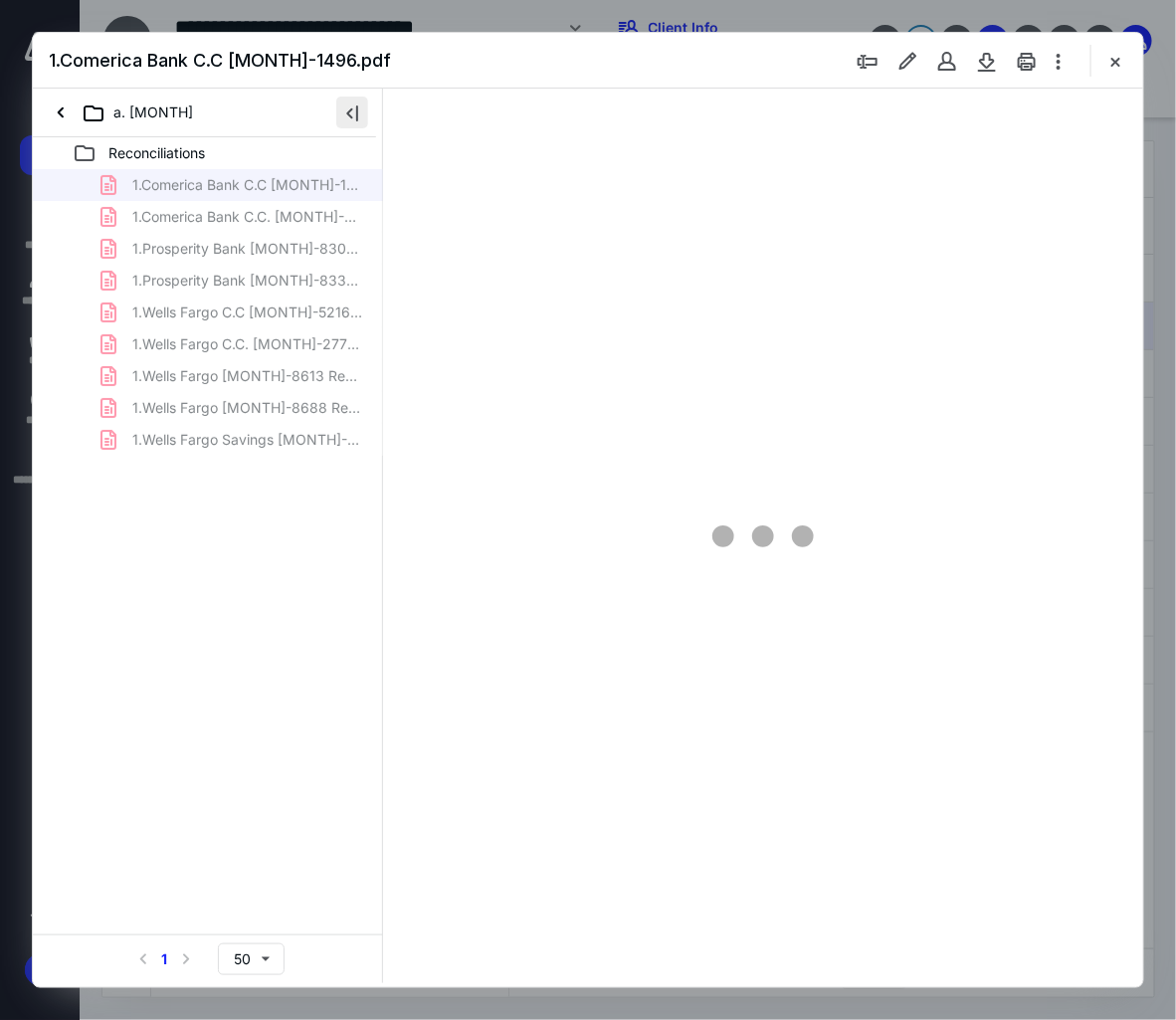 click at bounding box center [352, 112] 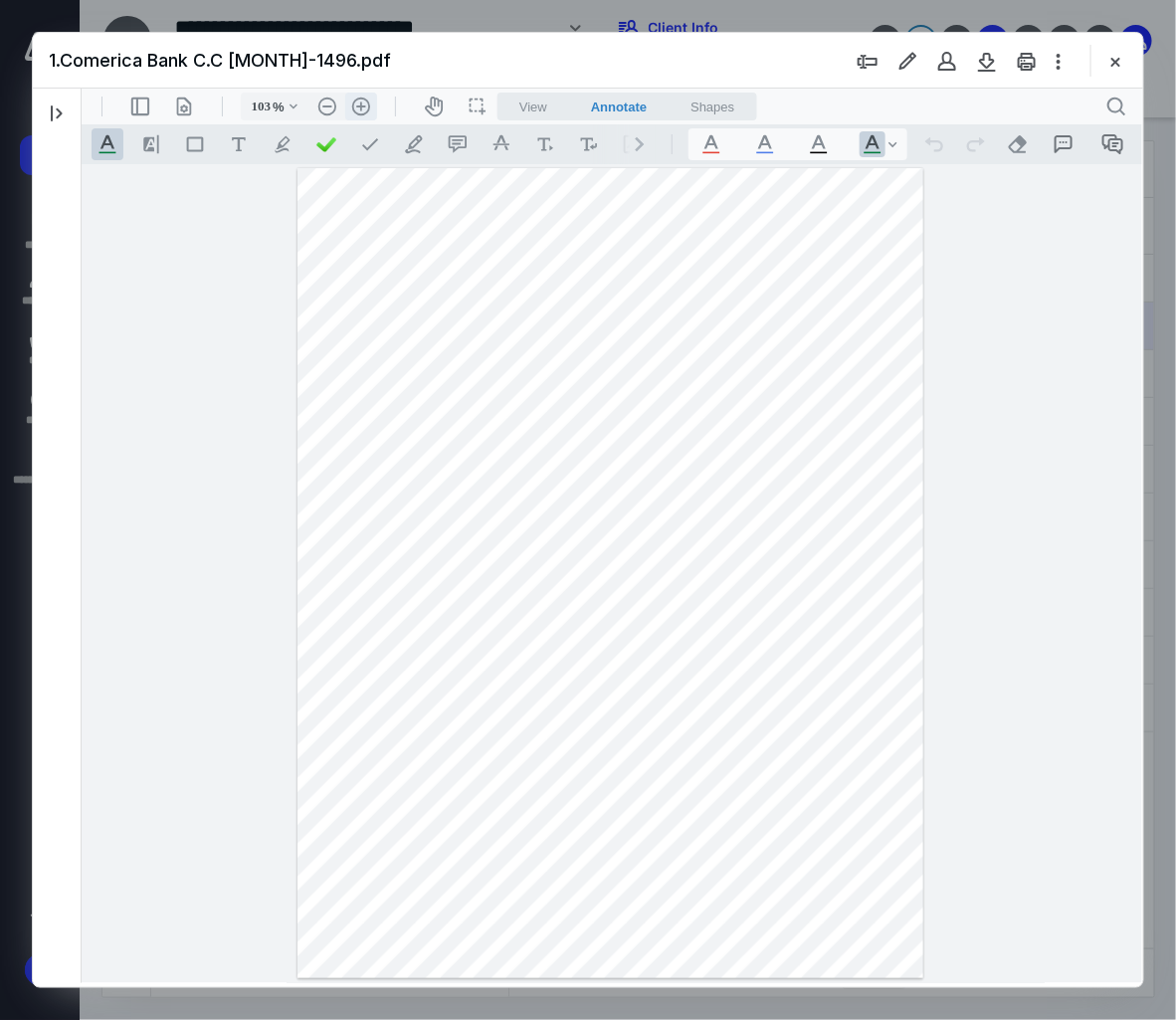 click on ".cls-1{fill:#abb0c4;} icon - header - zoom - in - line" at bounding box center (360, 105) 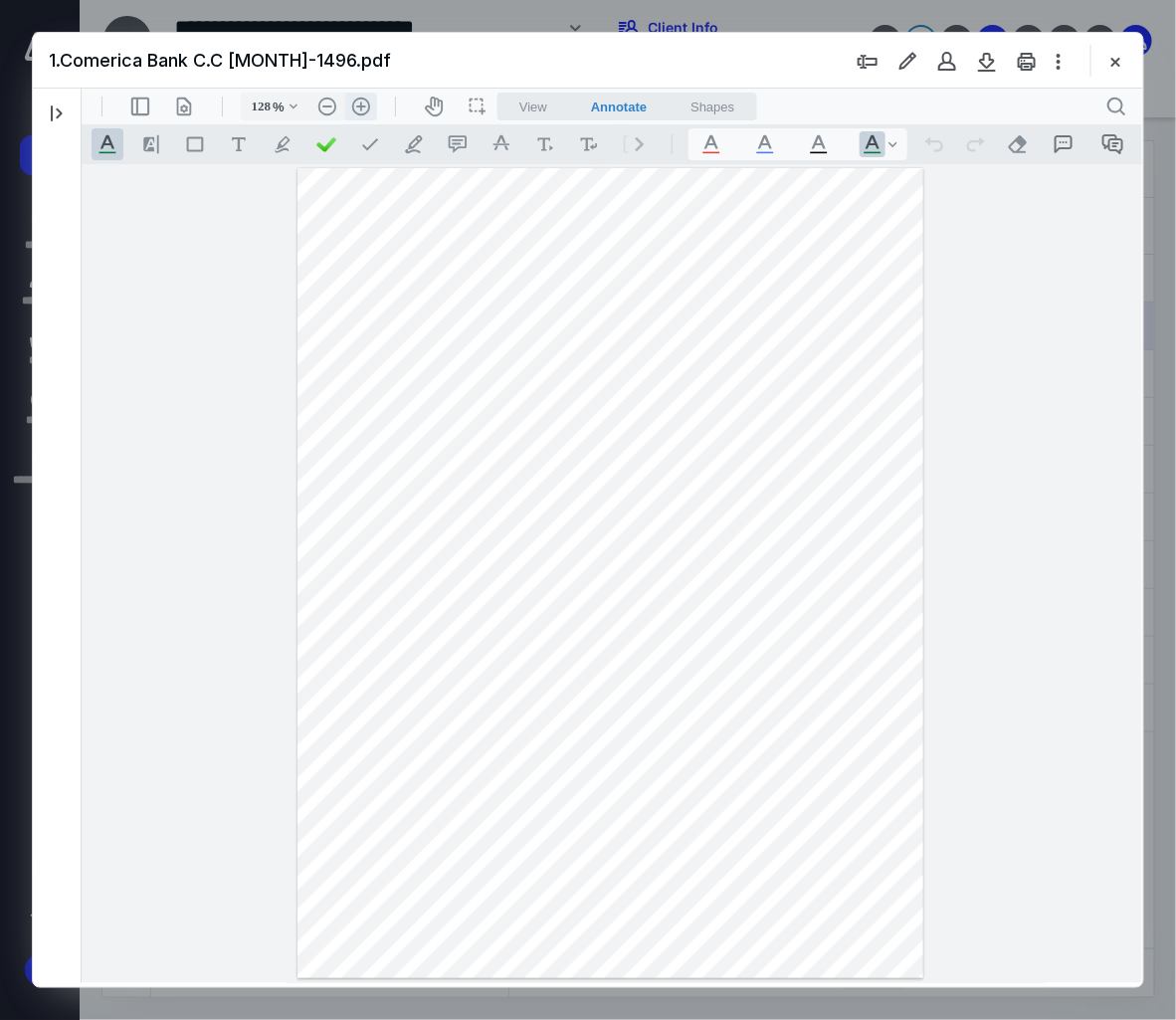click on ".cls-1{fill:#abb0c4;} icon - header - zoom - in - line" at bounding box center [360, 105] 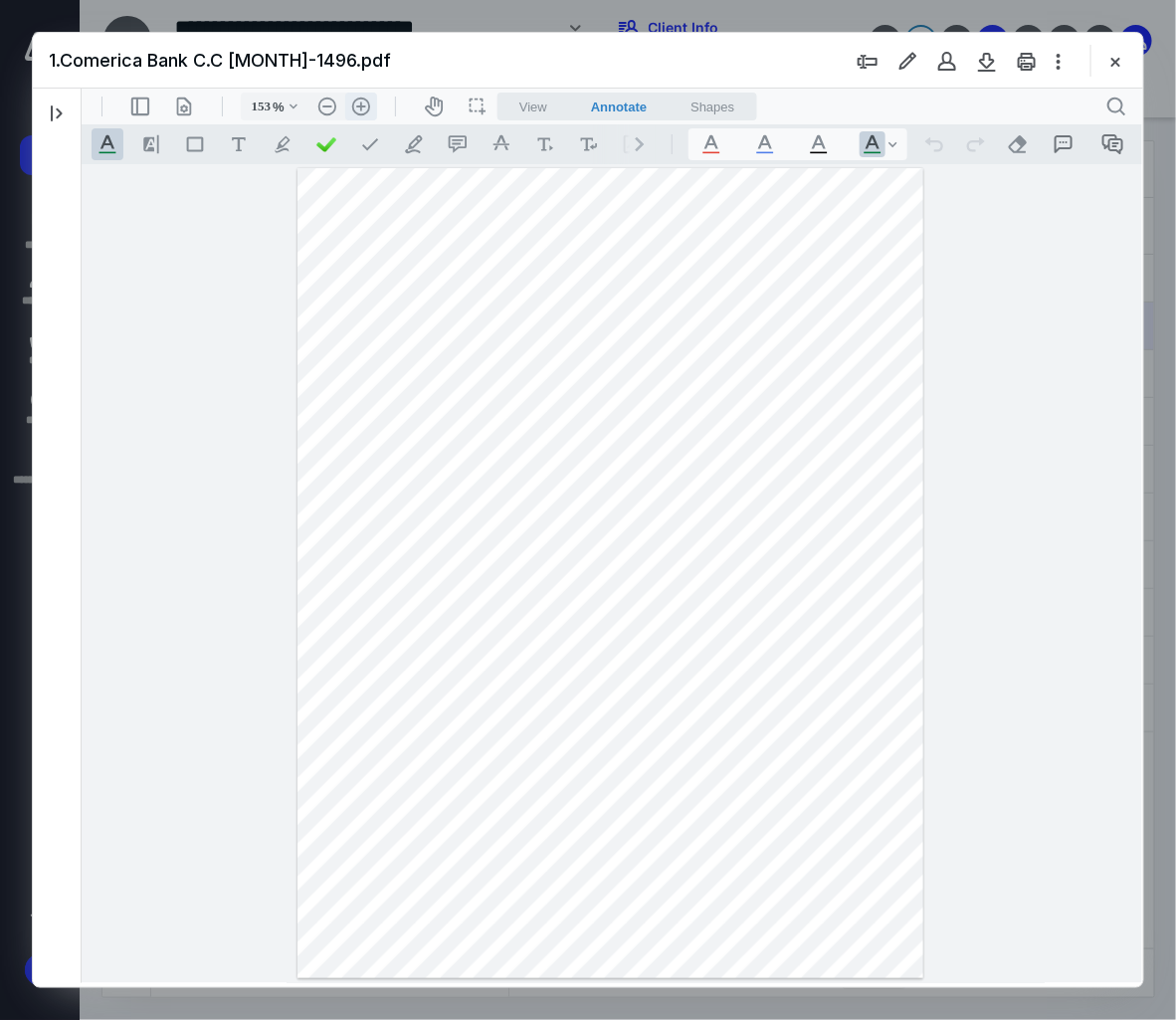 scroll, scrollTop: 181, scrollLeft: 0, axis: vertical 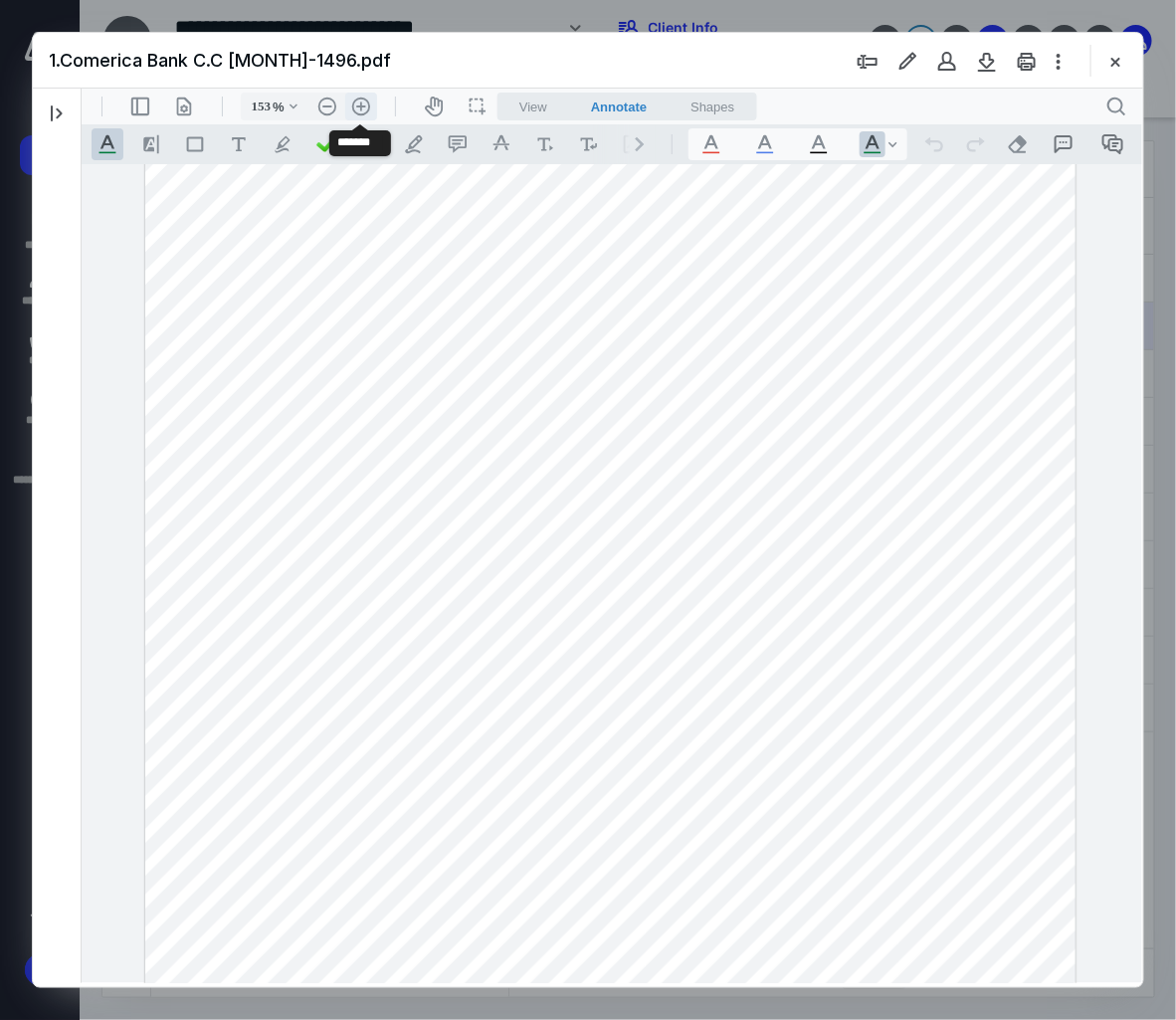 click on ".cls-1{fill:#abb0c4;} icon - header - zoom - in - line" at bounding box center (360, 105) 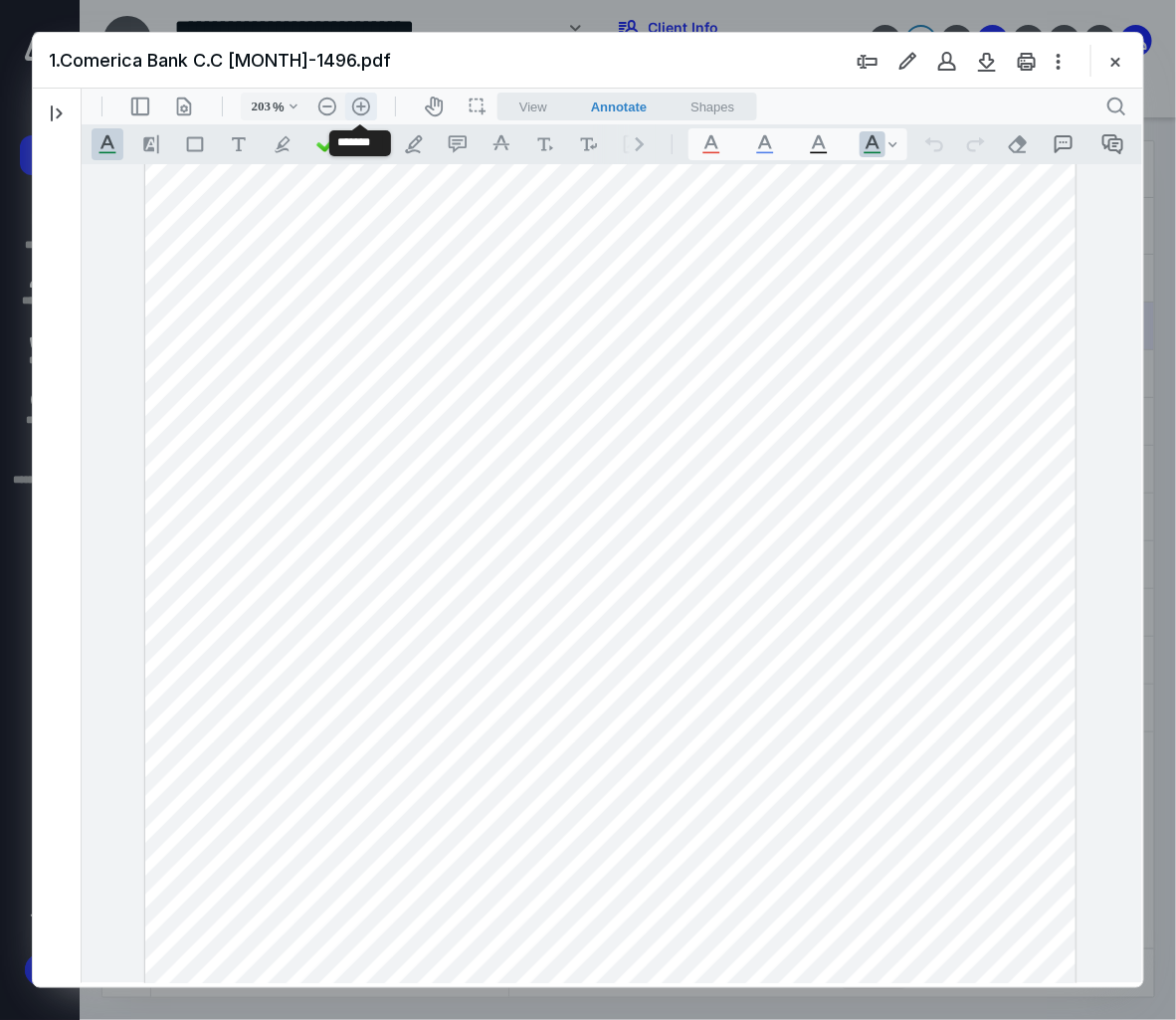 scroll, scrollTop: 361, scrollLeft: 100, axis: both 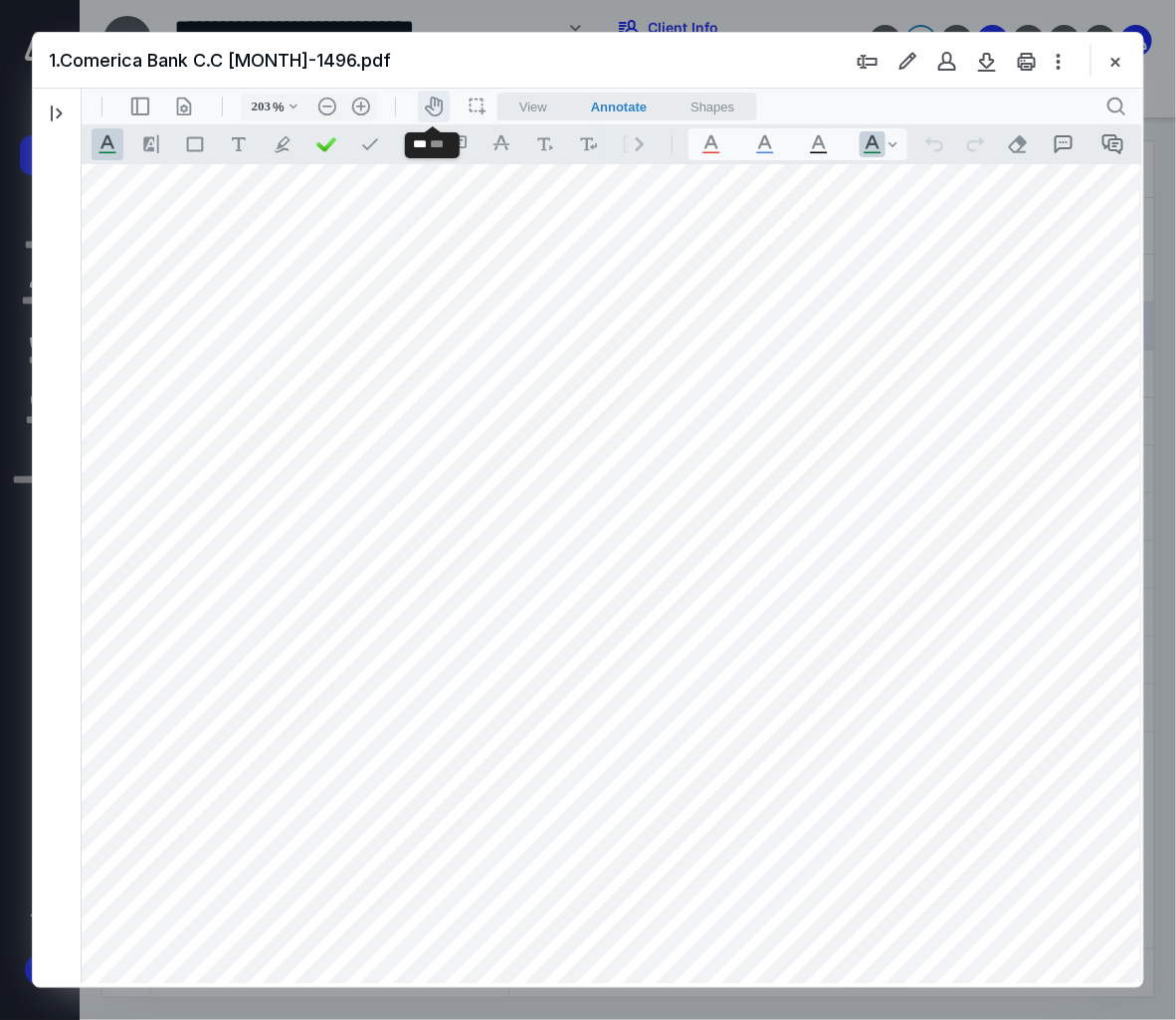 click on "icon-header-pan20" at bounding box center (433, 105) 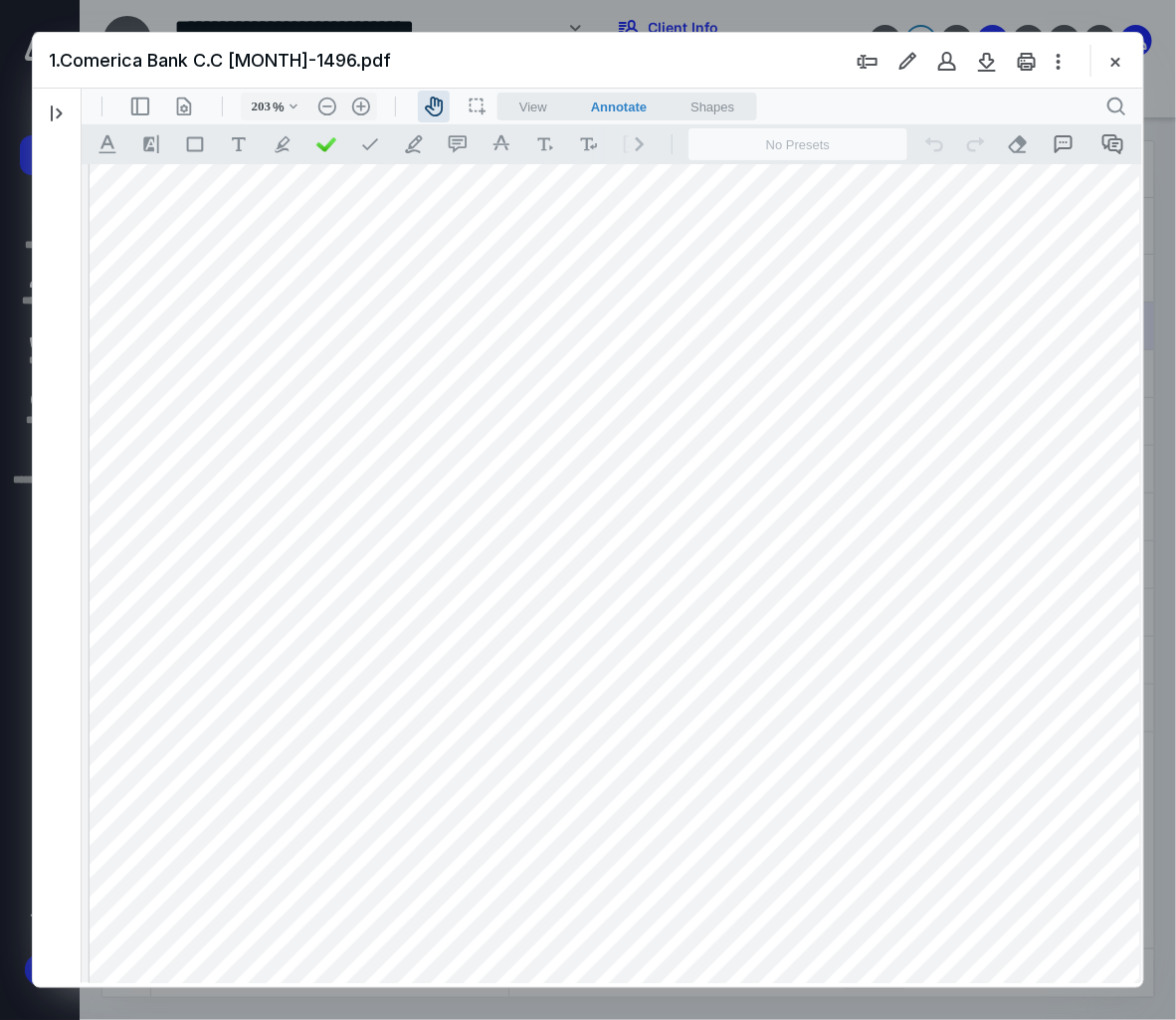 scroll, scrollTop: 305, scrollLeft: 0, axis: vertical 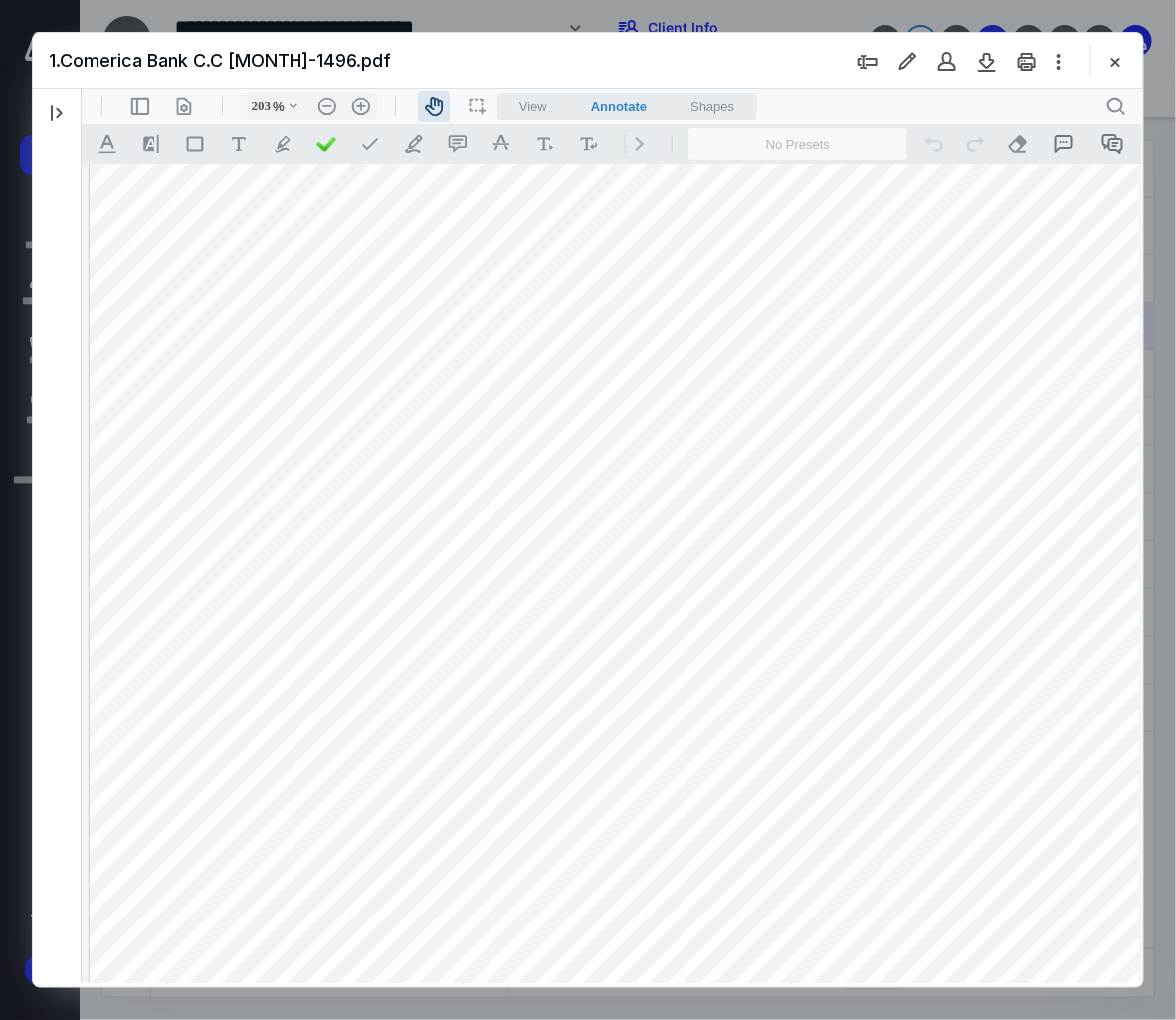 drag, startPoint x: 729, startPoint y: 549, endPoint x: 882, endPoint y: 595, distance: 159.76545 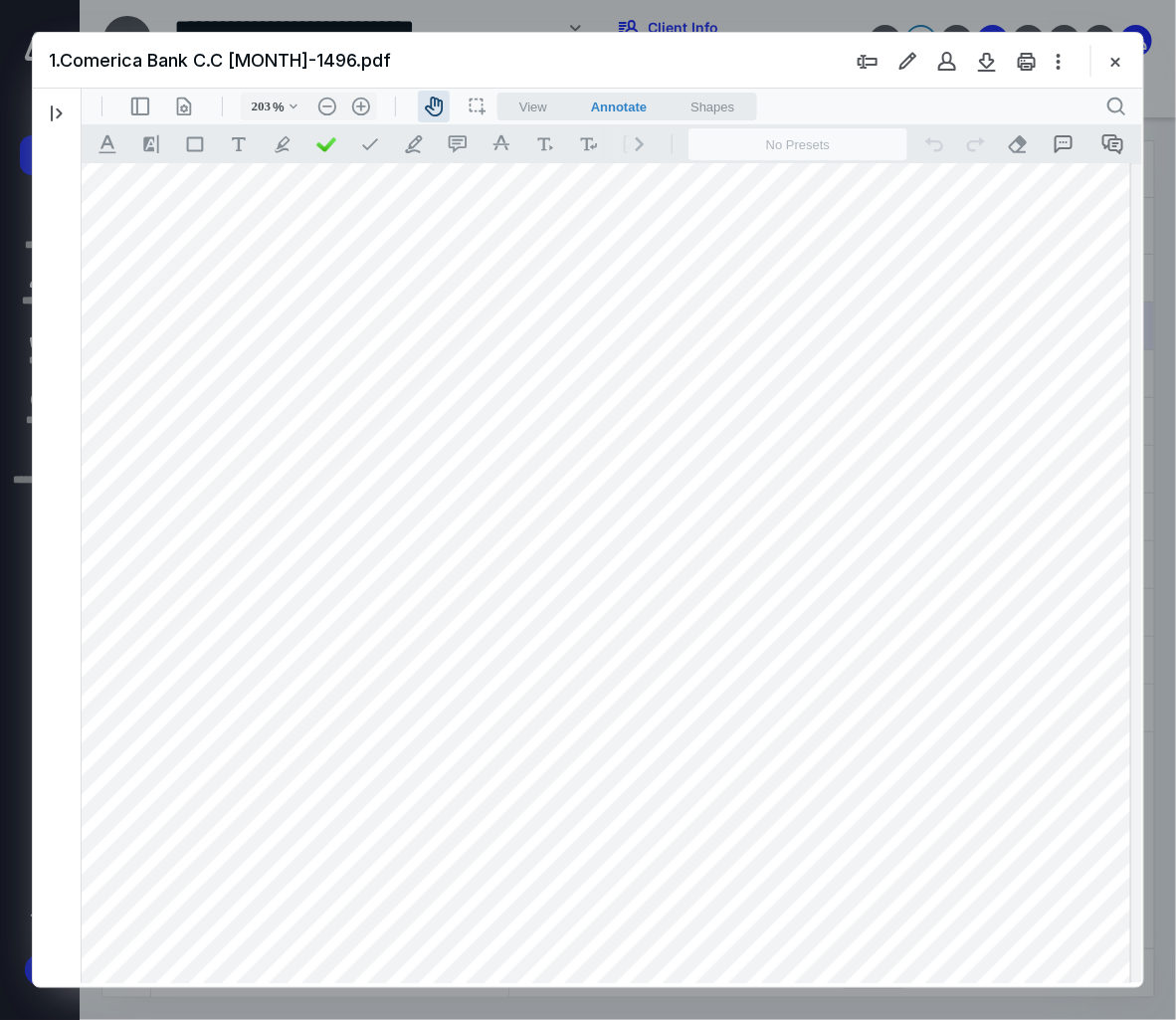 drag, startPoint x: 922, startPoint y: 425, endPoint x: 566, endPoint y: 583, distance: 389.48684 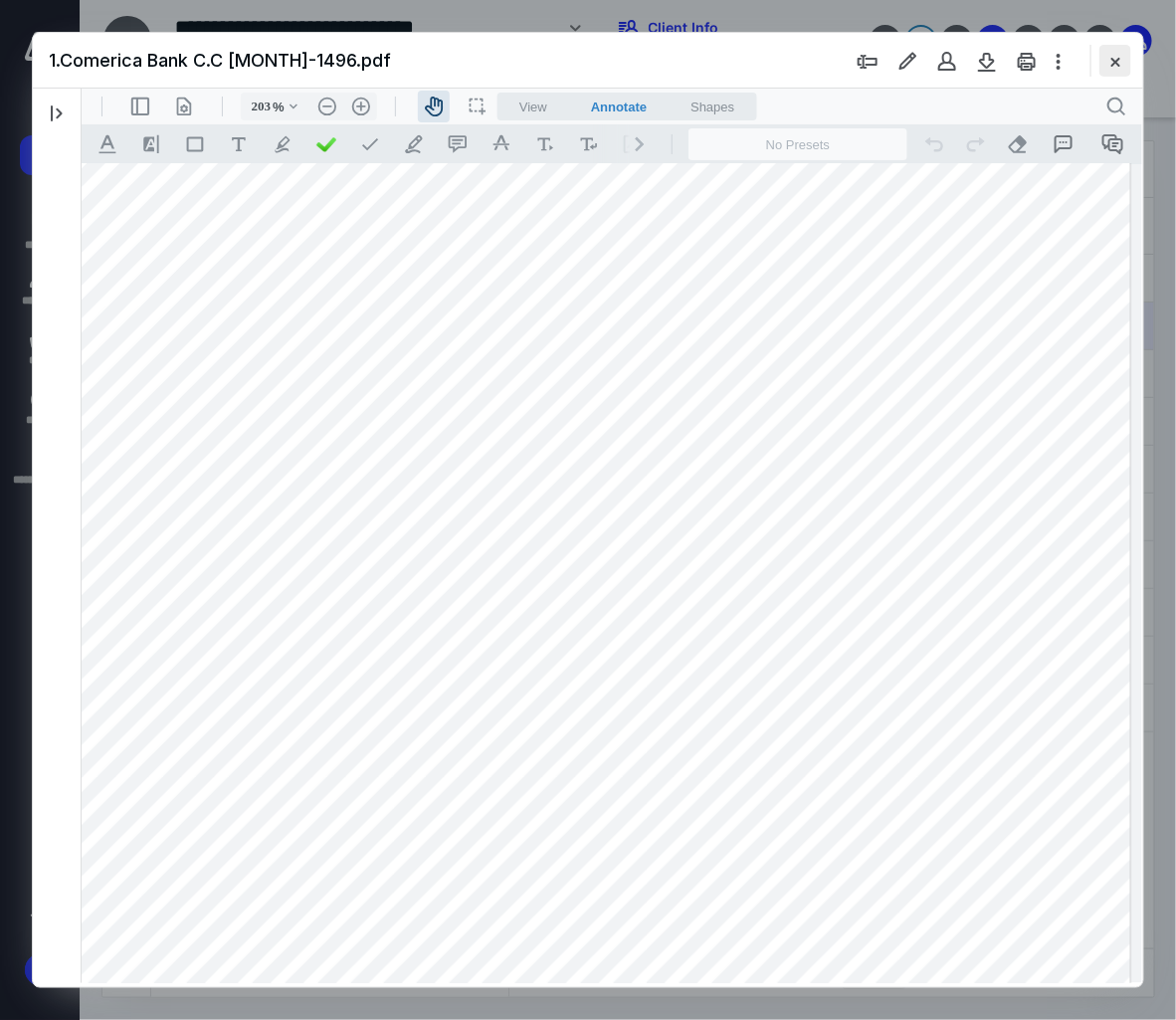 click at bounding box center (1115, 61) 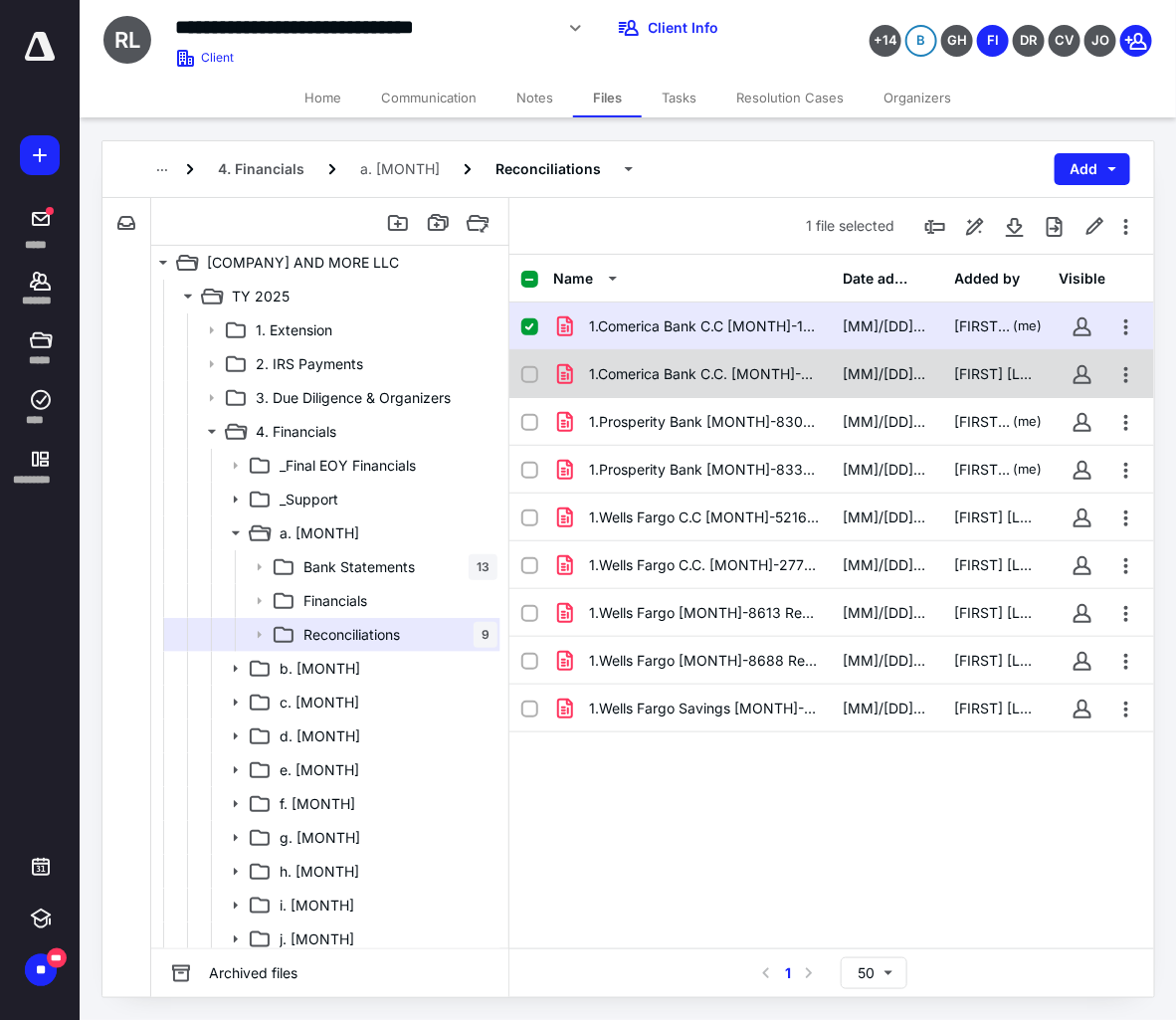 click on "1.Comerica Bank C.C. [MONTH]-6349 Recocniliation.pdf" at bounding box center (704, 374) 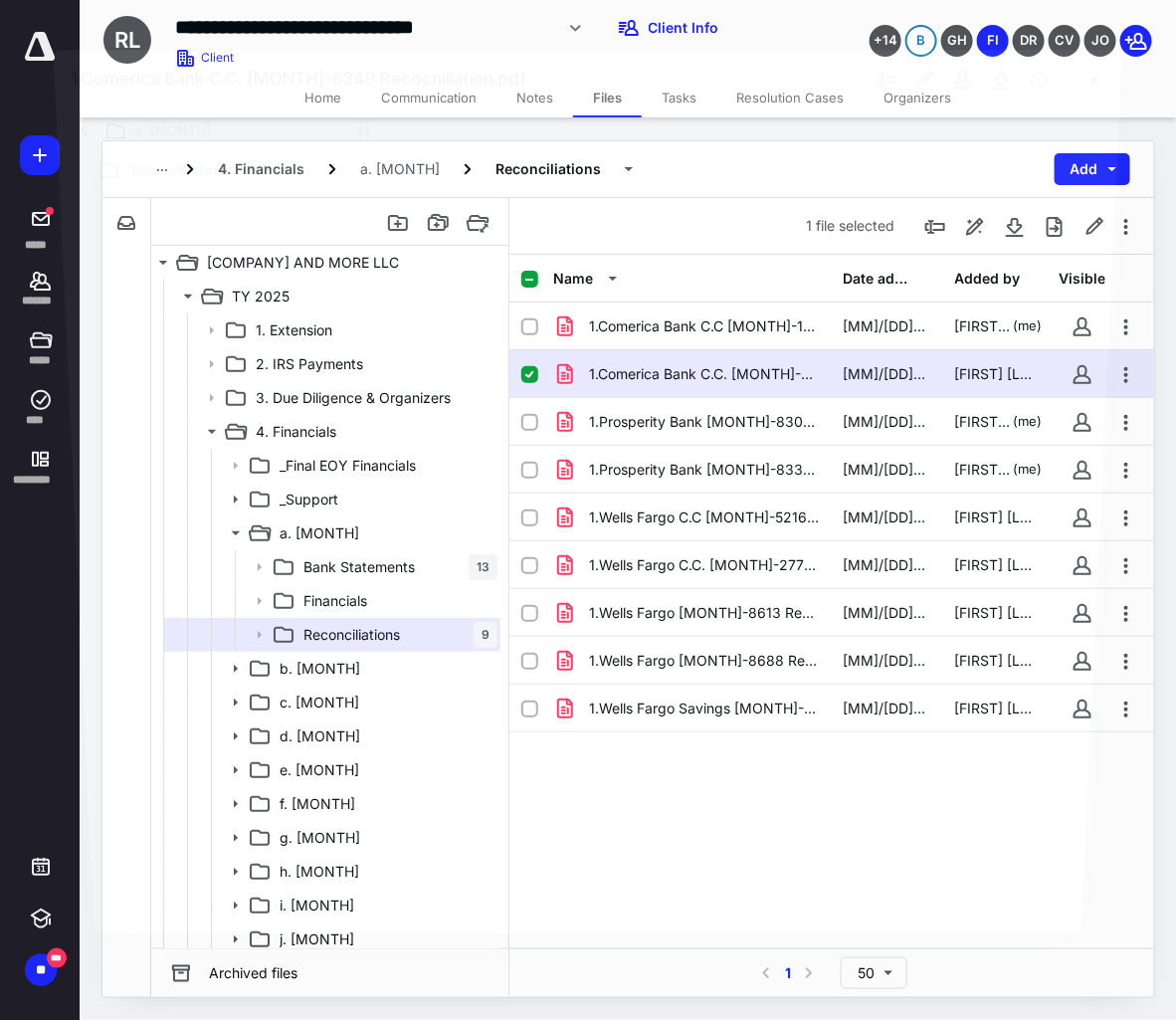 click at bounding box center [755, 517] 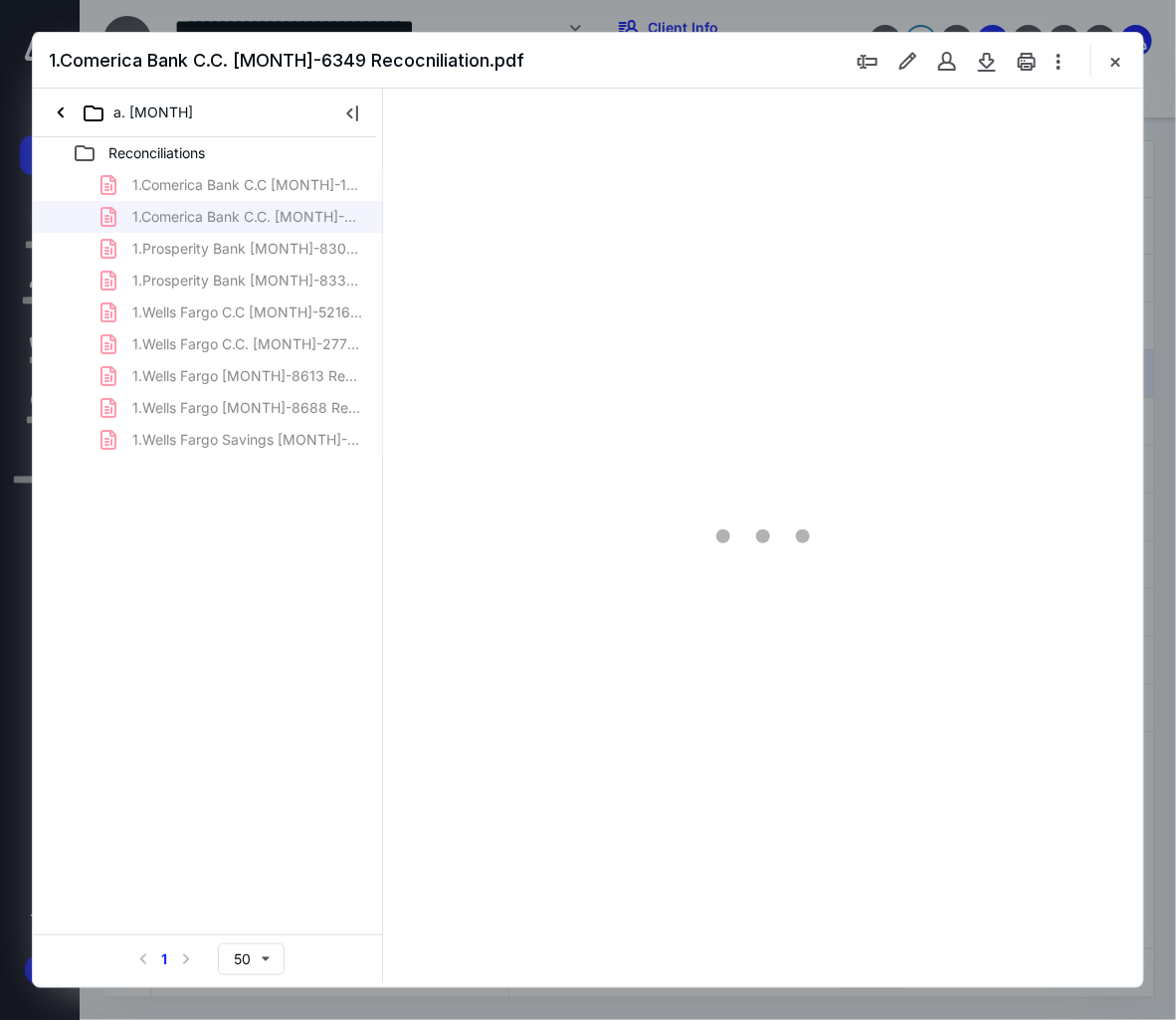 scroll, scrollTop: 0, scrollLeft: 0, axis: both 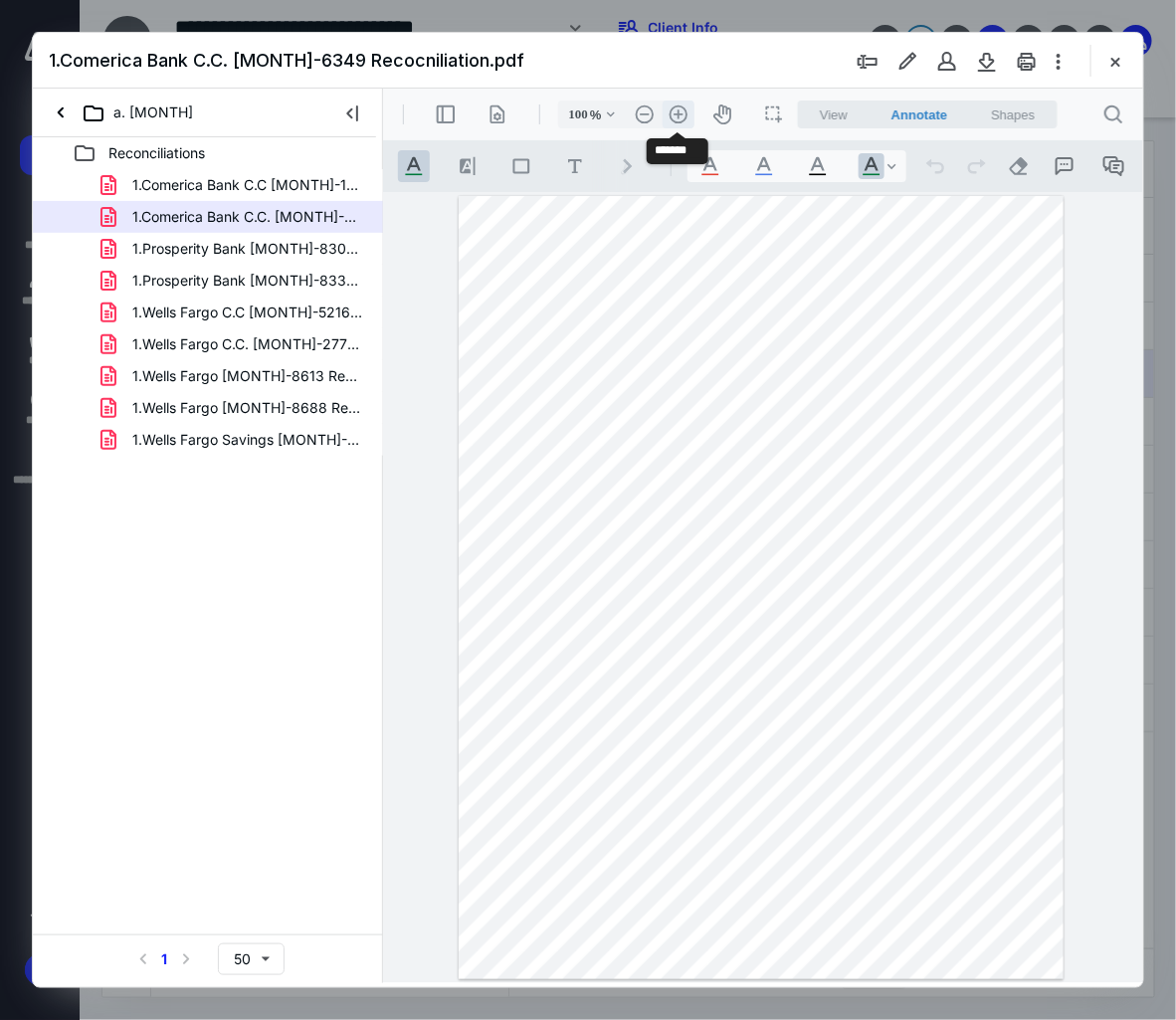 click on ".cls-1{fill:#abb0c4;} icon - header - zoom - in - line" at bounding box center [678, 113] 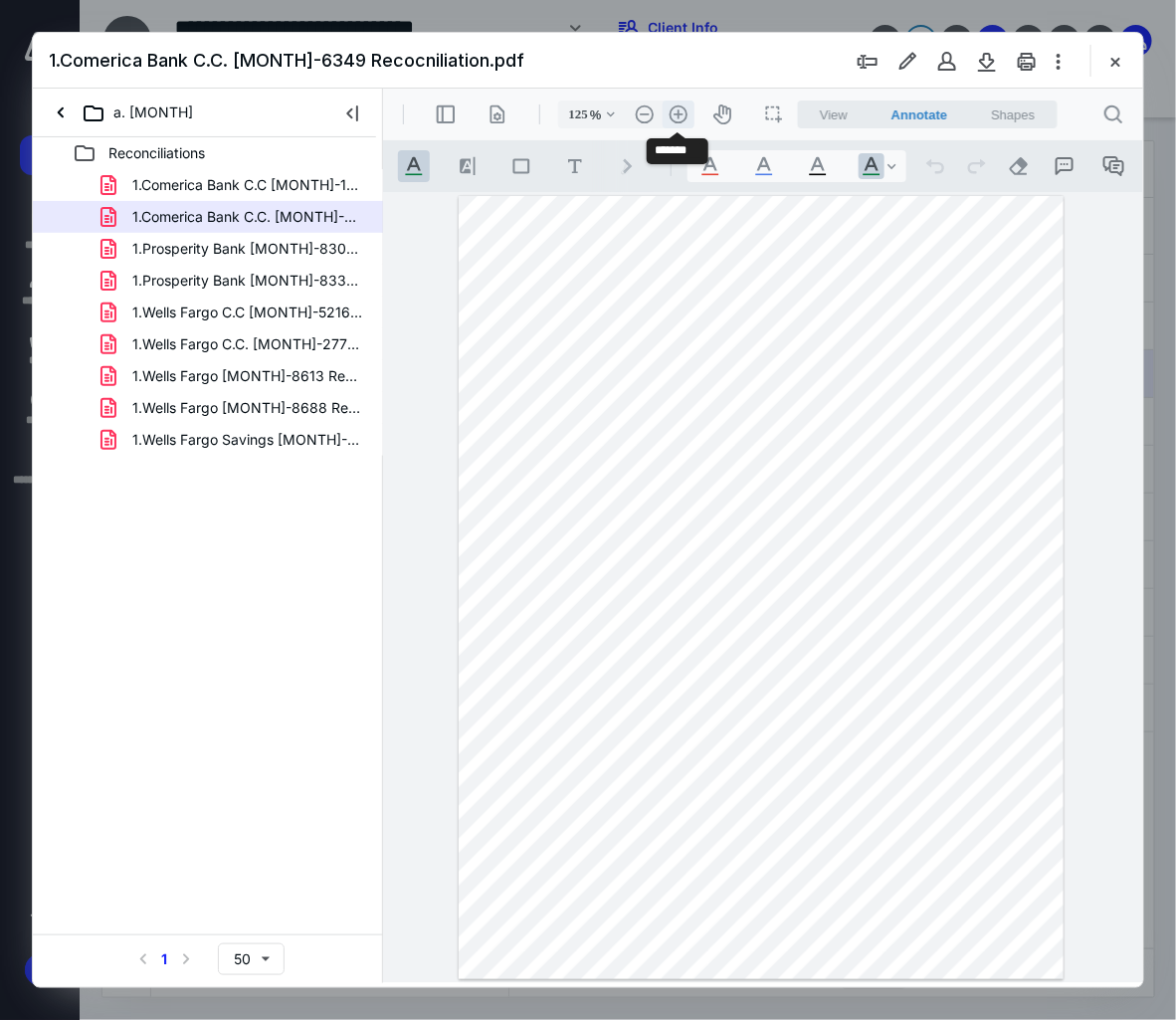 click on ".cls-1{fill:#abb0c4;} icon - header - zoom - in - line" at bounding box center (678, 113) 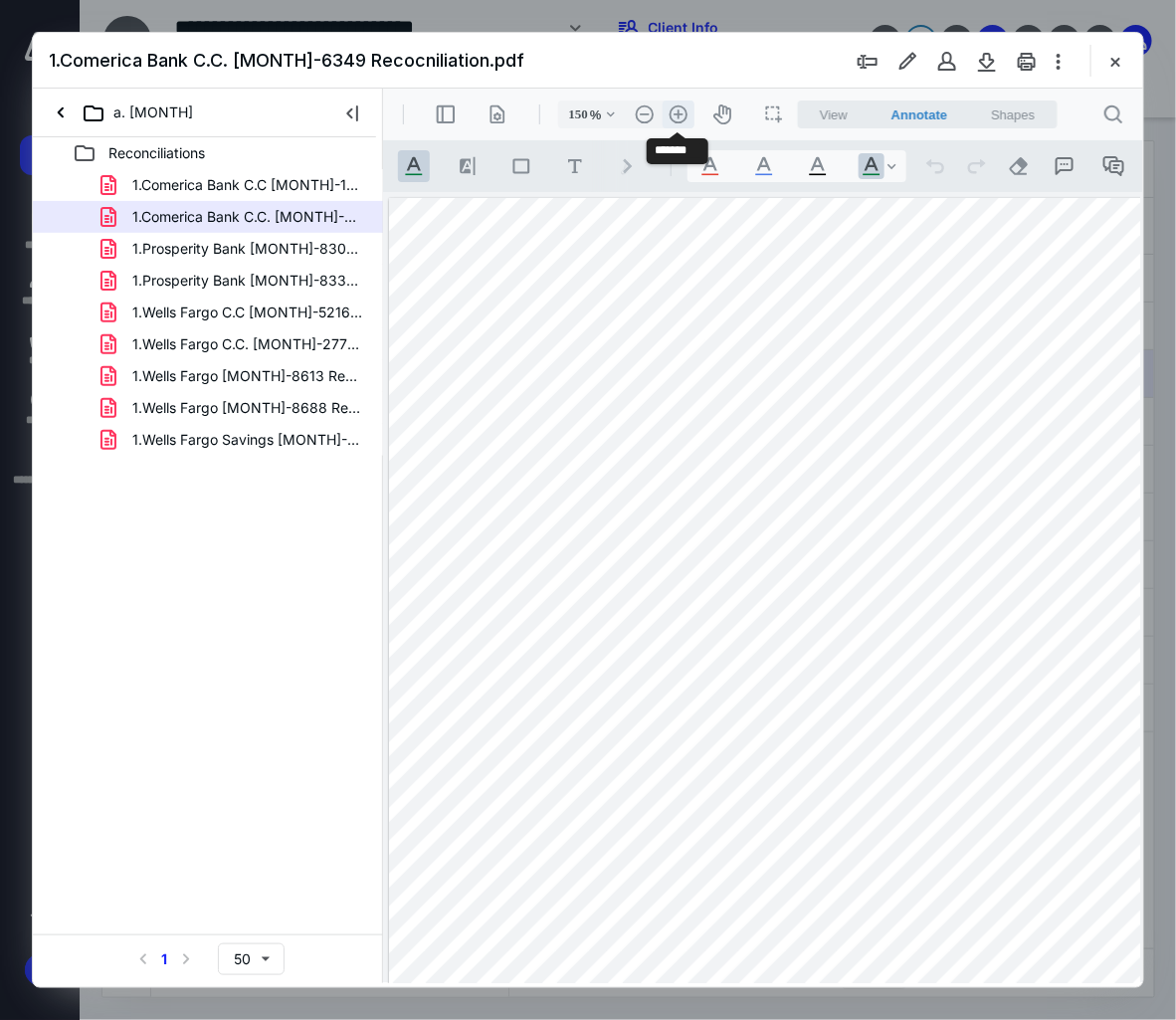 scroll, scrollTop: 171, scrollLeft: 83, axis: both 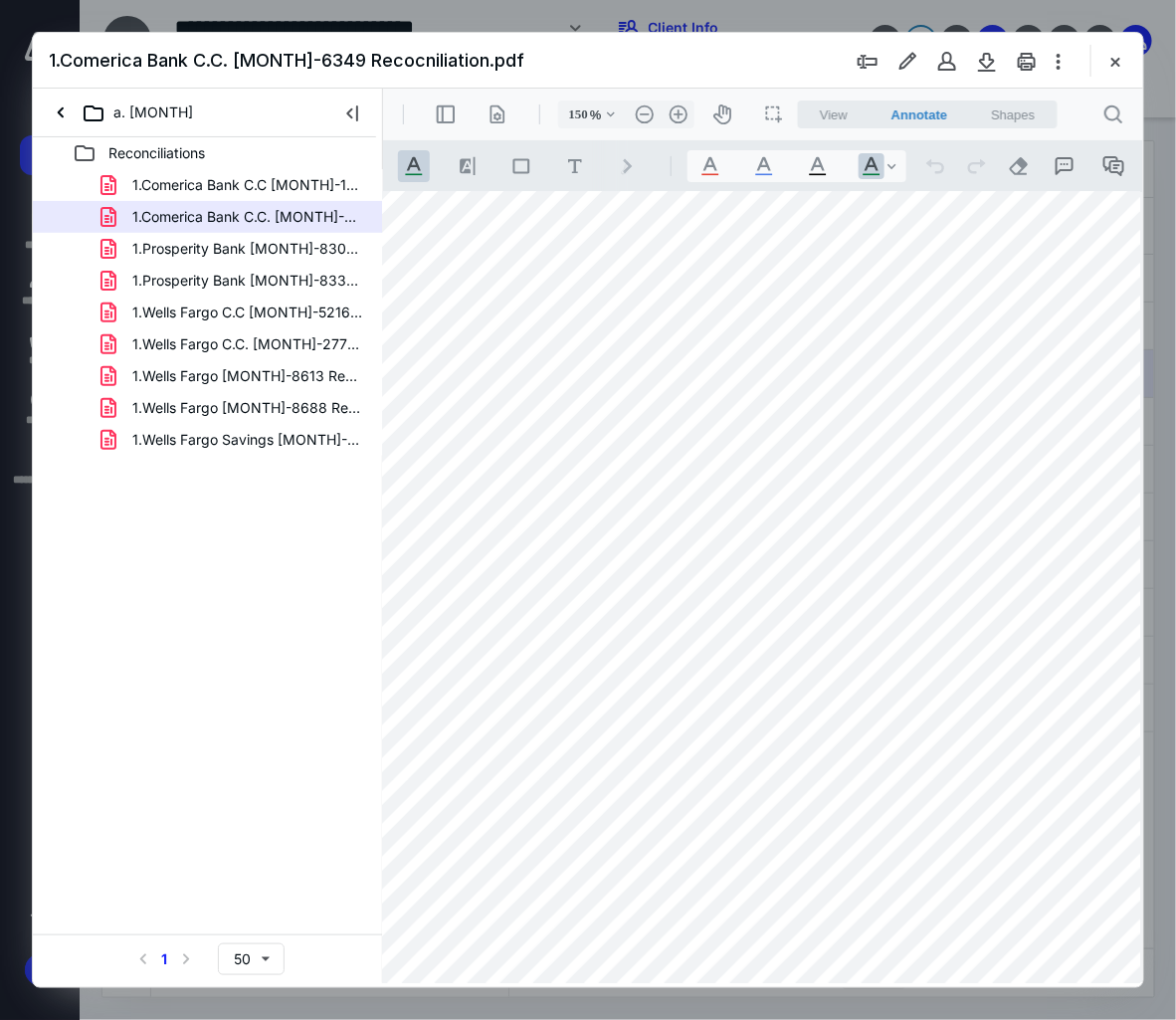 click on "150 % .cls-1{fill:#abb0c4;} icon - chevron - down .cls-1{fill:#abb0c4;} icon - header - zoom - out - line Current zoom is   150 % .cls-1{fill:#abb0c4;} icon - header - zoom - in - line" at bounding box center [625, 113] 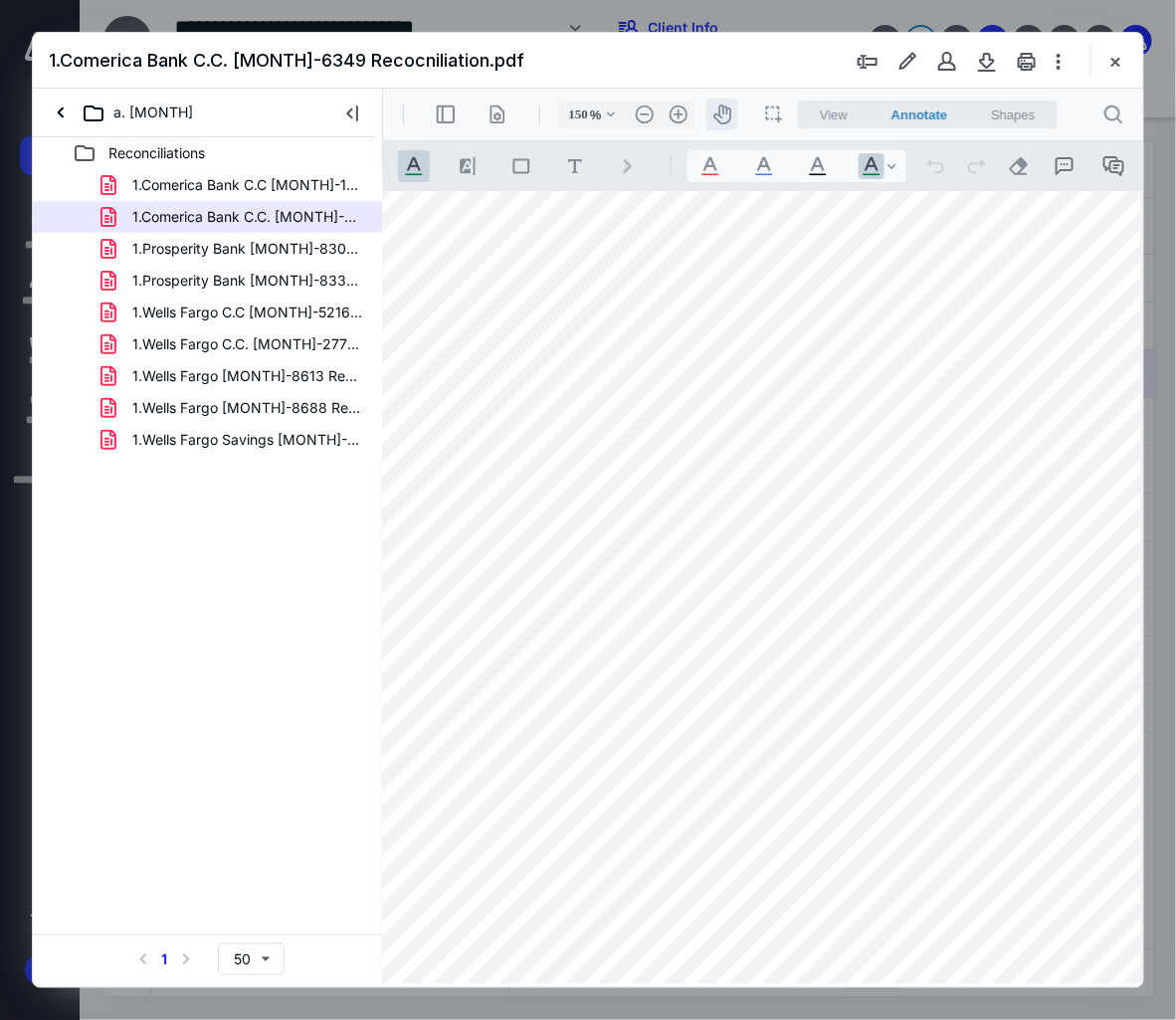 click on "icon-header-pan20" at bounding box center (721, 113) 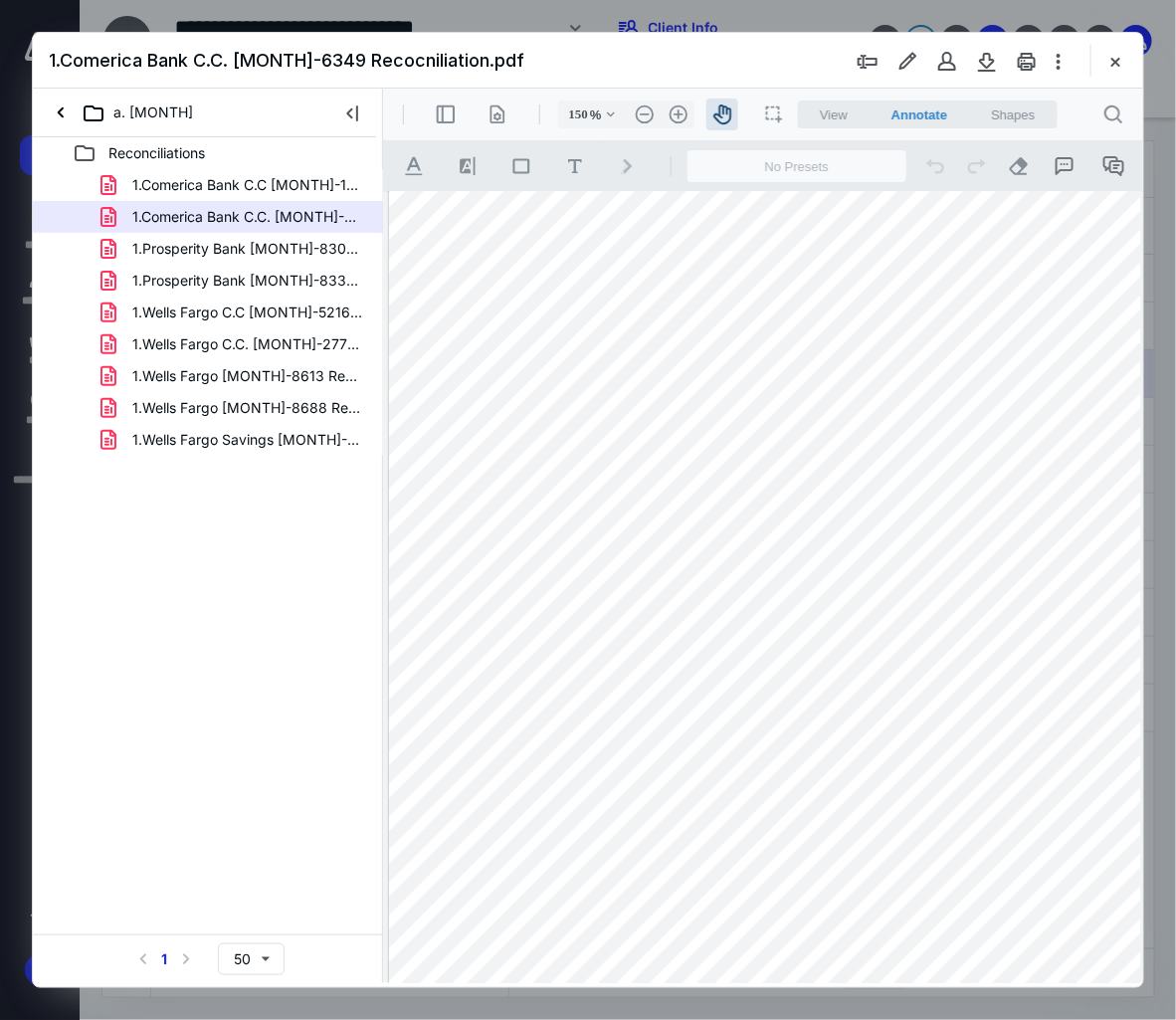 scroll, scrollTop: 120, scrollLeft: 0, axis: vertical 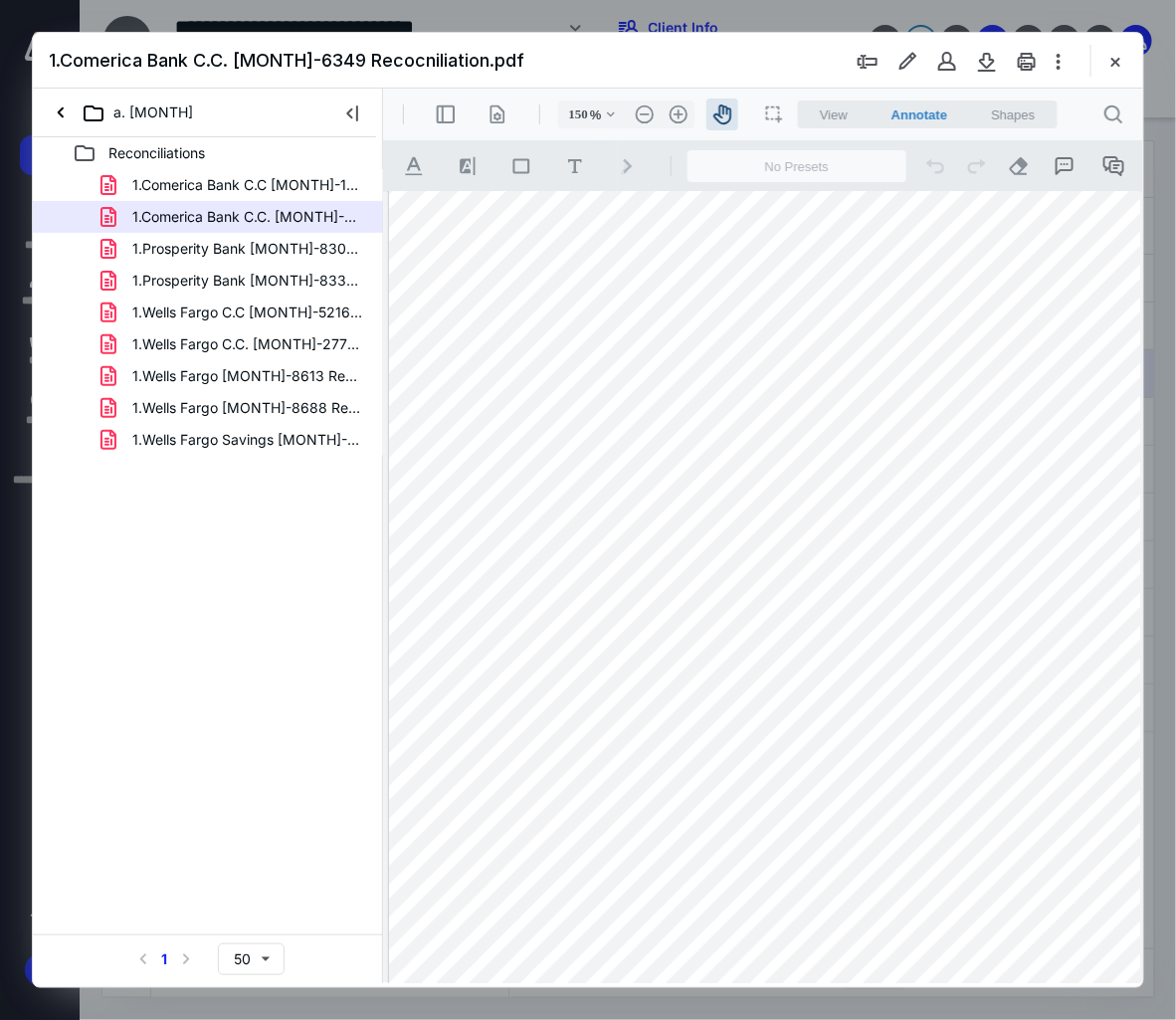 drag, startPoint x: 778, startPoint y: 603, endPoint x: 1006, endPoint y: 649, distance: 232.5941 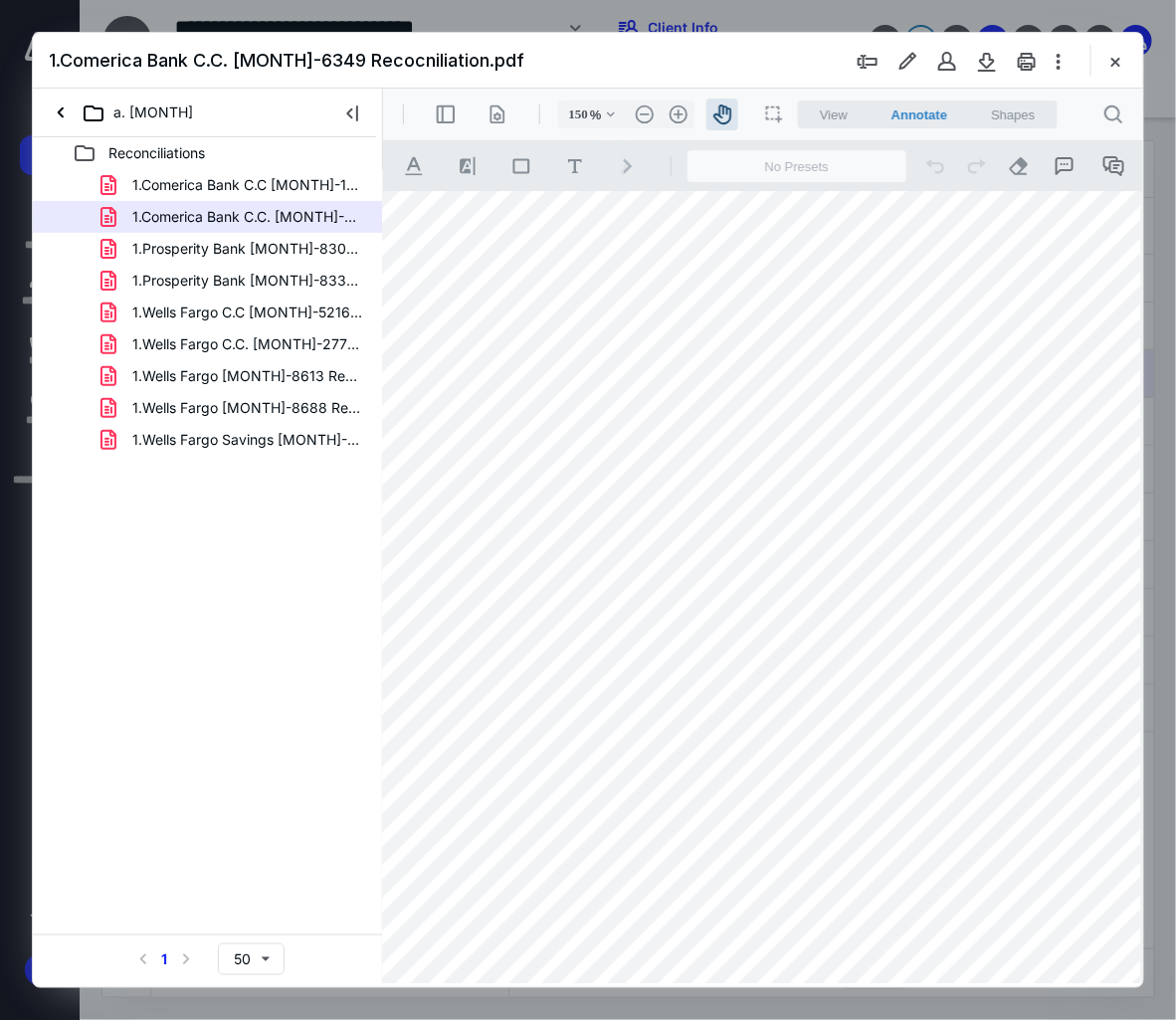scroll, scrollTop: 57, scrollLeft: 171, axis: both 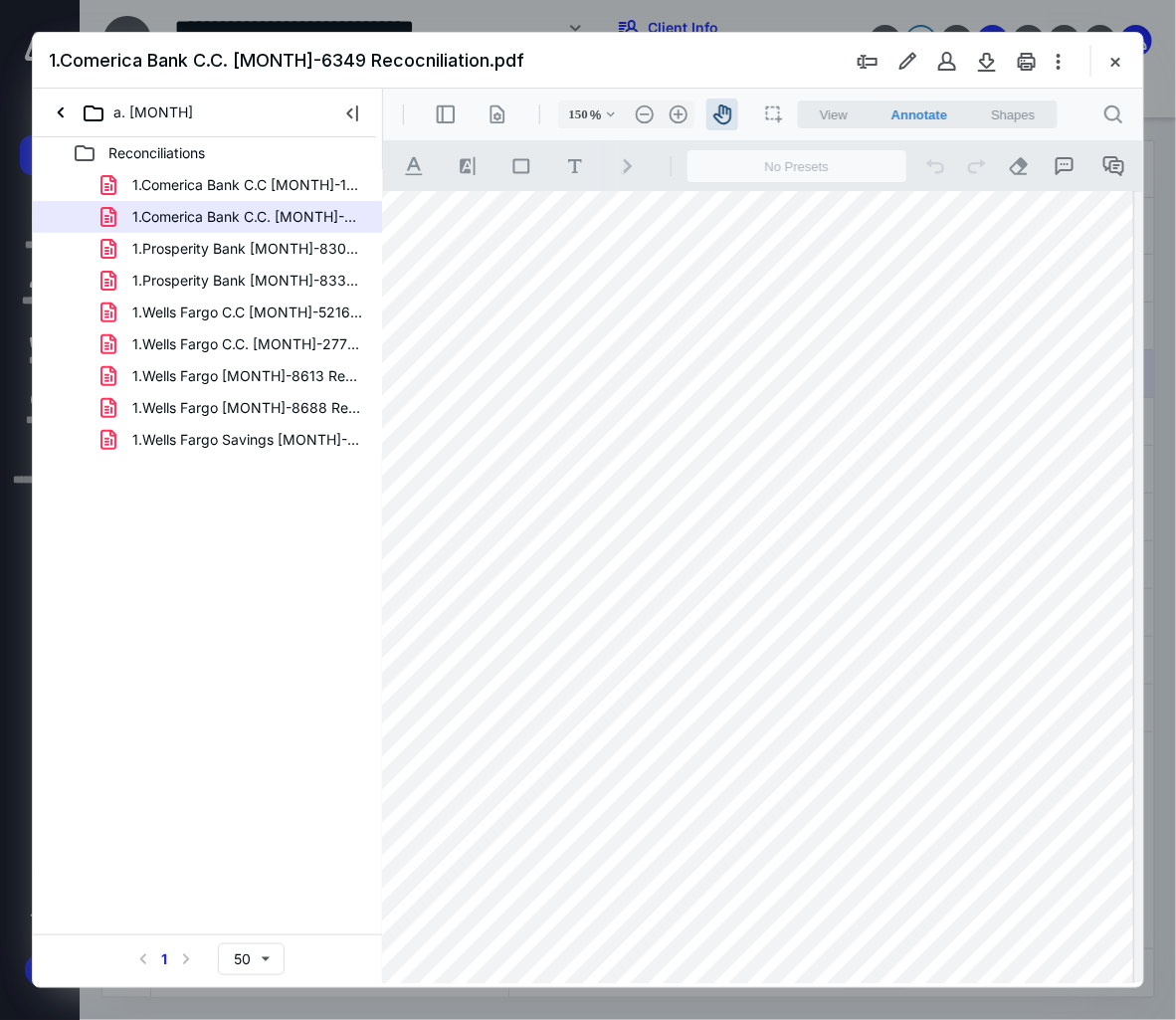 drag, startPoint x: 836, startPoint y: 669, endPoint x: 665, endPoint y: 732, distance: 182.23611 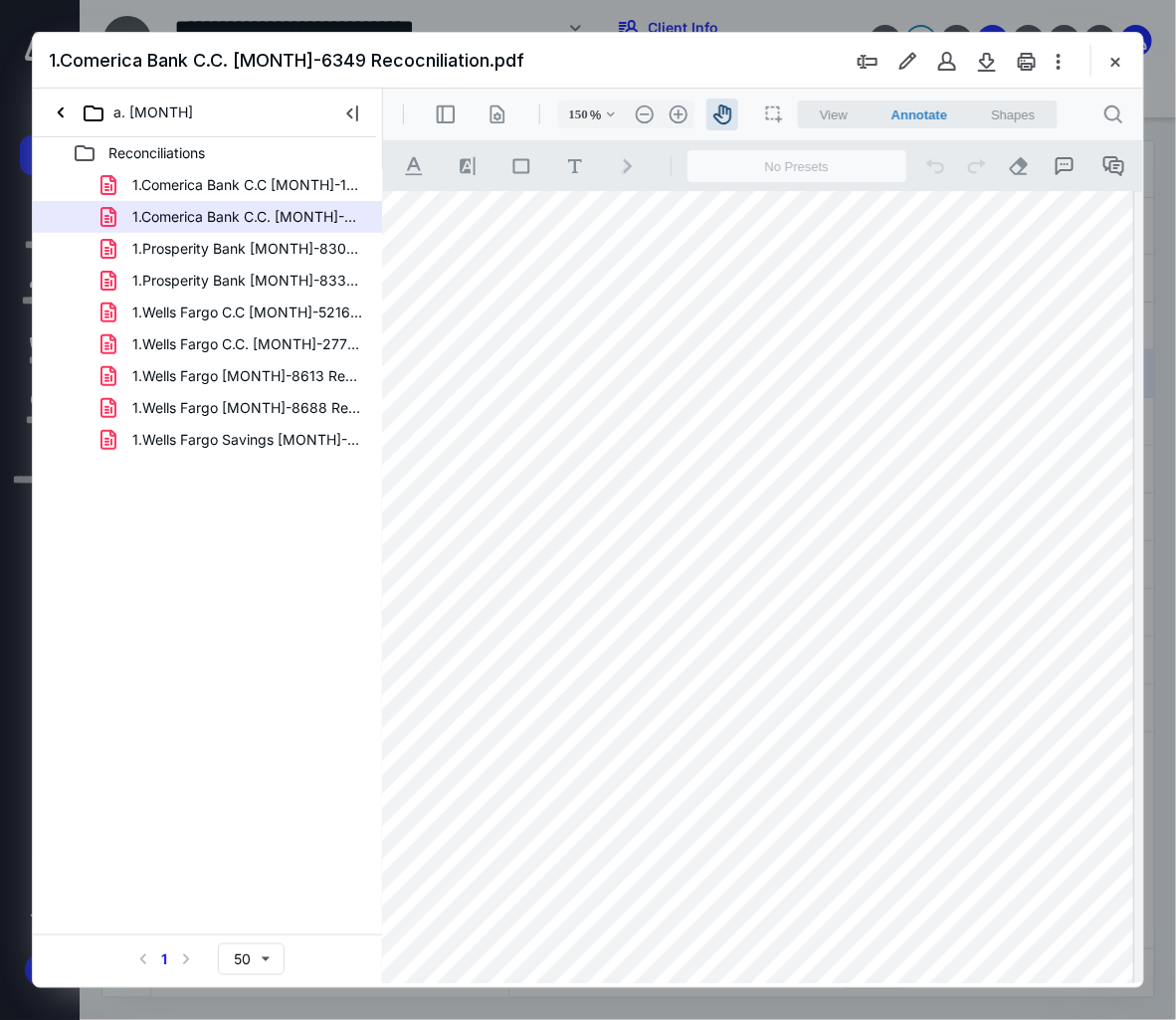 scroll, scrollTop: 85, scrollLeft: 0, axis: vertical 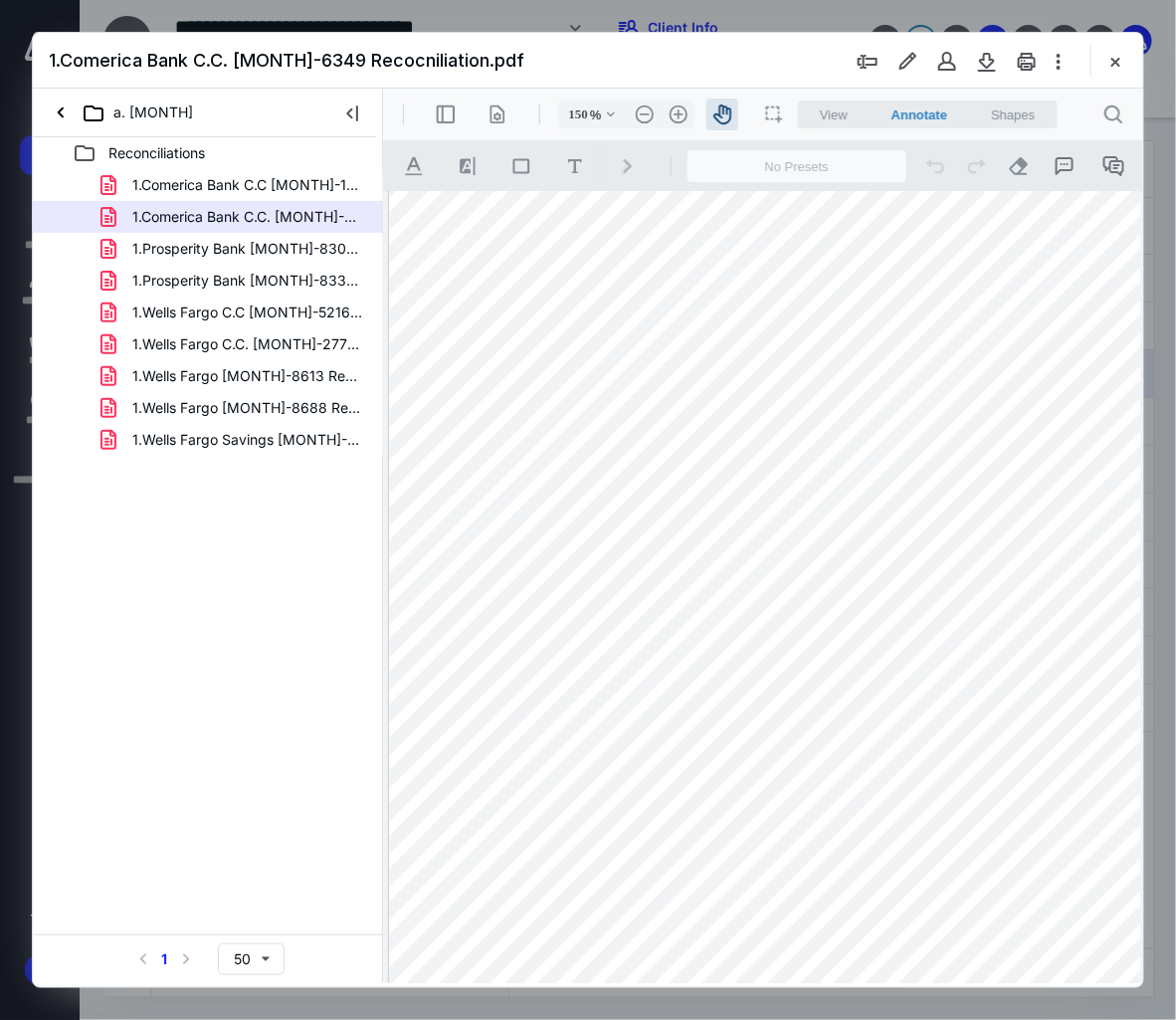 drag, startPoint x: 859, startPoint y: 578, endPoint x: 908, endPoint y: 567, distance: 50.2195 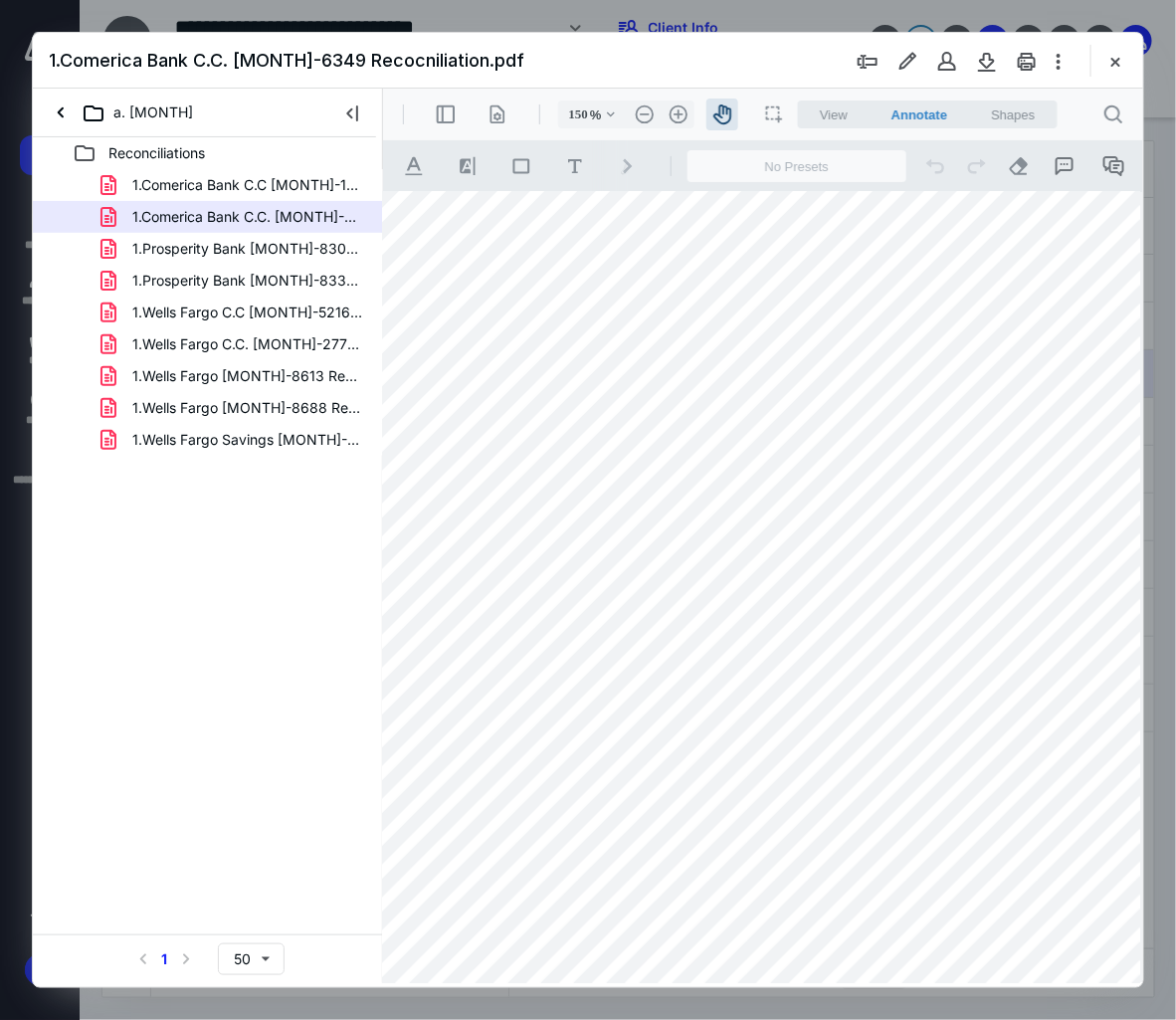 drag, startPoint x: 777, startPoint y: 665, endPoint x: 752, endPoint y: 668, distance: 25.179357 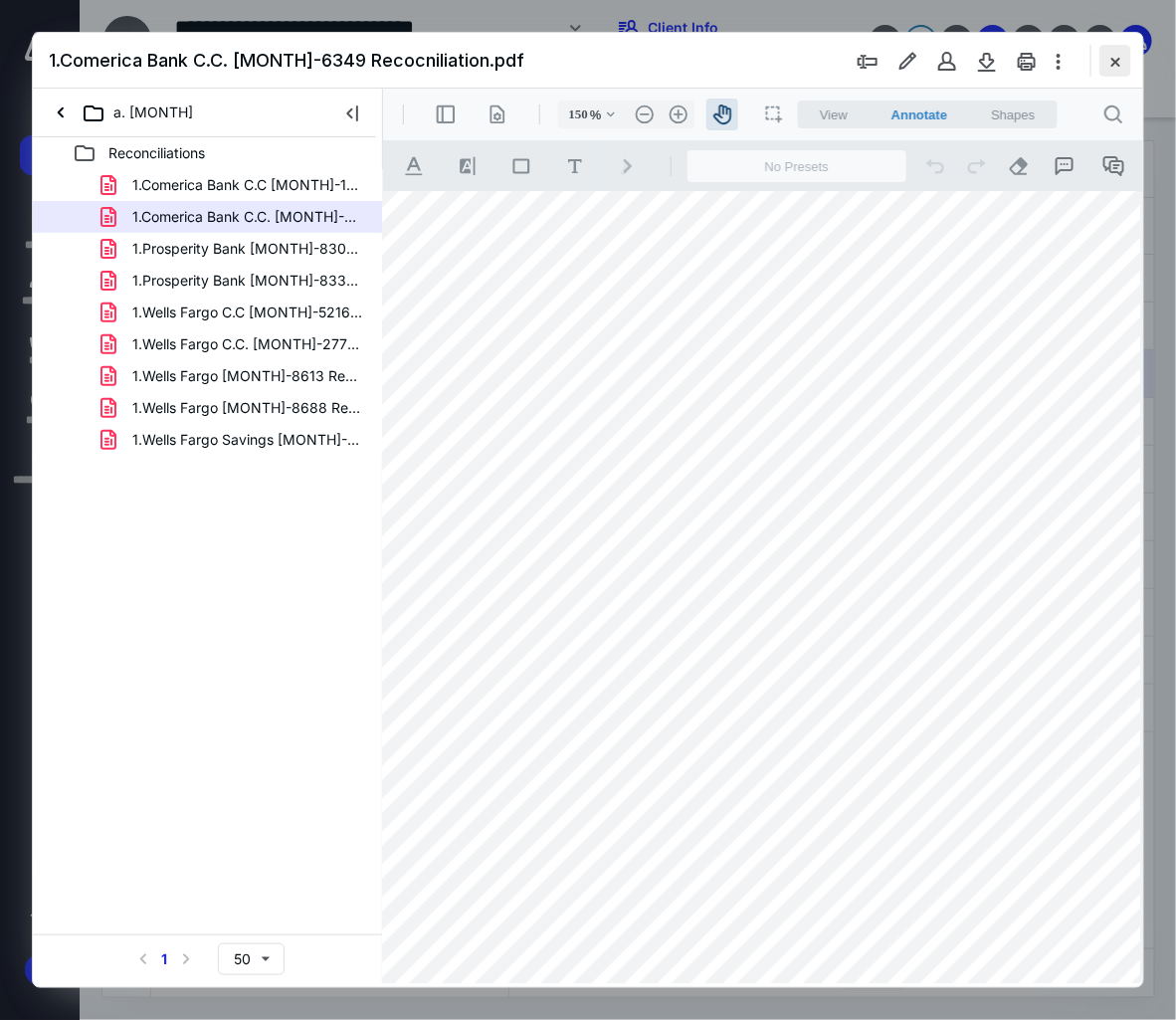 click at bounding box center [1115, 61] 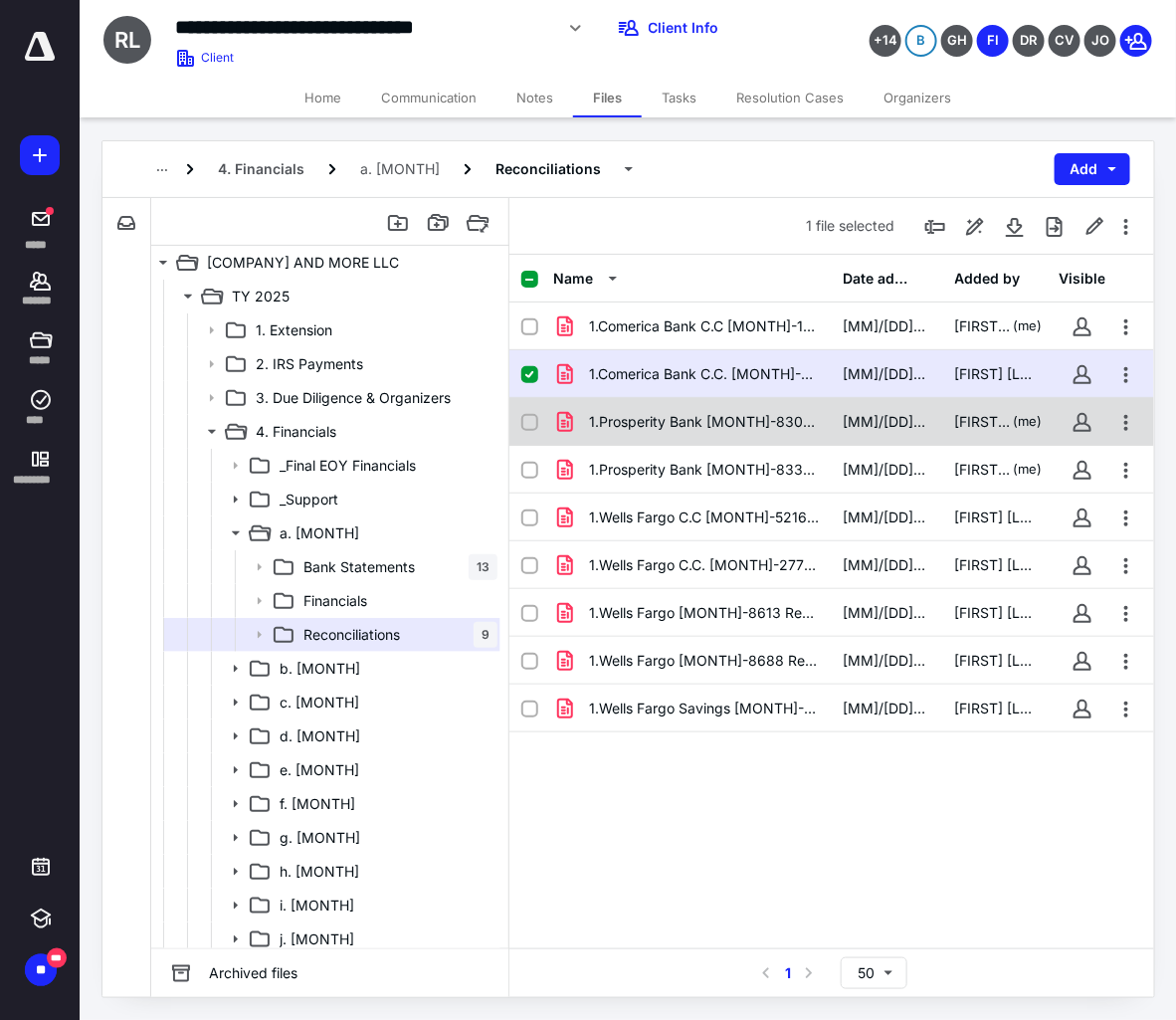 click on "1.Prosperity Bank [MONTH]-8306 Reconciliation.pdf [MM]/[DD]/[YYYY] [FIRST] [LAST] (me)" at bounding box center (832, 422) 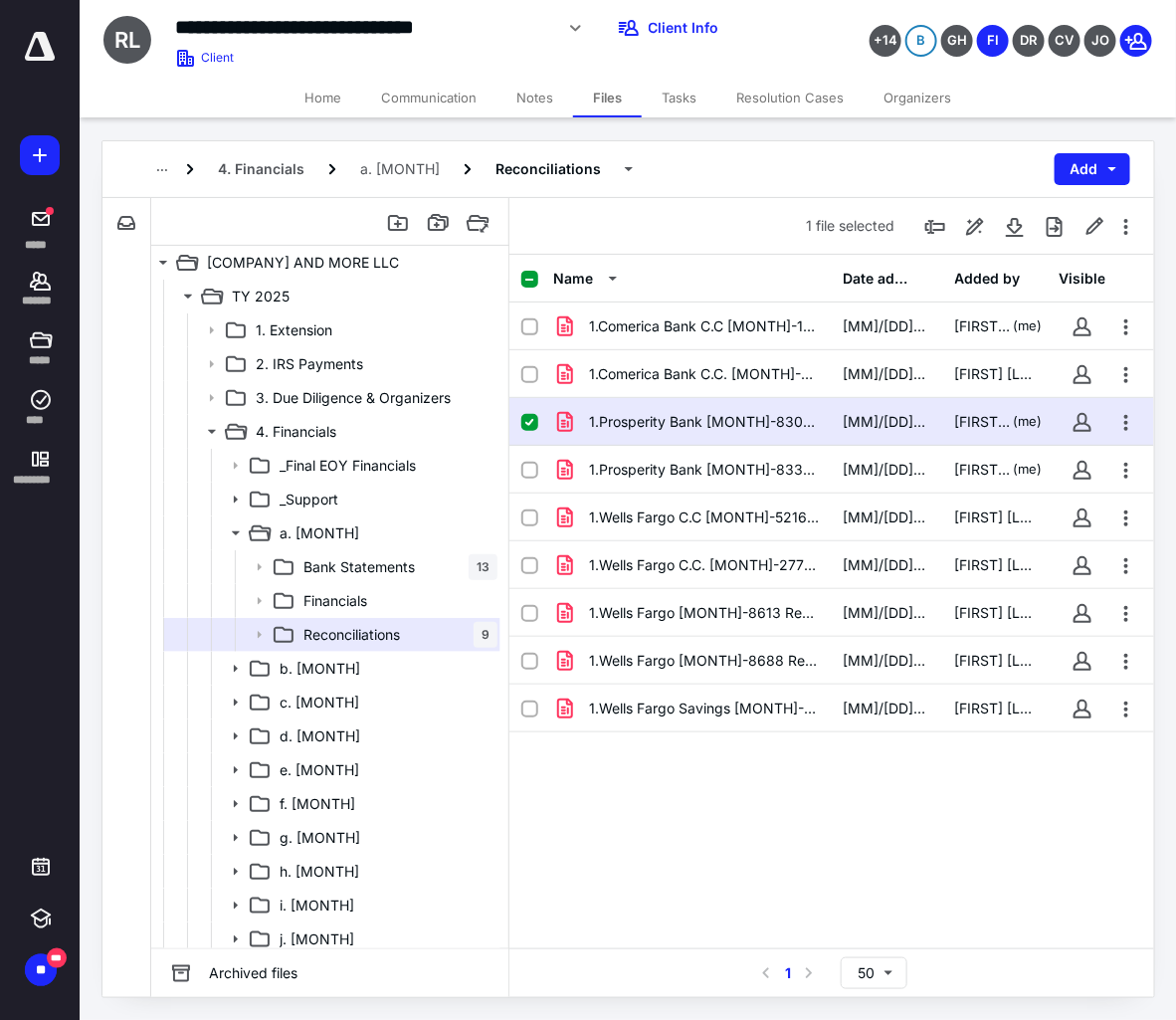 click on "1.Prosperity Bank [MONTH]-8306 Reconciliation.pdf [MM]/[DD]/[YYYY] [FIRST] [LAST] (me)" at bounding box center (832, 422) 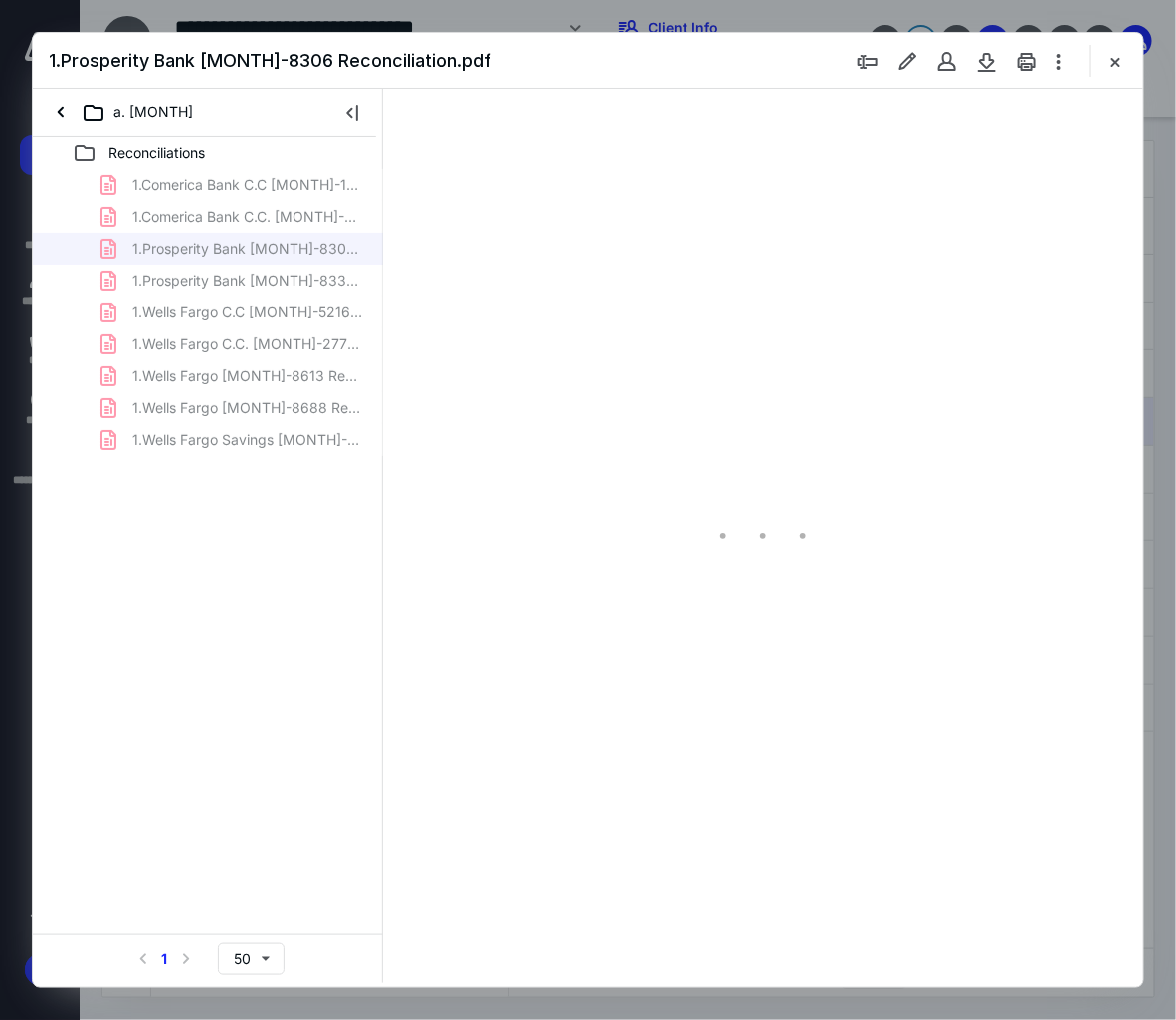 scroll, scrollTop: 0, scrollLeft: 0, axis: both 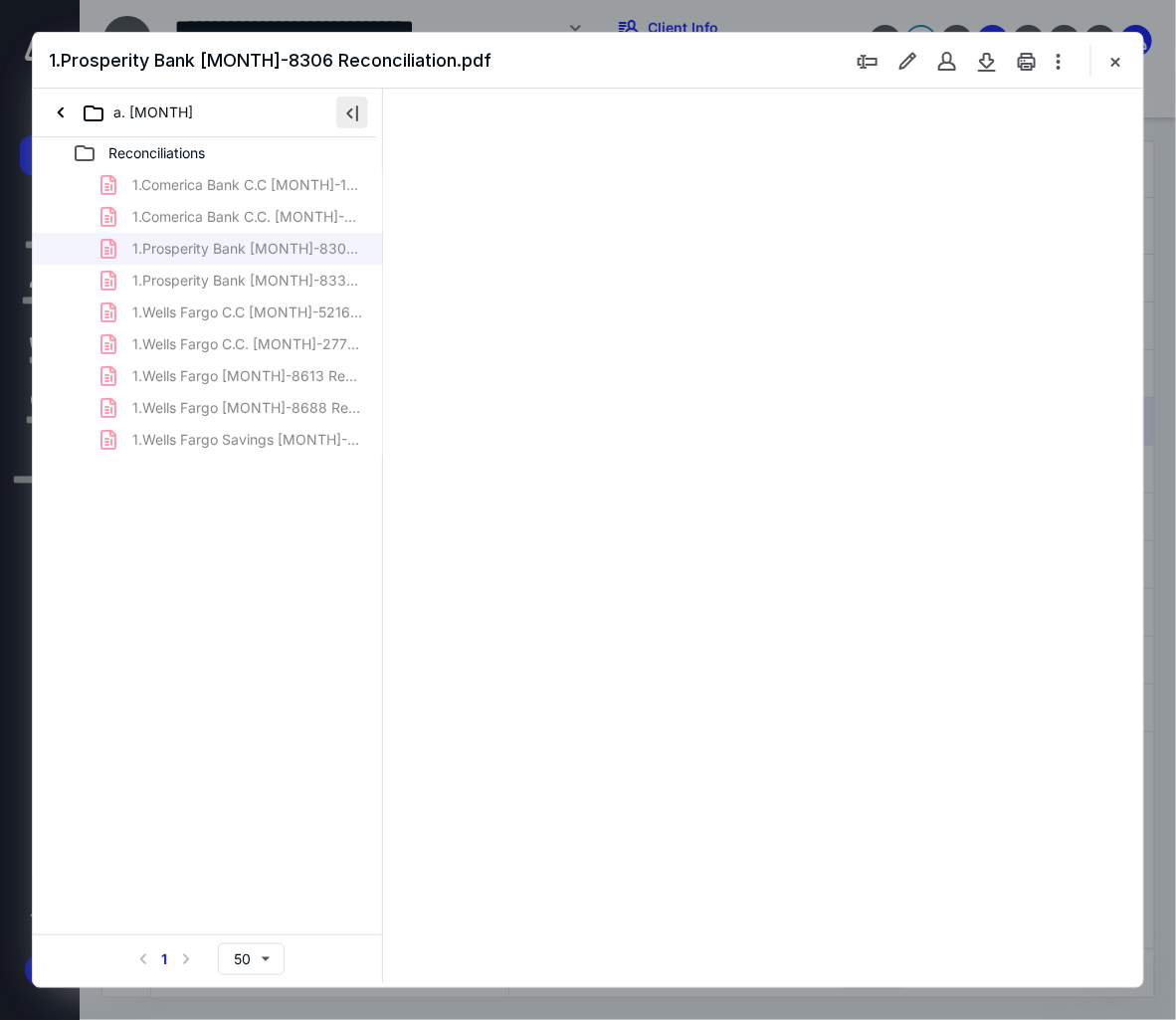 click at bounding box center [352, 112] 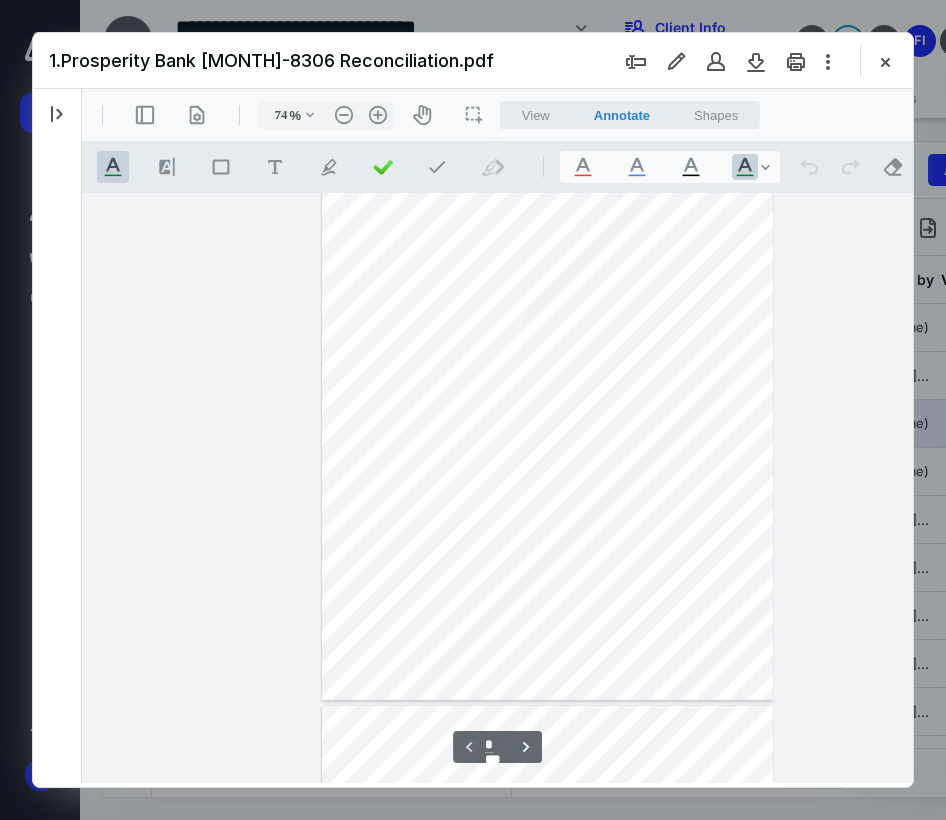 scroll, scrollTop: 107, scrollLeft: 0, axis: vertical 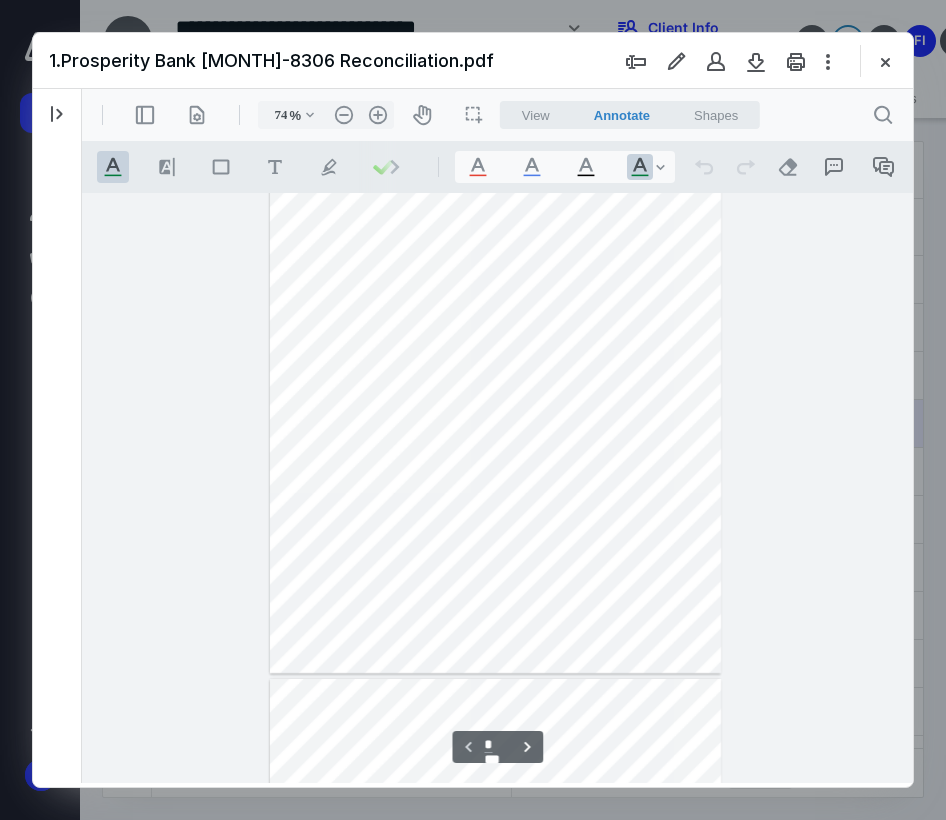 drag, startPoint x: 1162, startPoint y: 94, endPoint x: 525, endPoint y: 120, distance: 637.5304 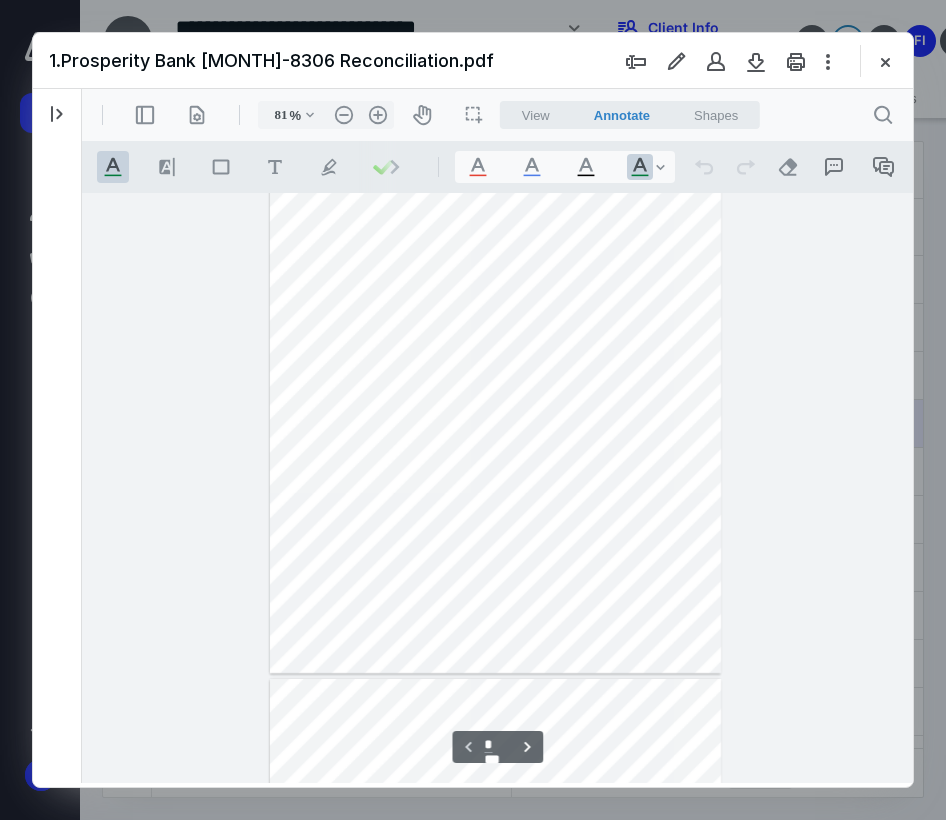 scroll, scrollTop: 55, scrollLeft: 0, axis: vertical 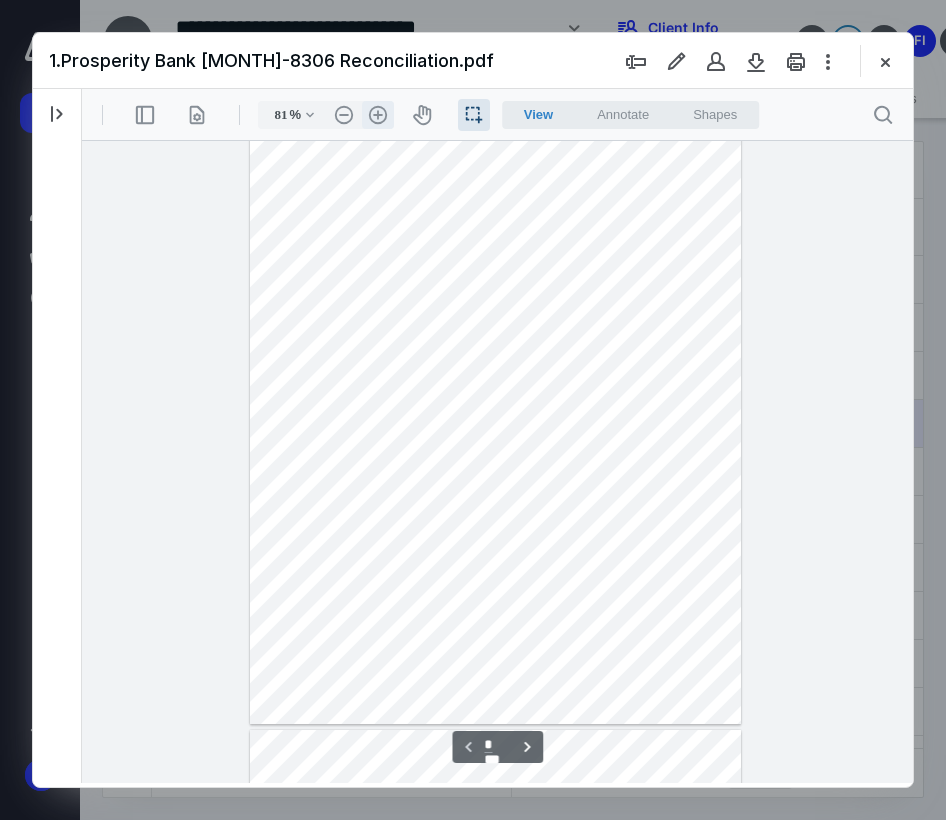 click on ".cls-1{fill:#abb0c4;} icon - header - zoom - in - line" at bounding box center (378, 115) 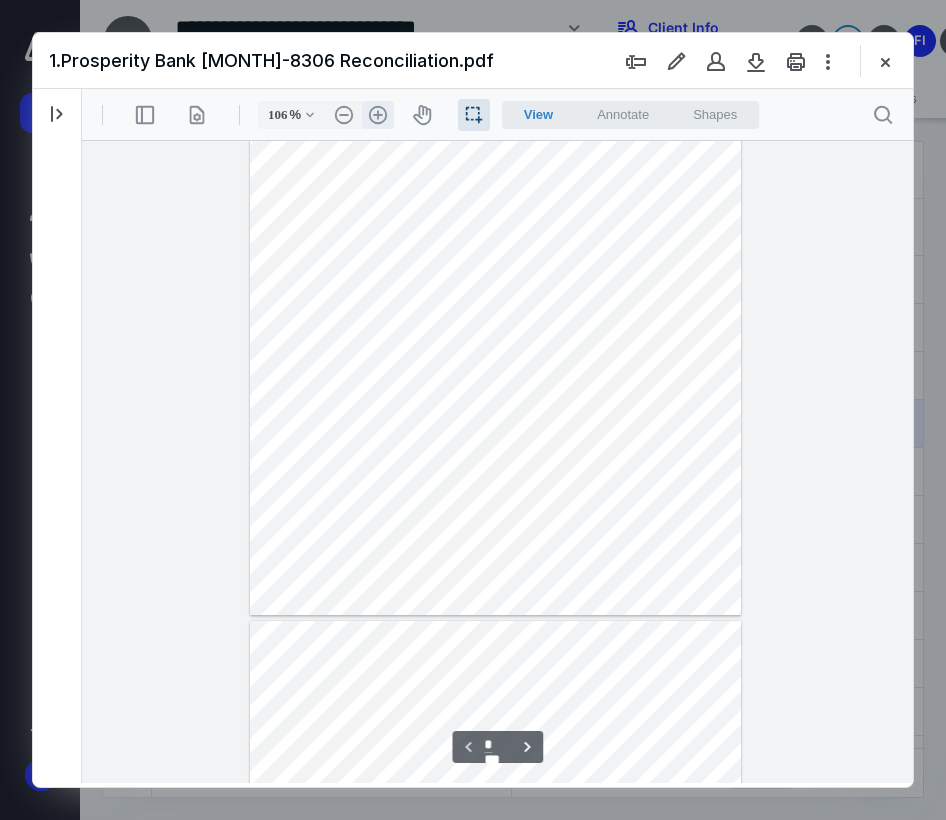 click on ".cls-1{fill:#abb0c4;} icon - header - zoom - in - line" at bounding box center [378, 115] 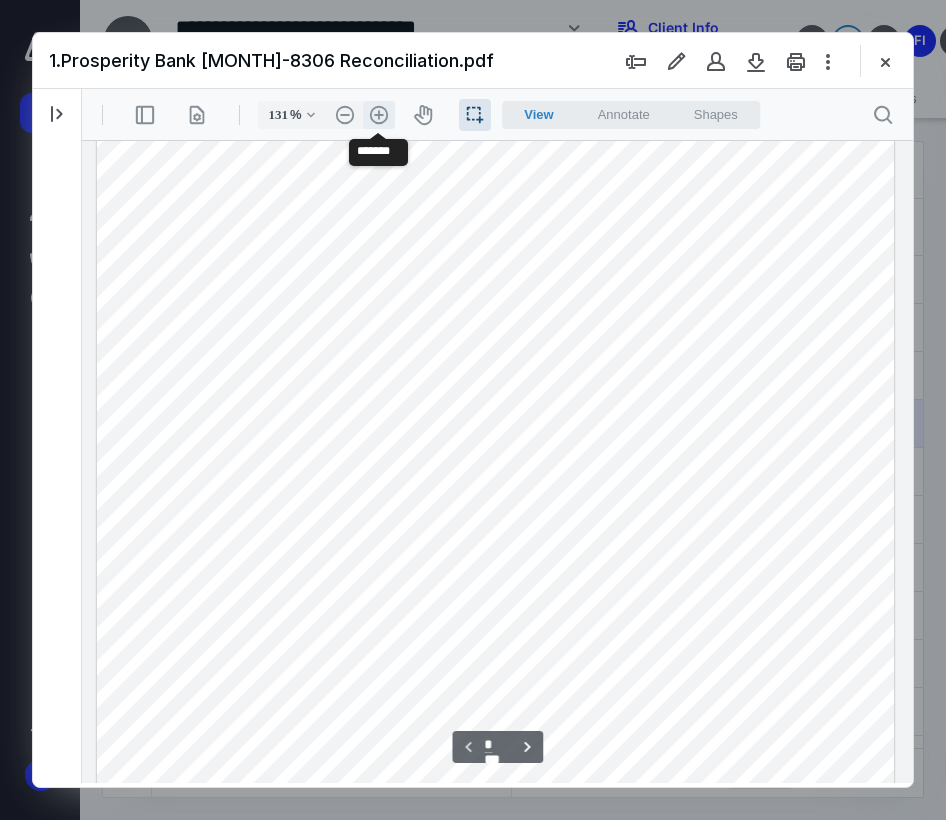 scroll, scrollTop: 273, scrollLeft: 0, axis: vertical 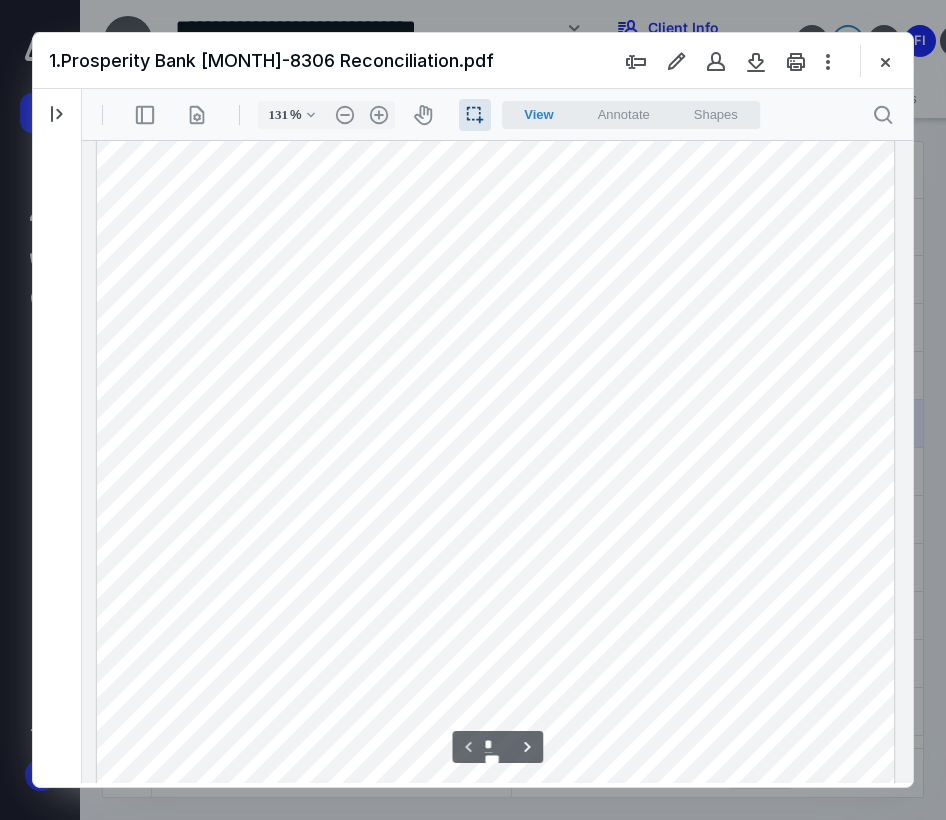 click on "Shapes" at bounding box center (716, 114) 